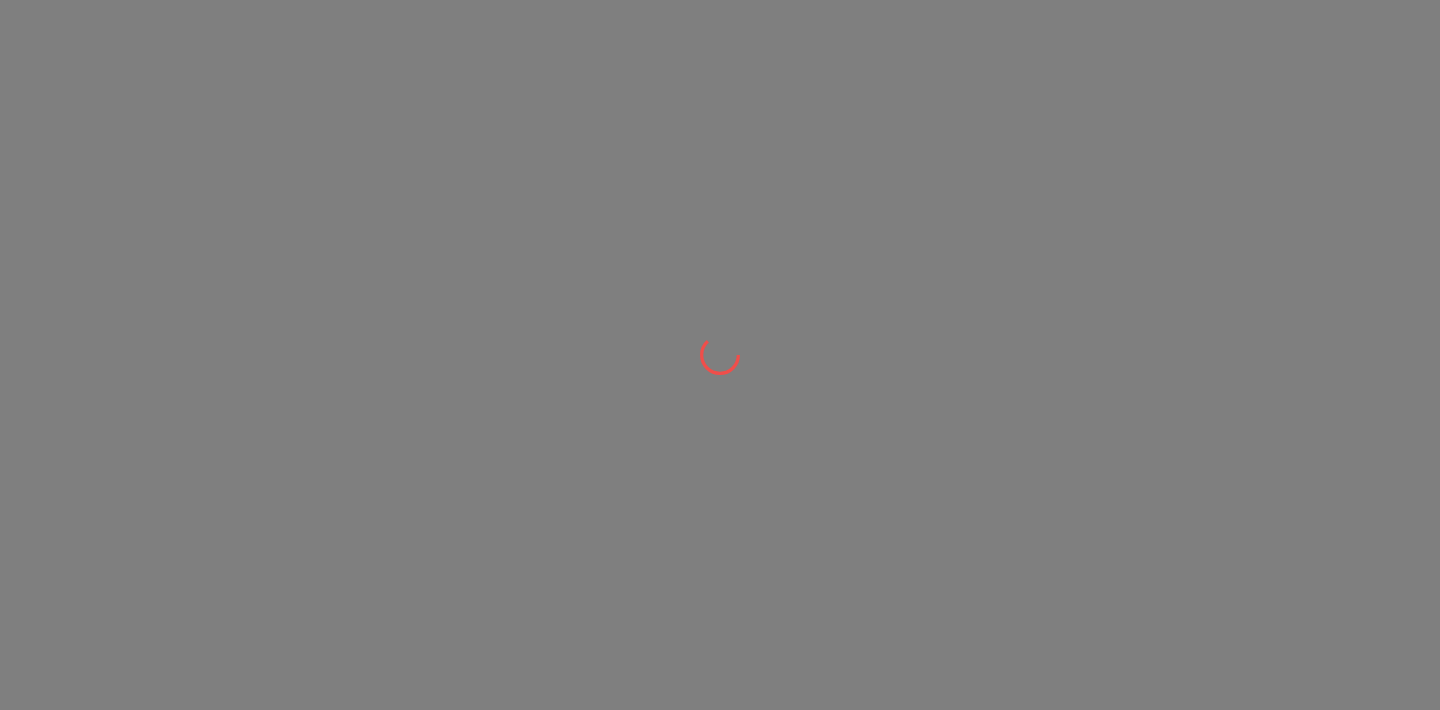 scroll, scrollTop: 0, scrollLeft: 0, axis: both 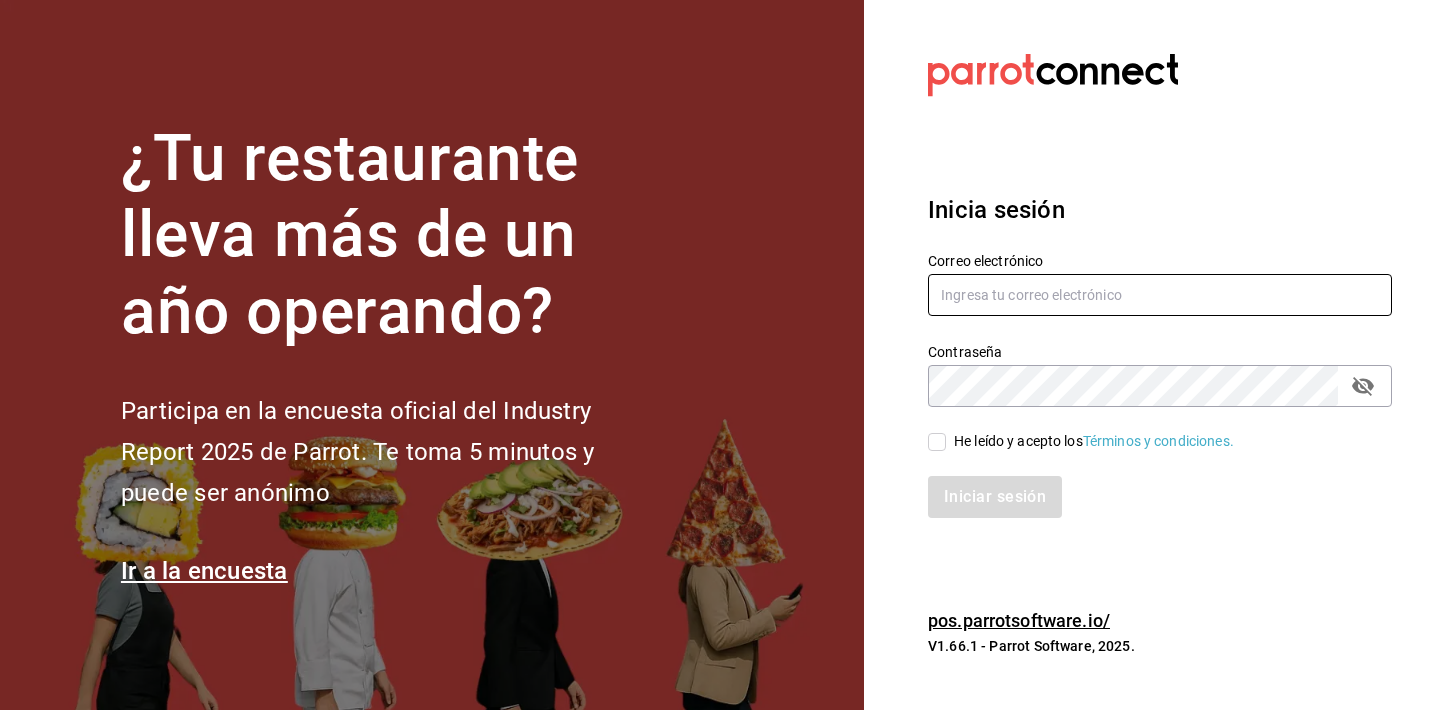 click at bounding box center [1160, 295] 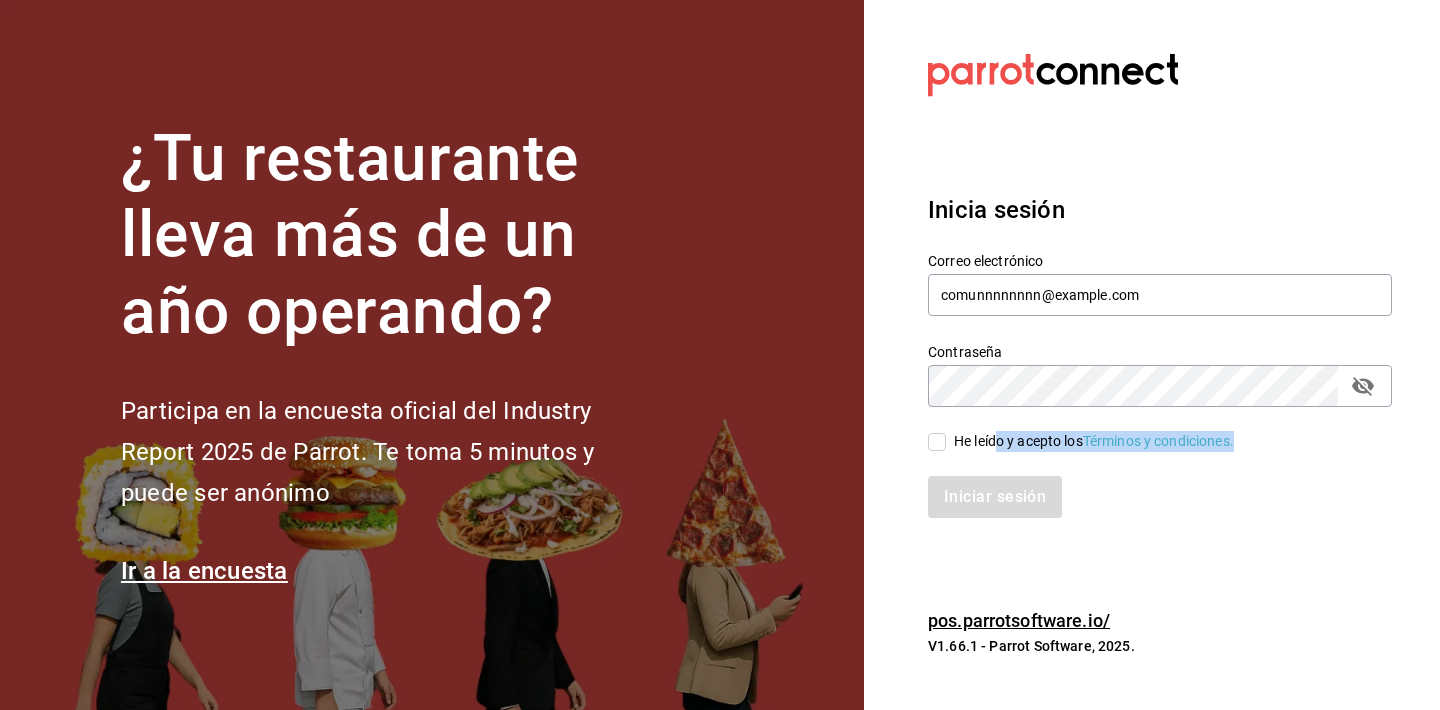 click on "He leído y acepto los  Términos y condiciones." at bounding box center [1094, 441] 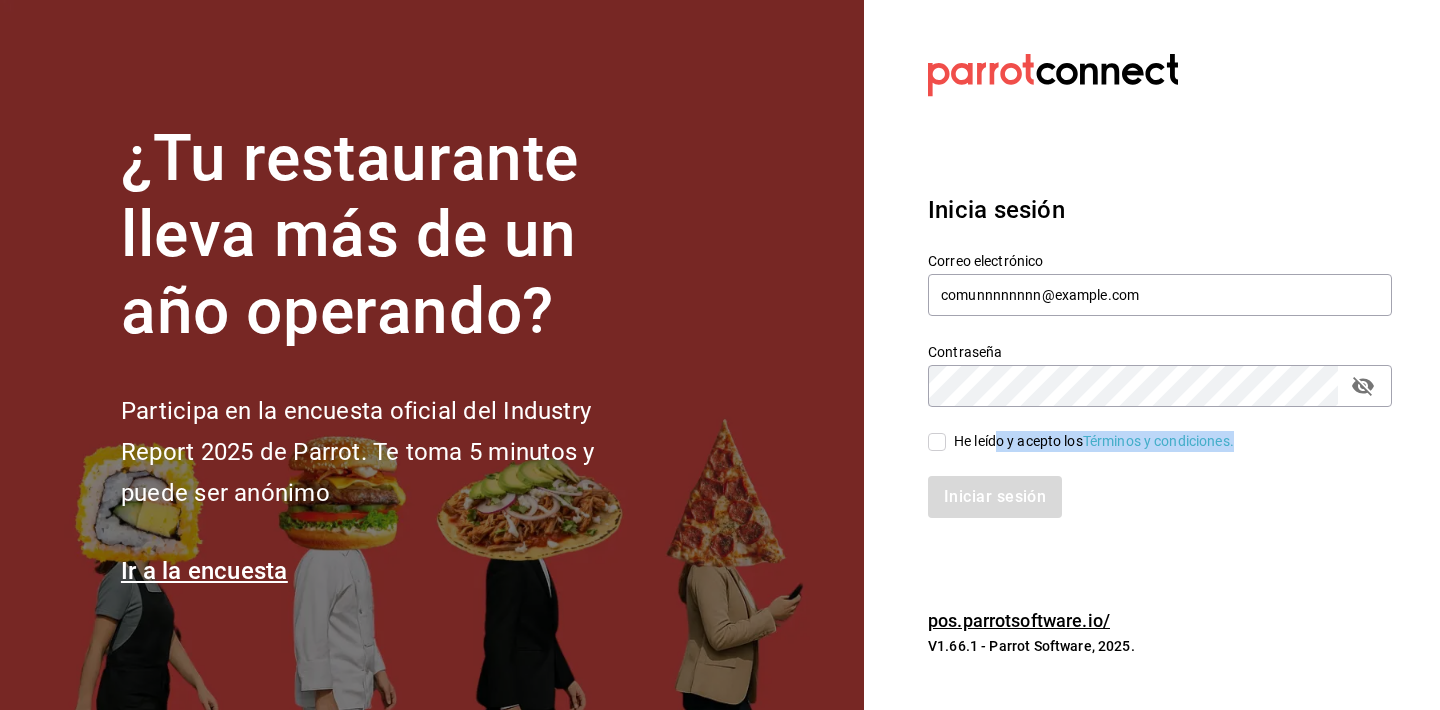 checkbox on "true" 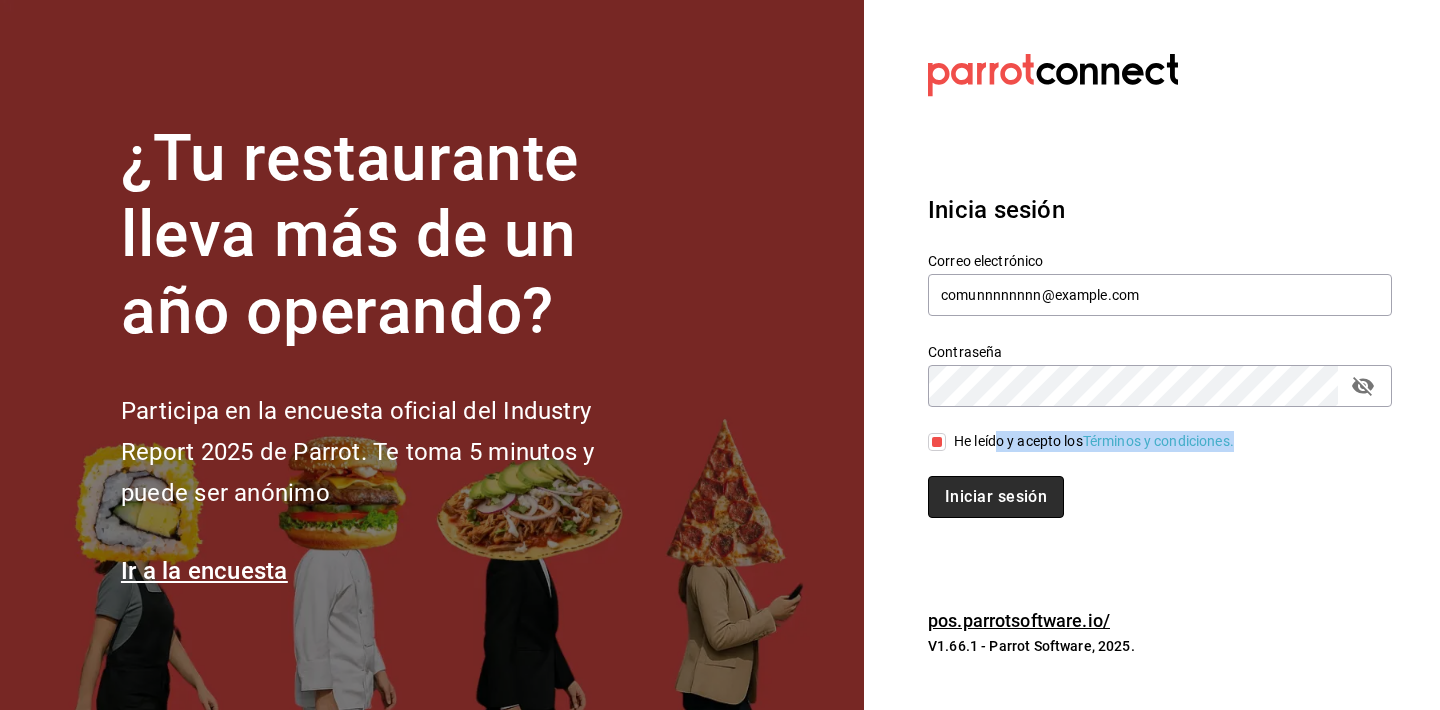 click on "Iniciar sesión" at bounding box center [996, 497] 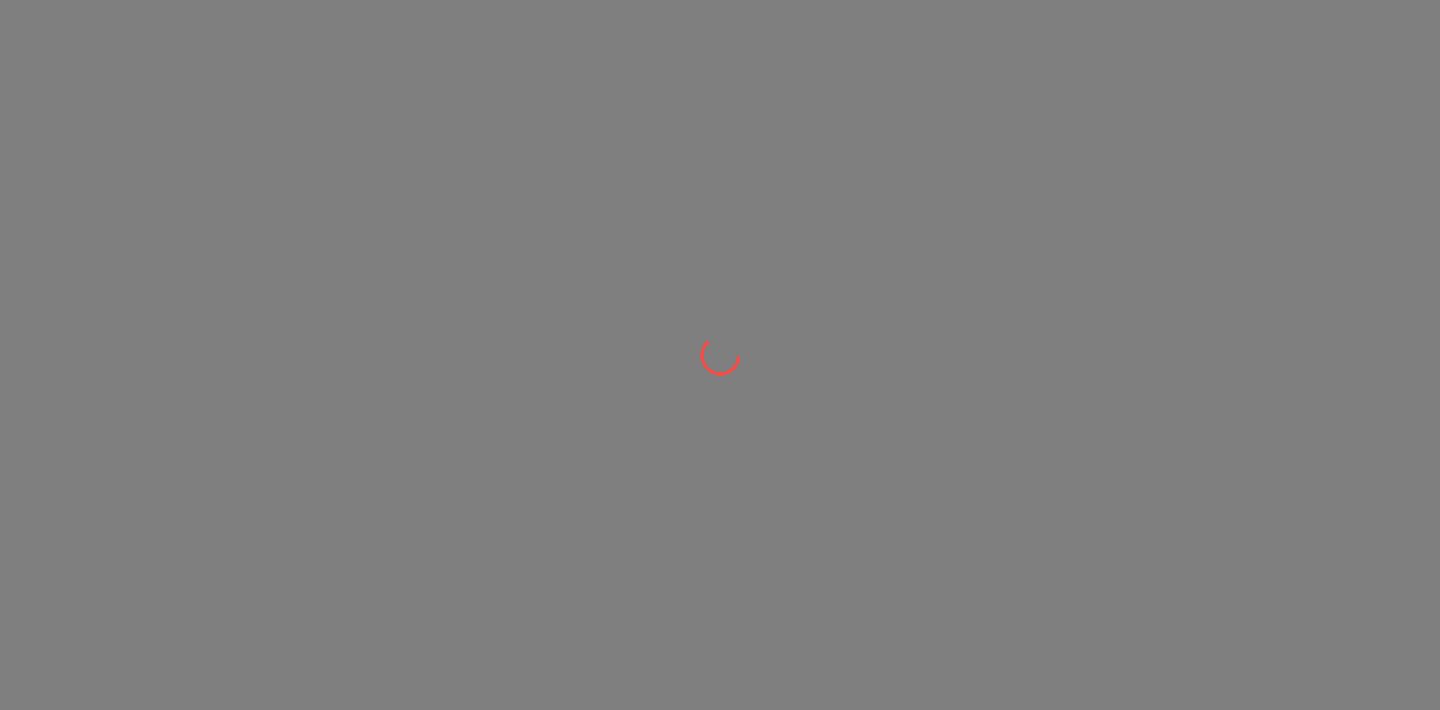 scroll, scrollTop: 0, scrollLeft: 0, axis: both 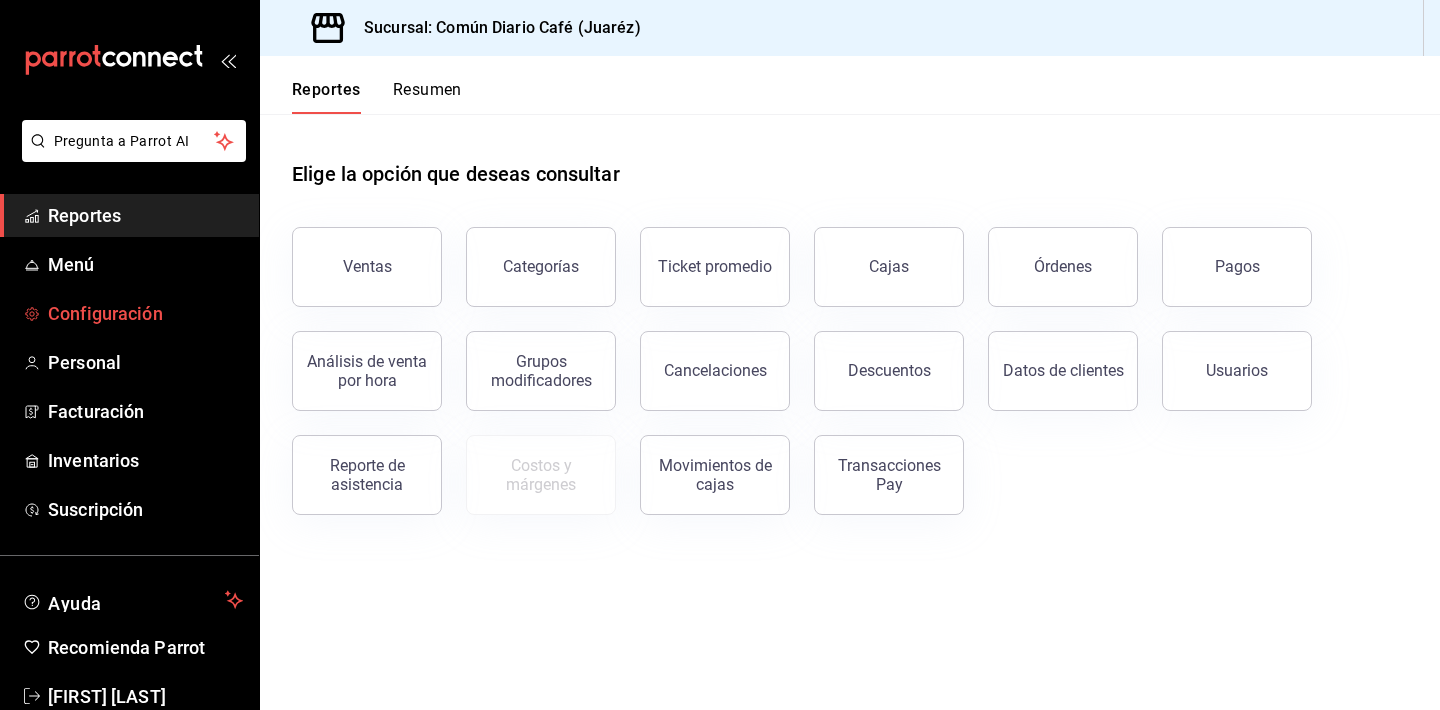 click on "Configuración" at bounding box center [145, 313] 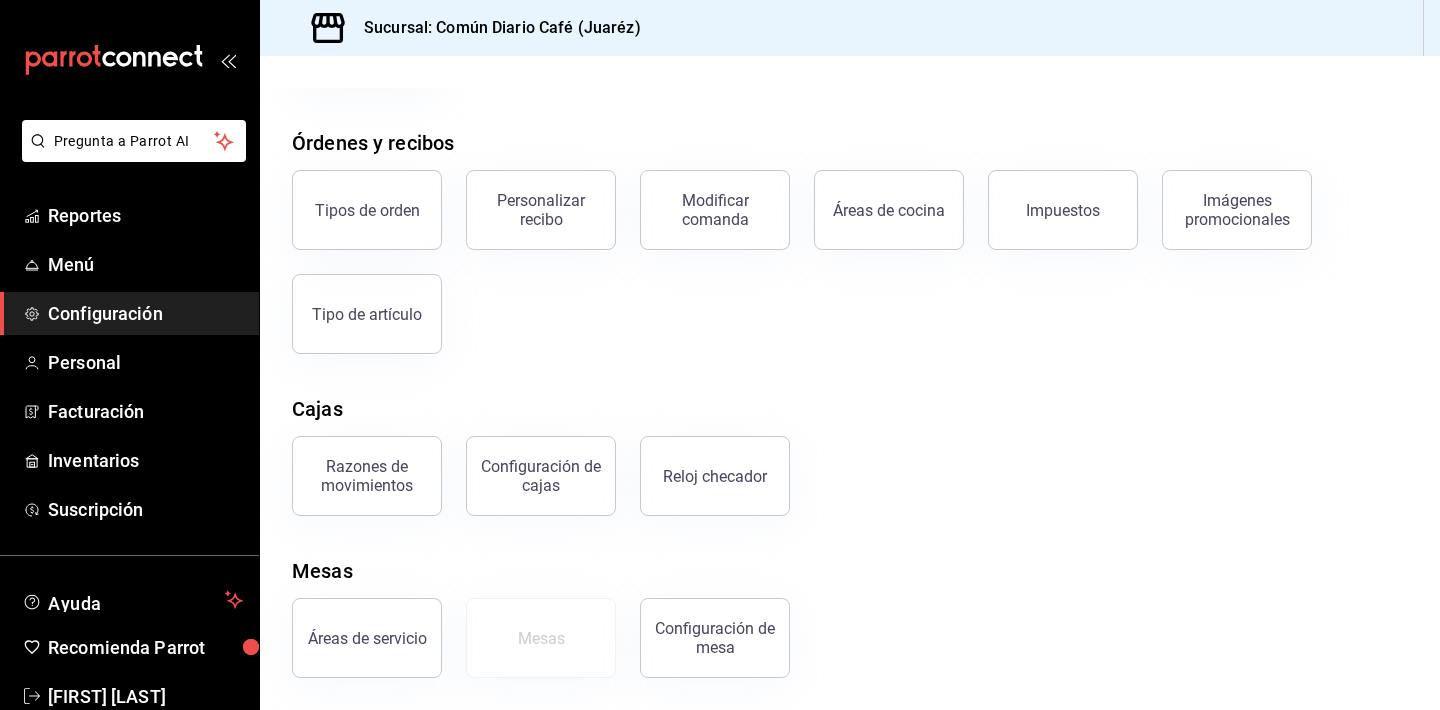 scroll, scrollTop: 304, scrollLeft: 0, axis: vertical 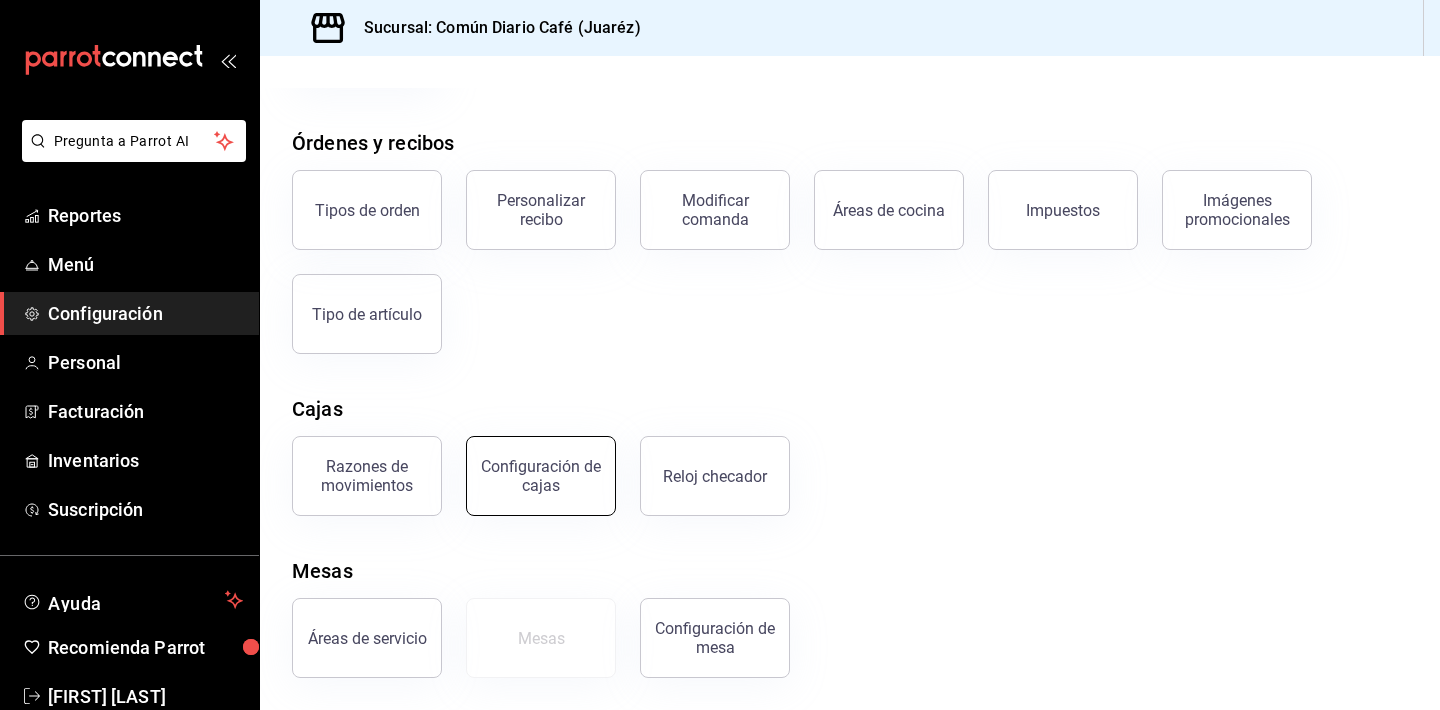 click on "Configuración de cajas" at bounding box center (541, 476) 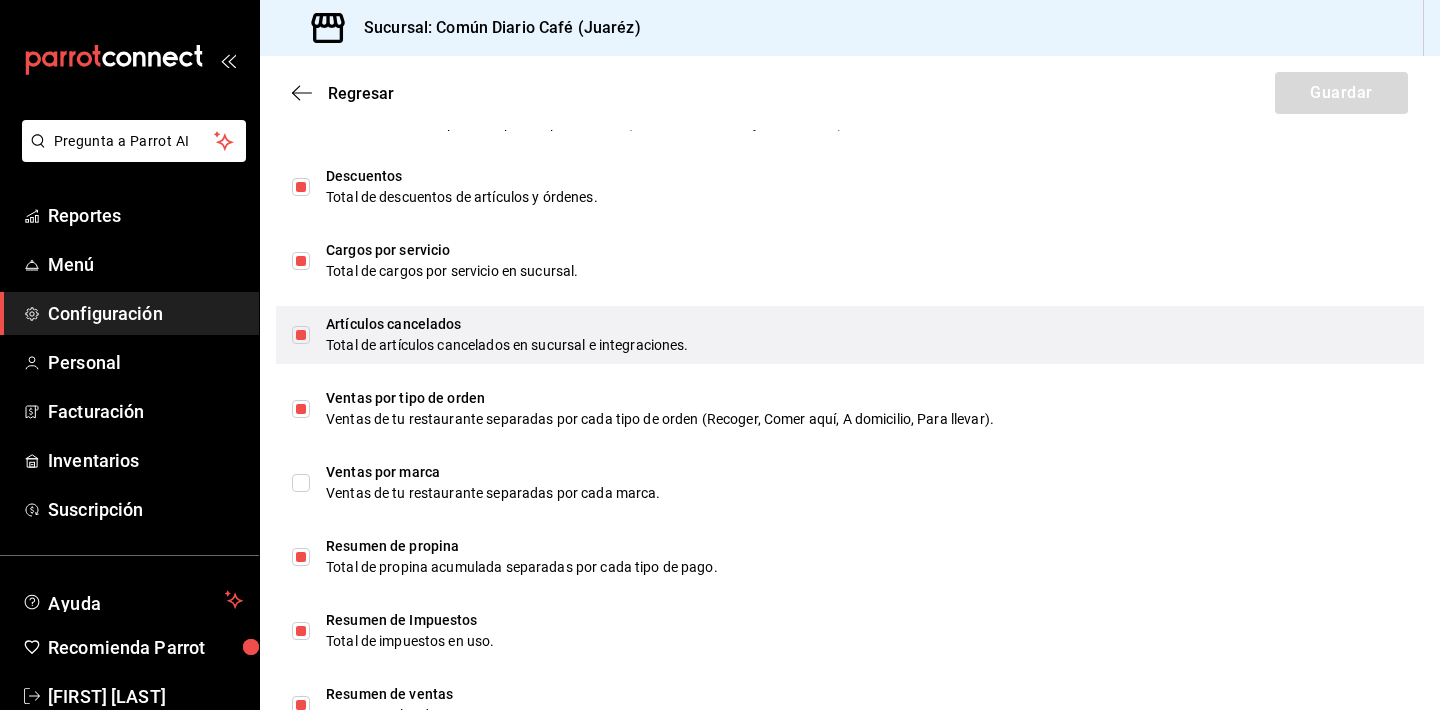 scroll, scrollTop: 1121, scrollLeft: 0, axis: vertical 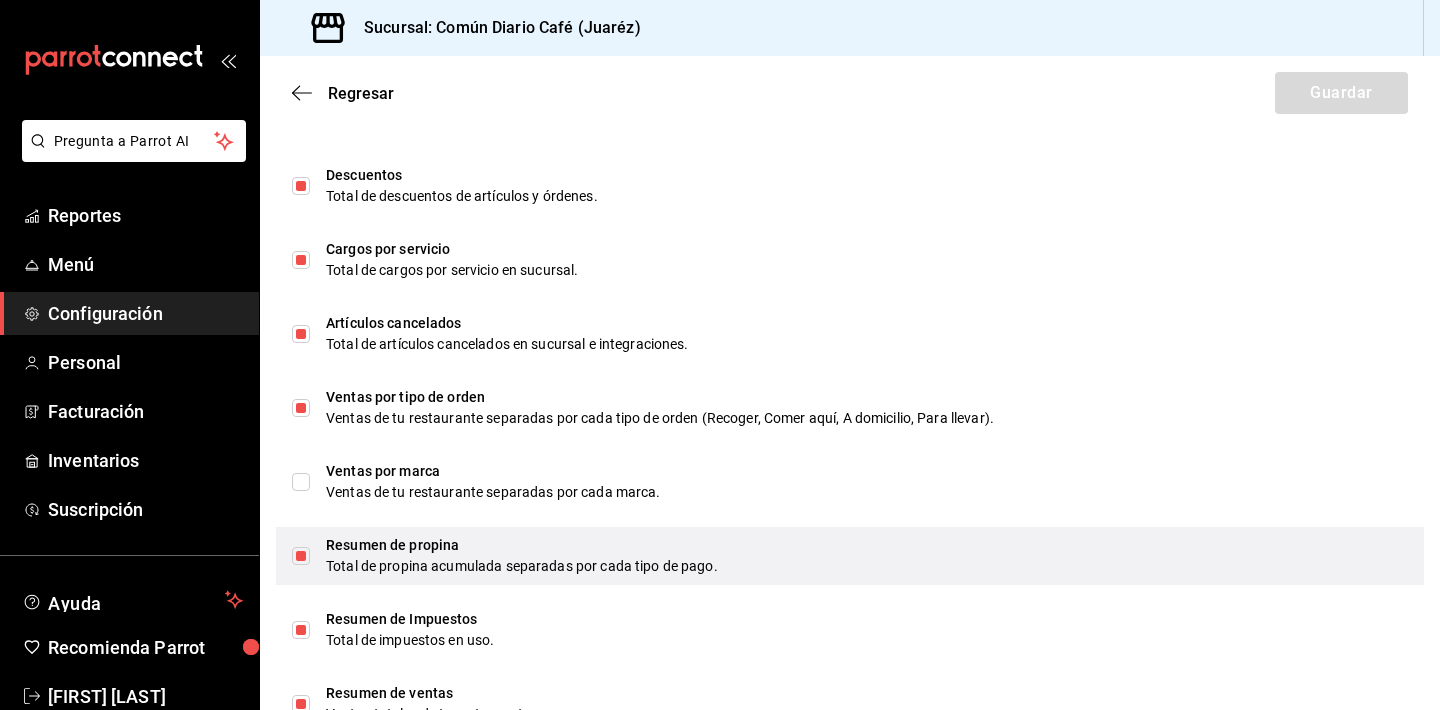 click at bounding box center (301, 556) 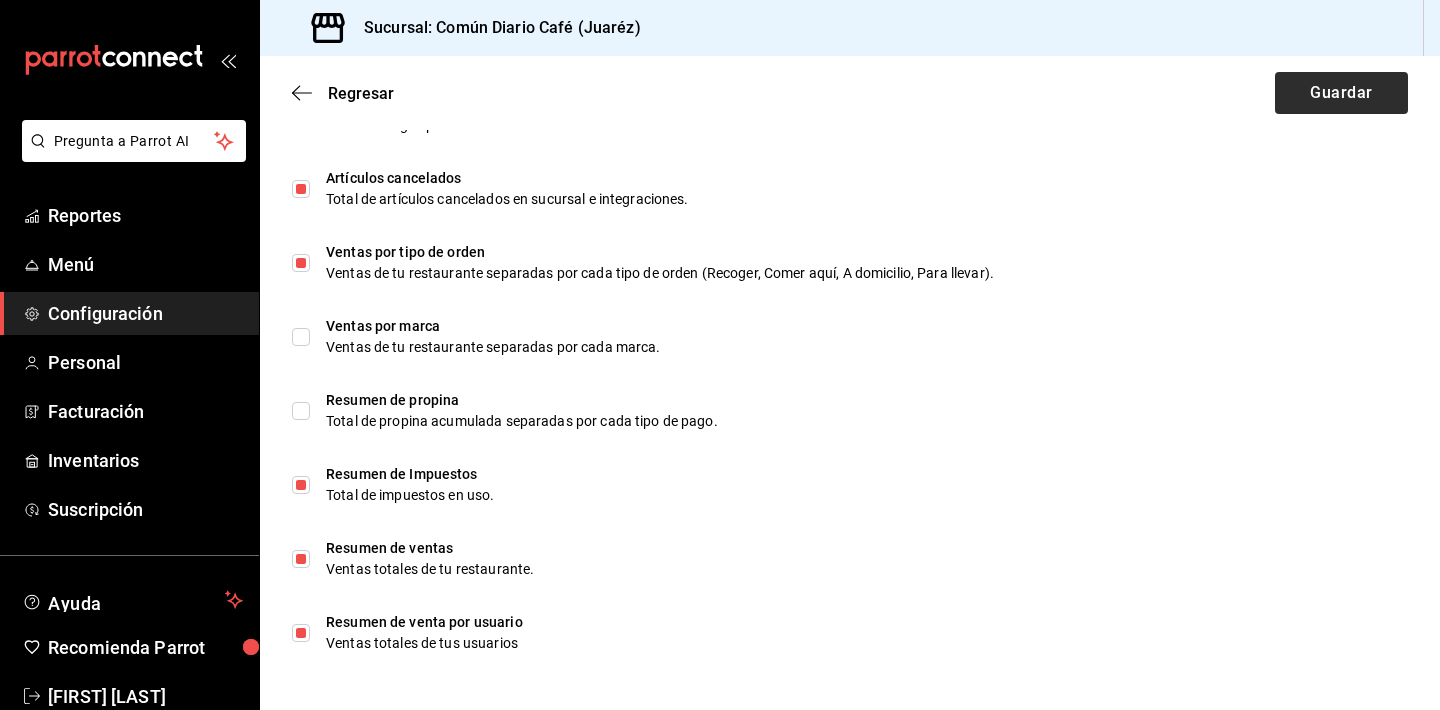 scroll, scrollTop: 1265, scrollLeft: 0, axis: vertical 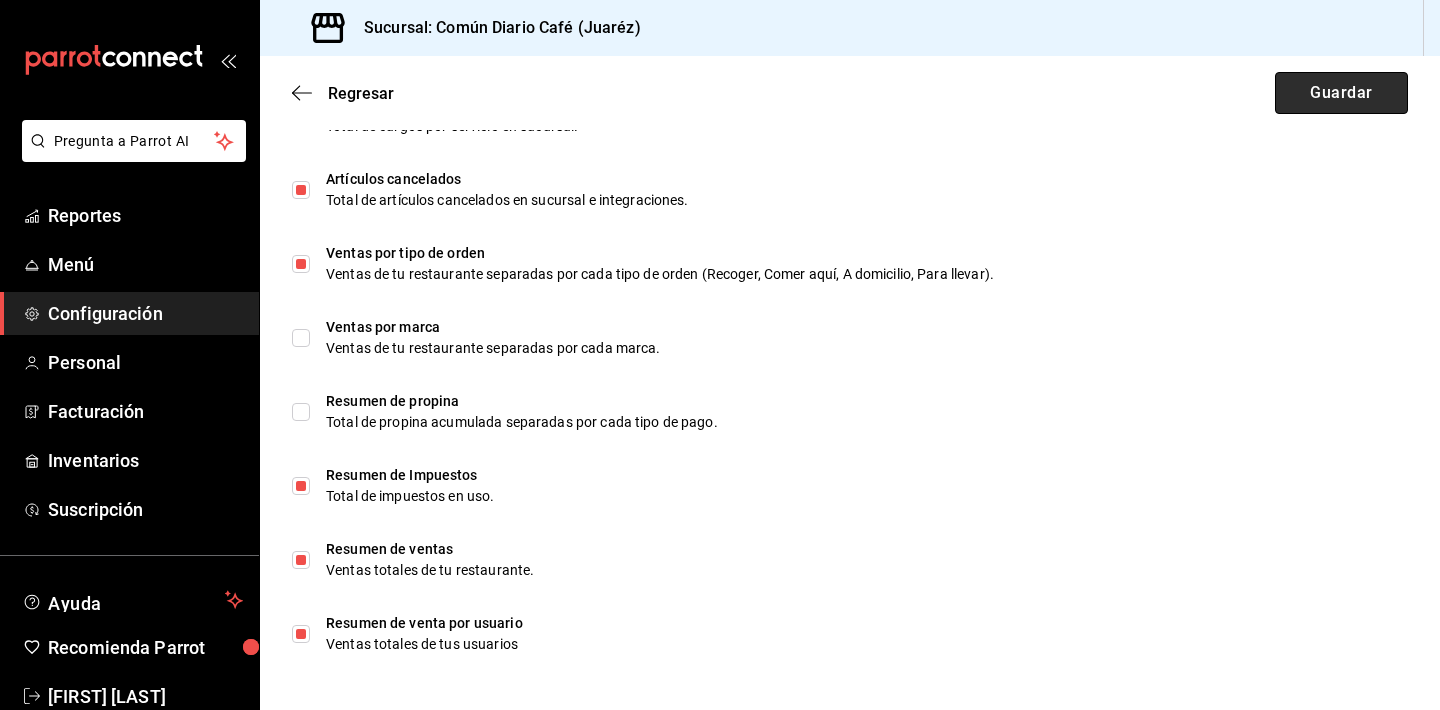 click on "Guardar" at bounding box center [1341, 93] 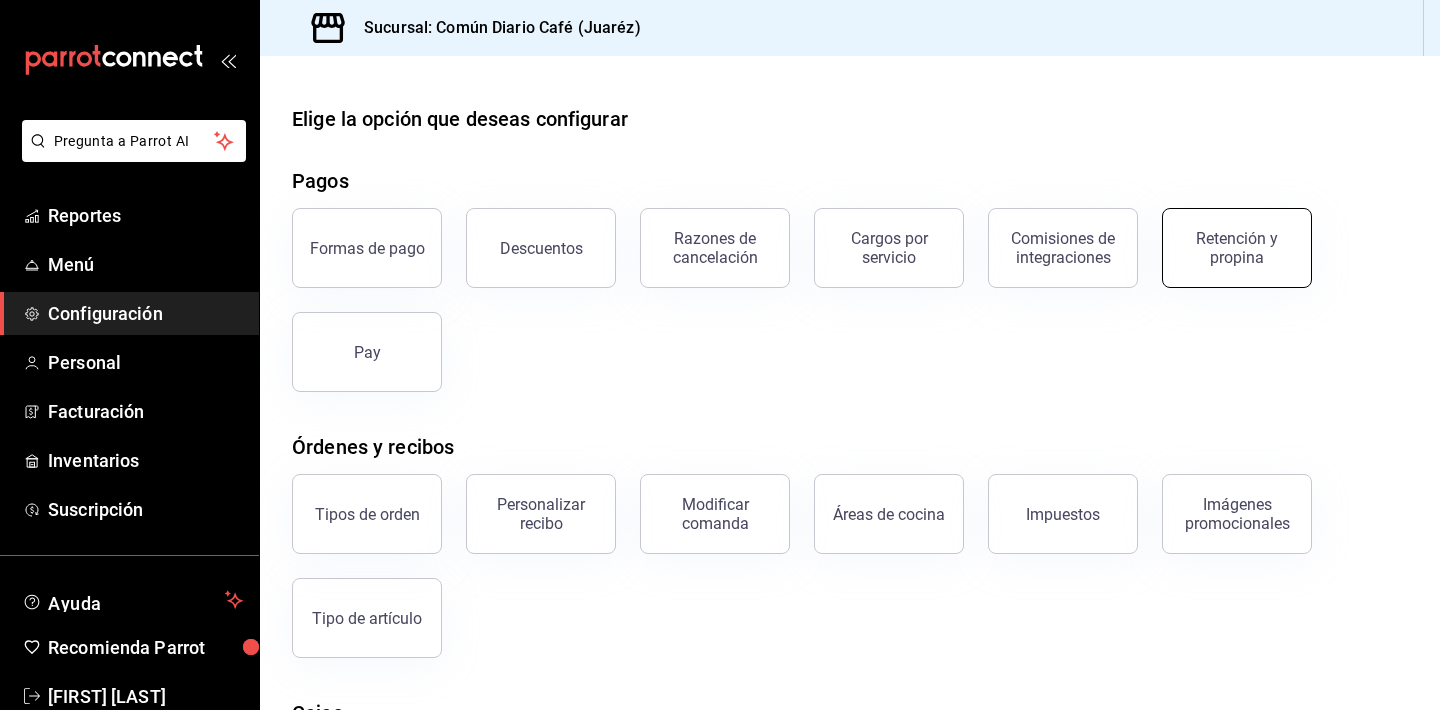 click on "Retención y propina" at bounding box center [1237, 248] 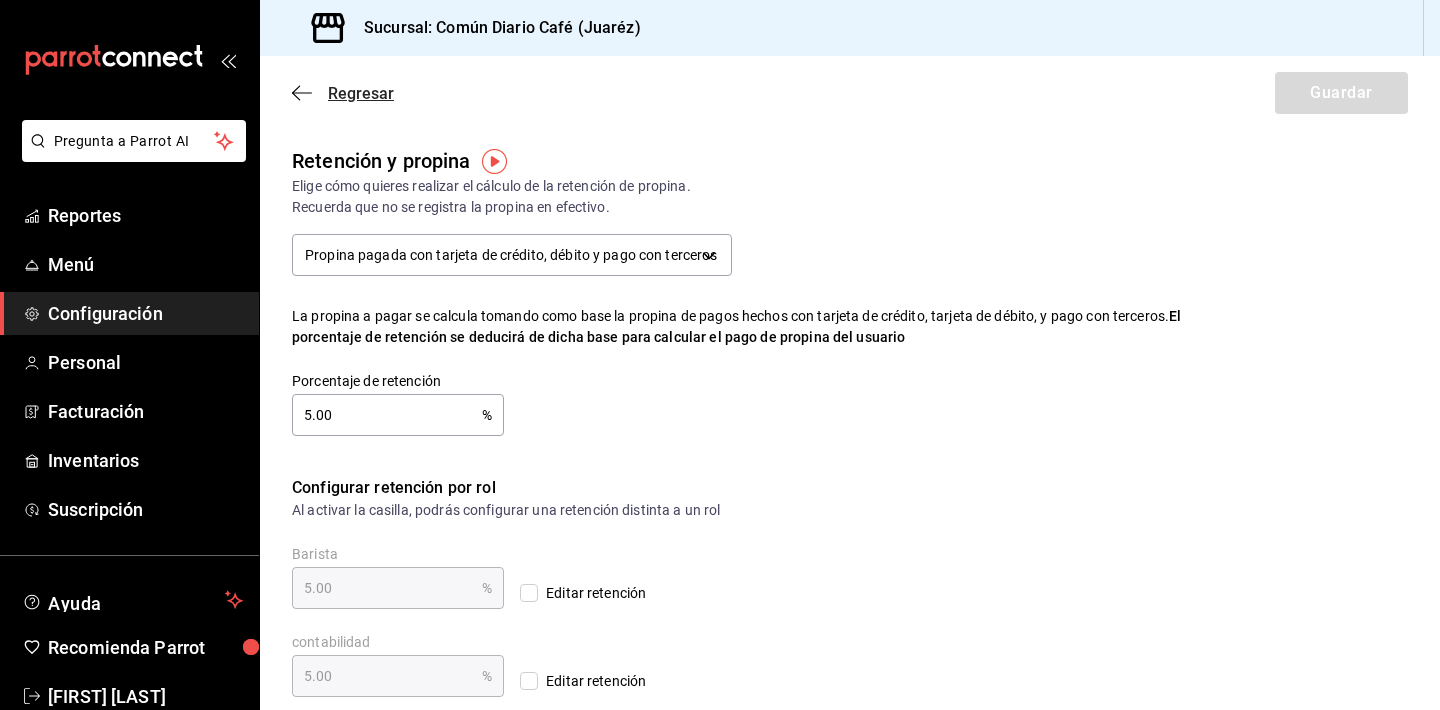 click 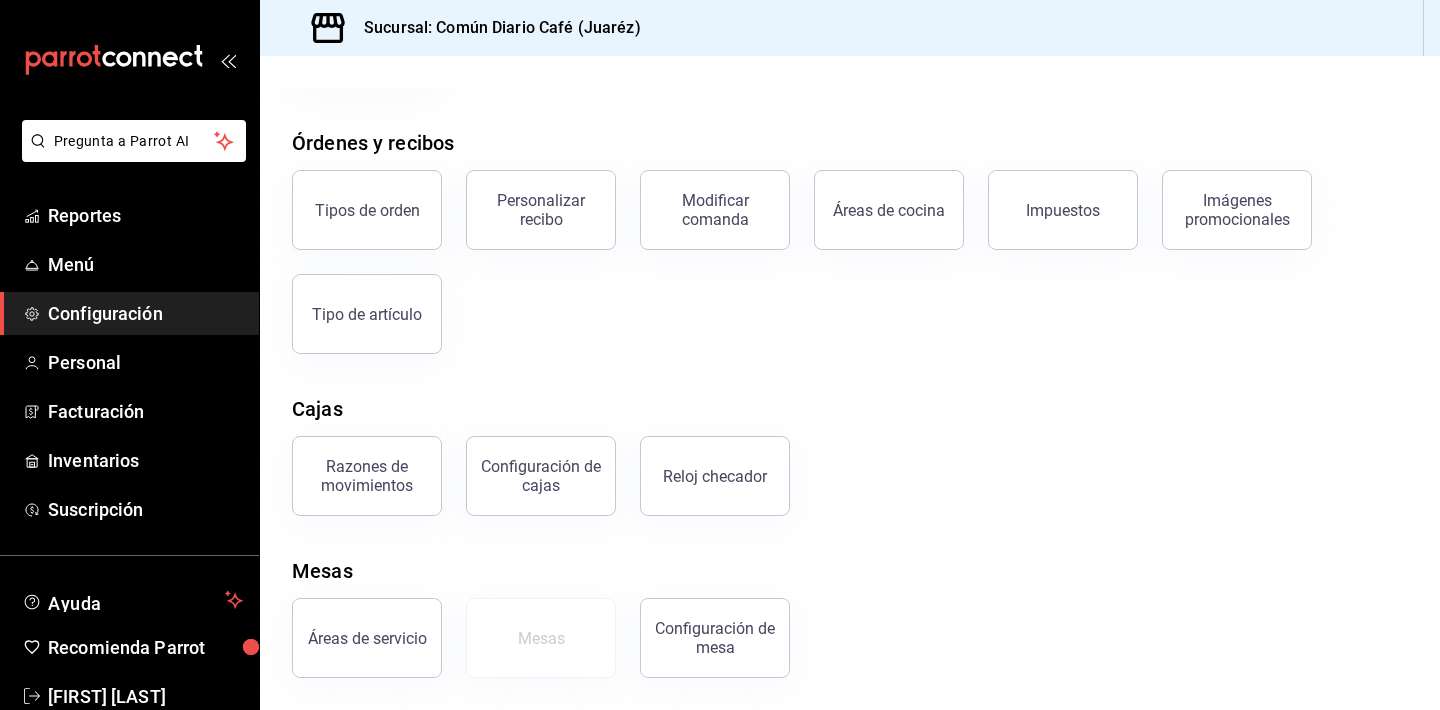 scroll, scrollTop: 304, scrollLeft: 0, axis: vertical 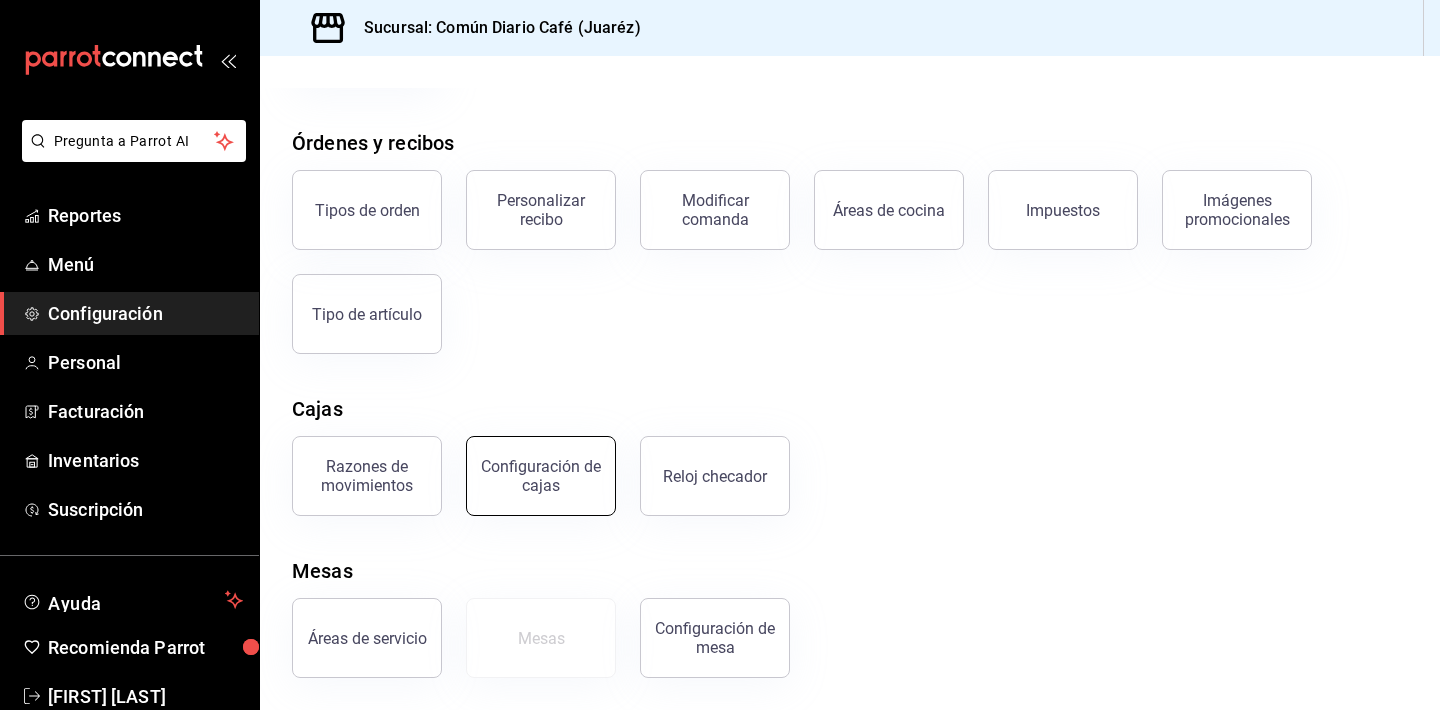 click on "Configuración de cajas" at bounding box center (541, 476) 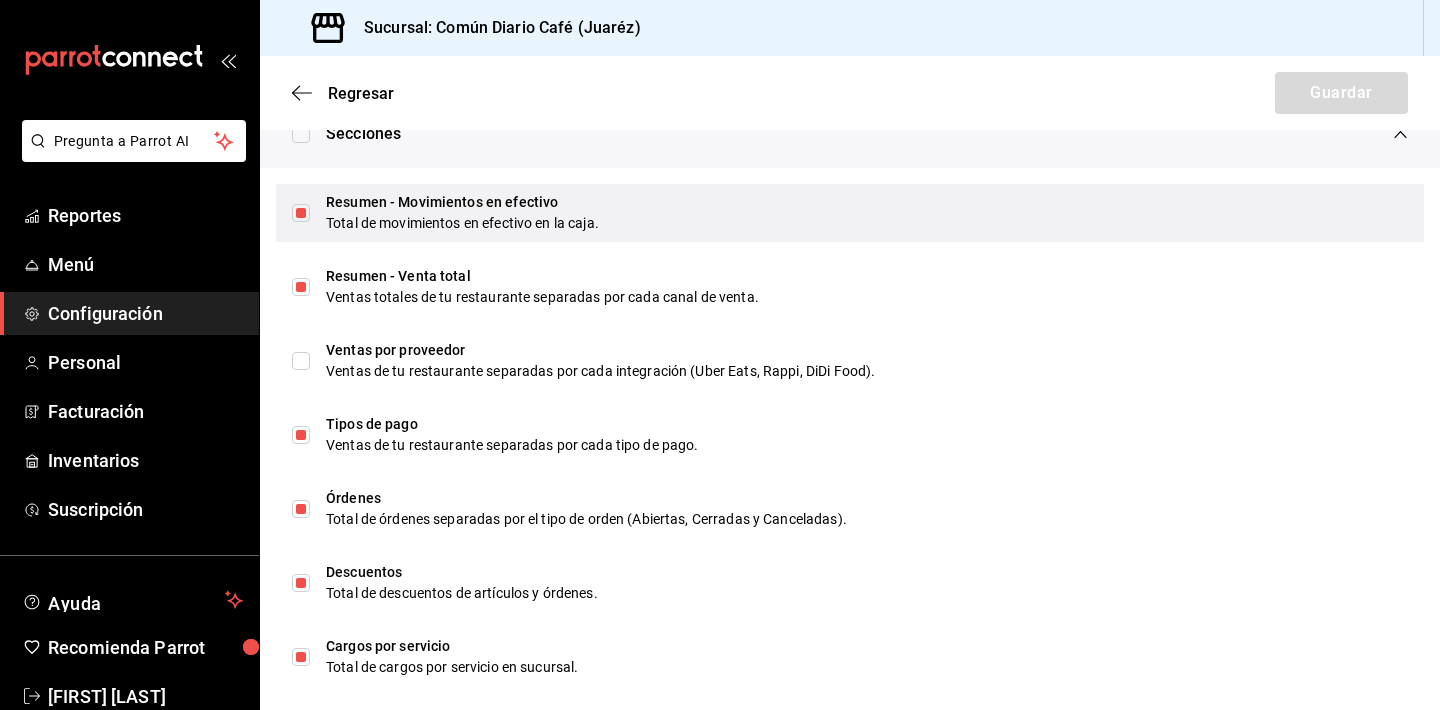 scroll, scrollTop: 760, scrollLeft: 0, axis: vertical 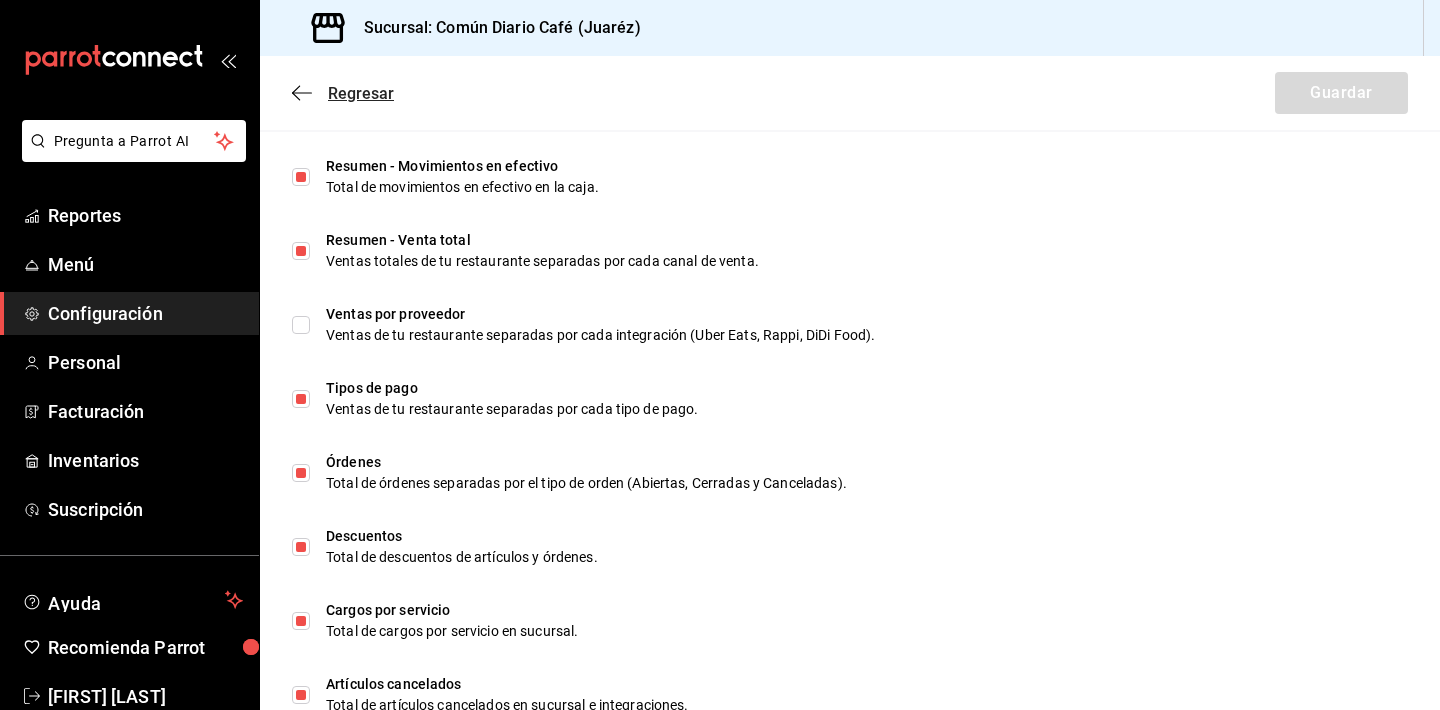 click 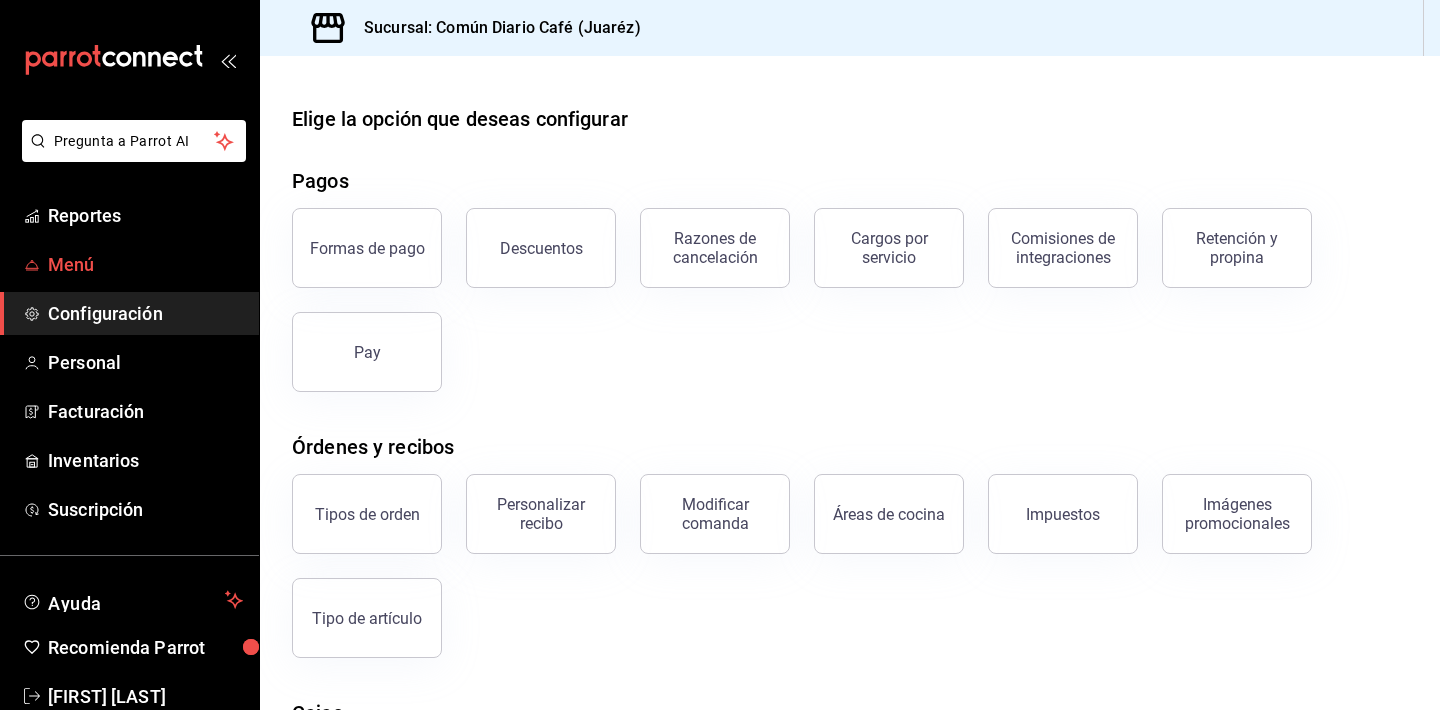 click on "Menú" at bounding box center (145, 264) 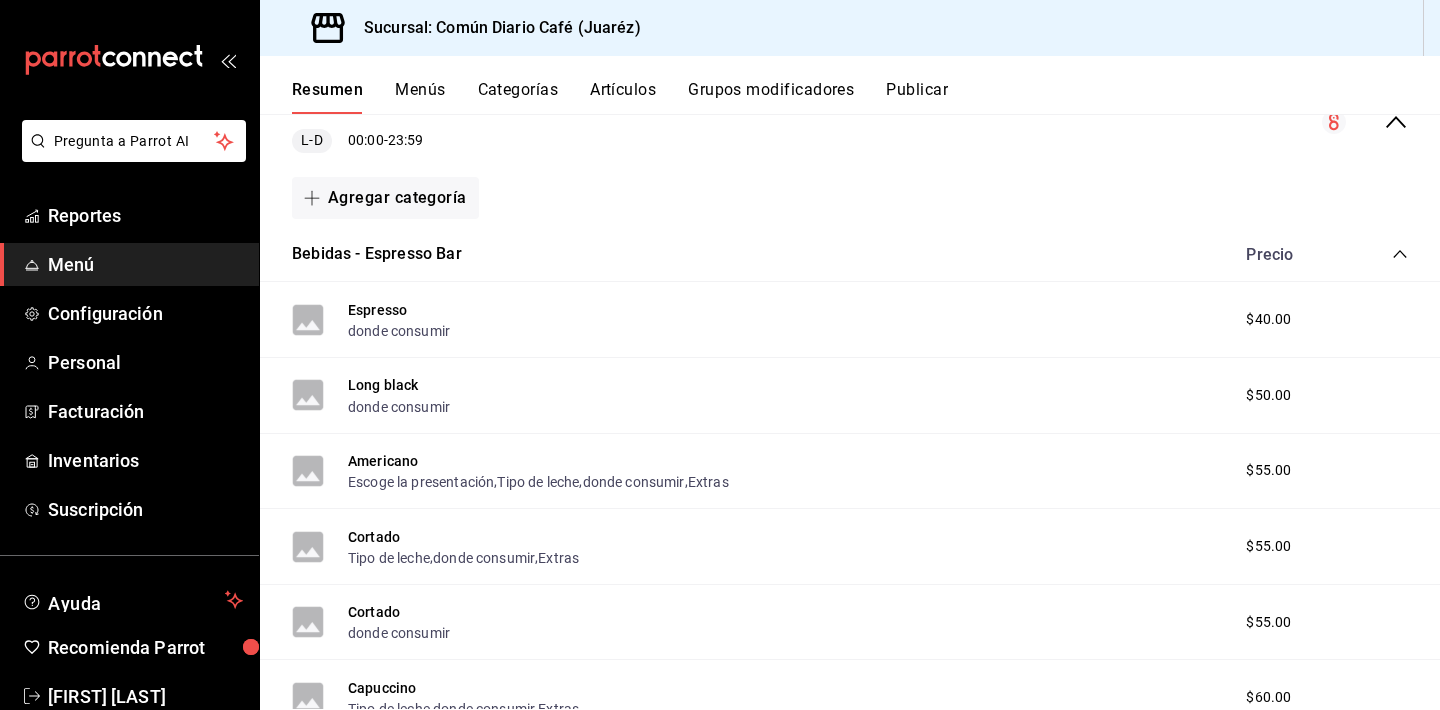 scroll, scrollTop: 275, scrollLeft: 0, axis: vertical 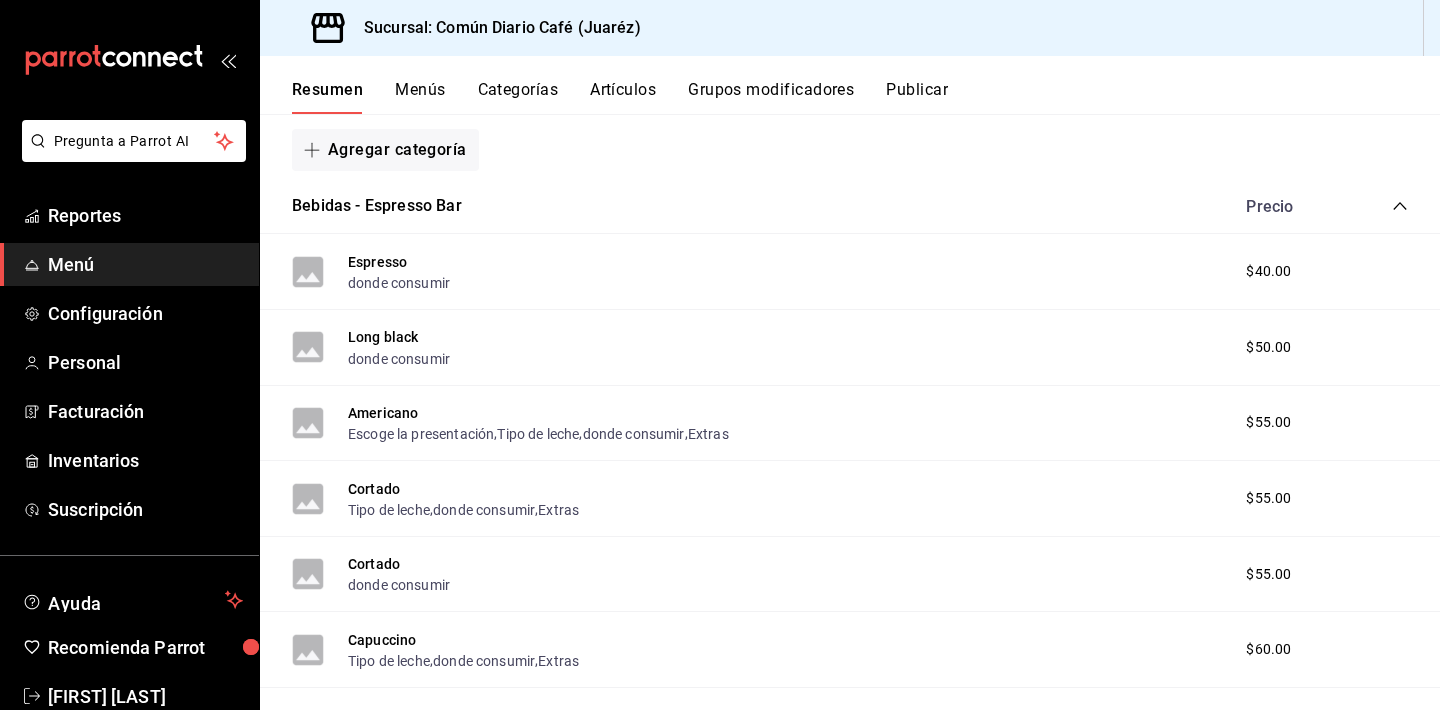 click on "Grupos modificadores" at bounding box center (771, 97) 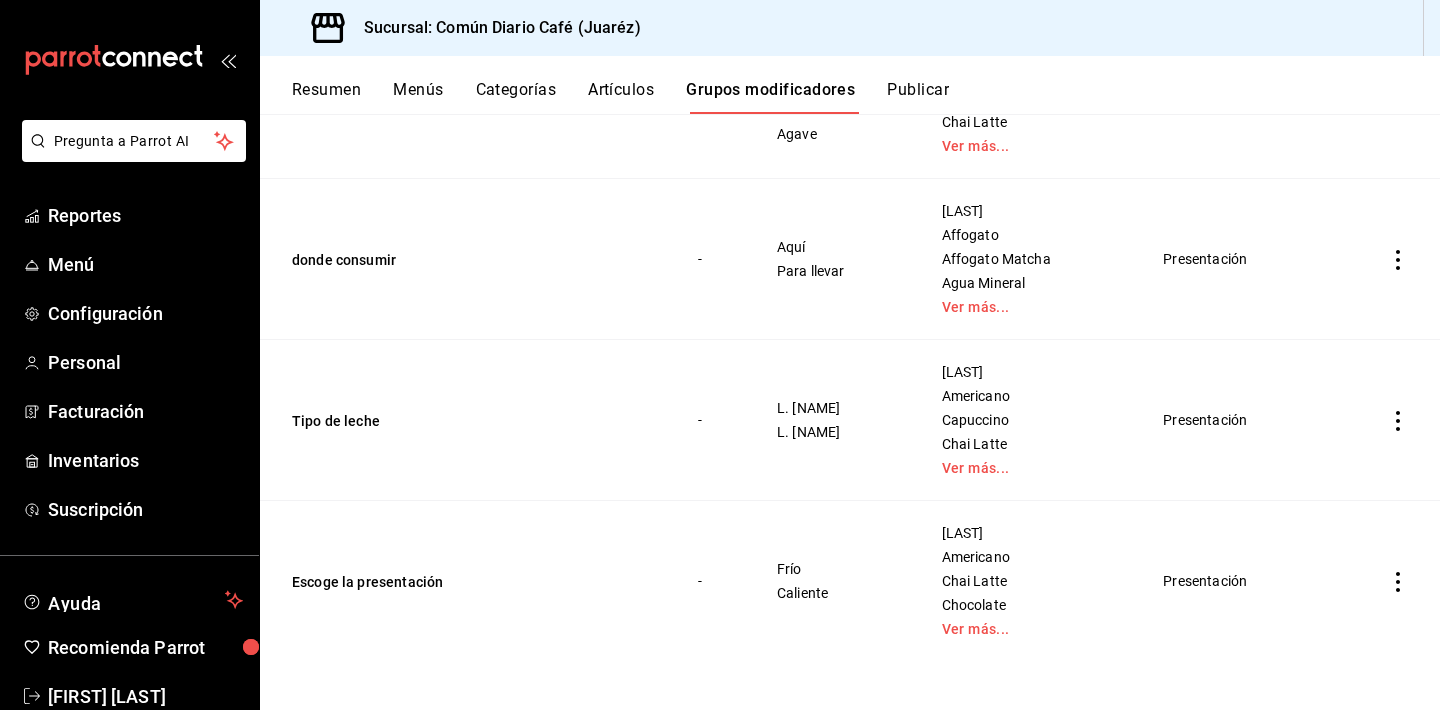 scroll, scrollTop: 319, scrollLeft: 0, axis: vertical 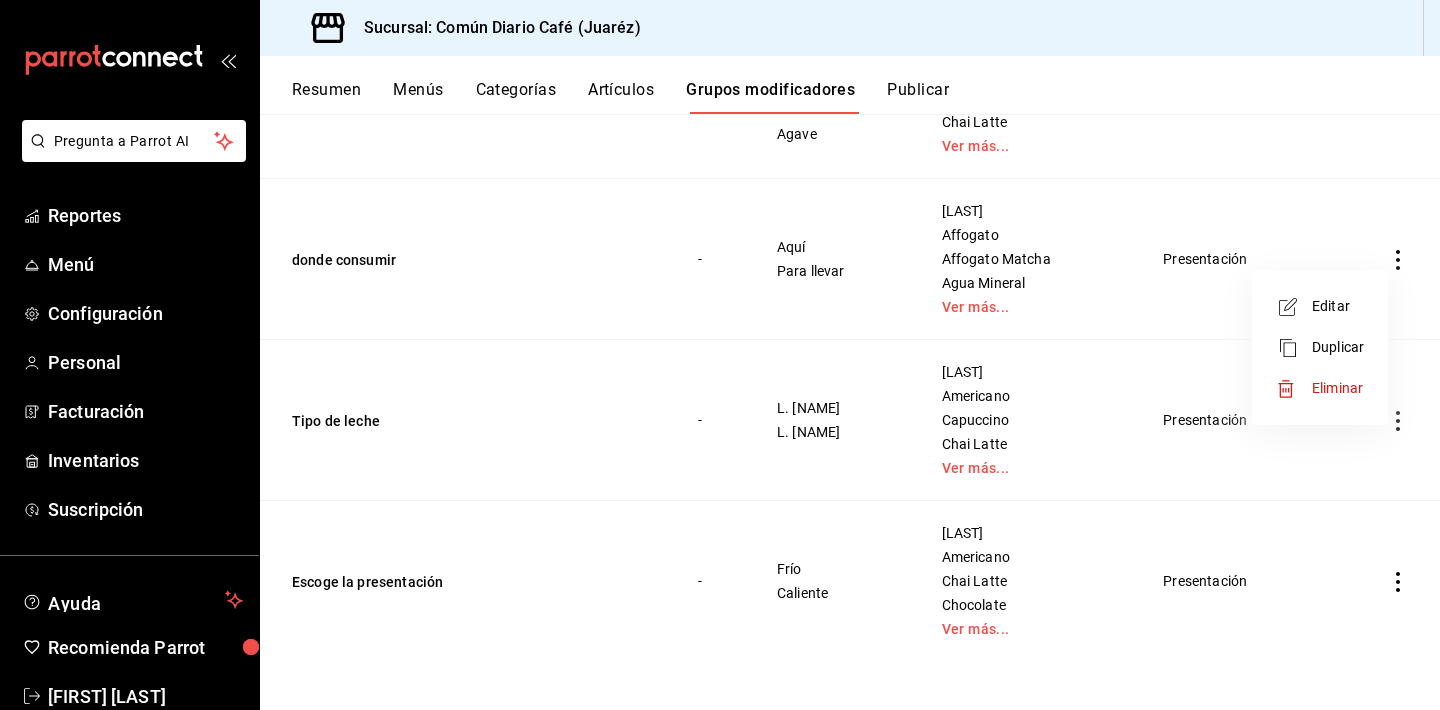click on "Editar" at bounding box center [1338, 306] 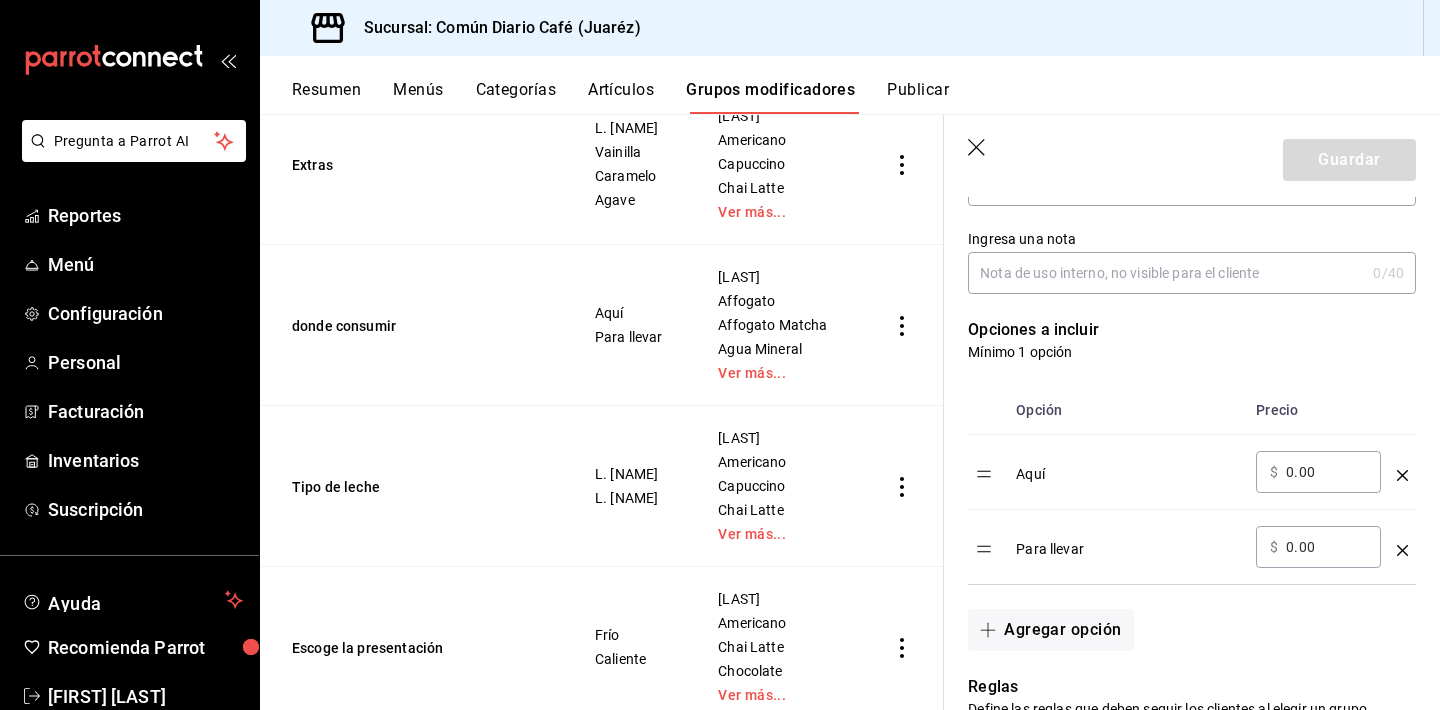 scroll, scrollTop: 409, scrollLeft: 0, axis: vertical 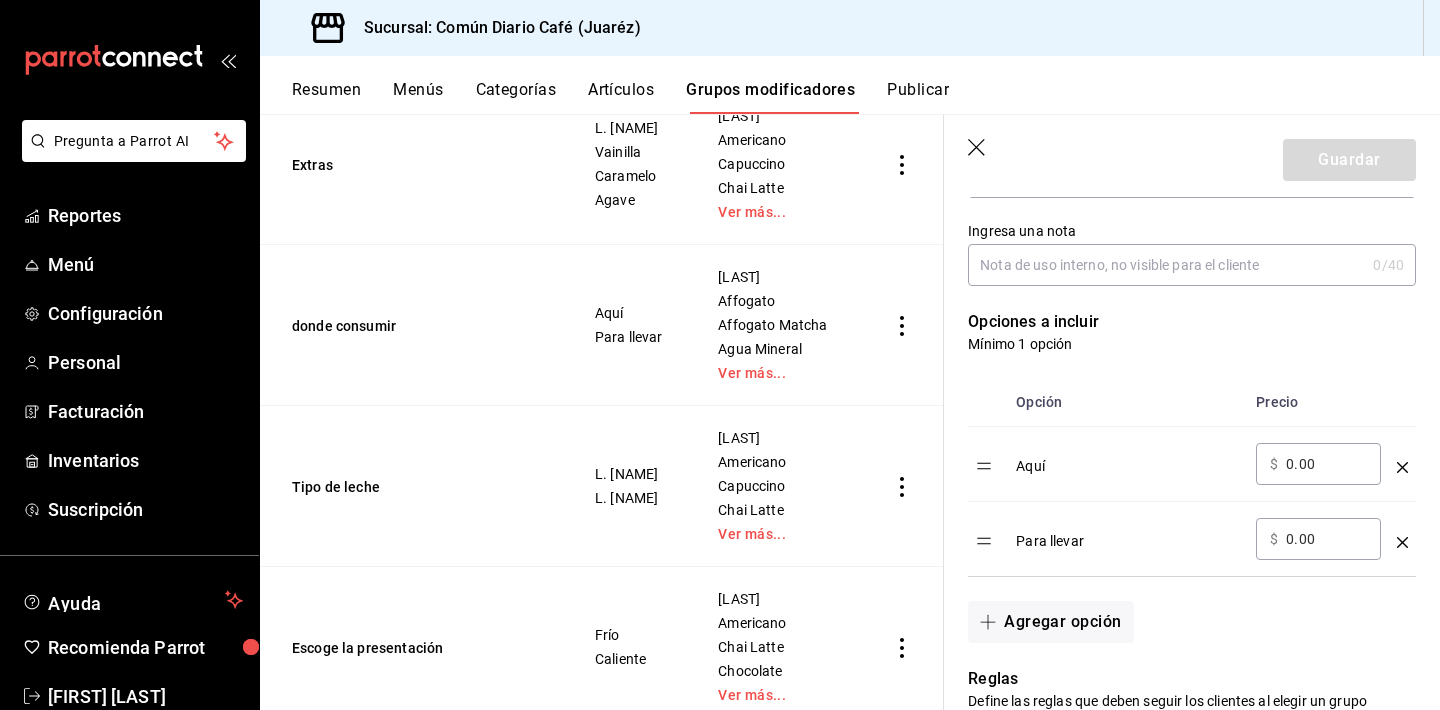 click on "Aquí" at bounding box center (1128, 459) 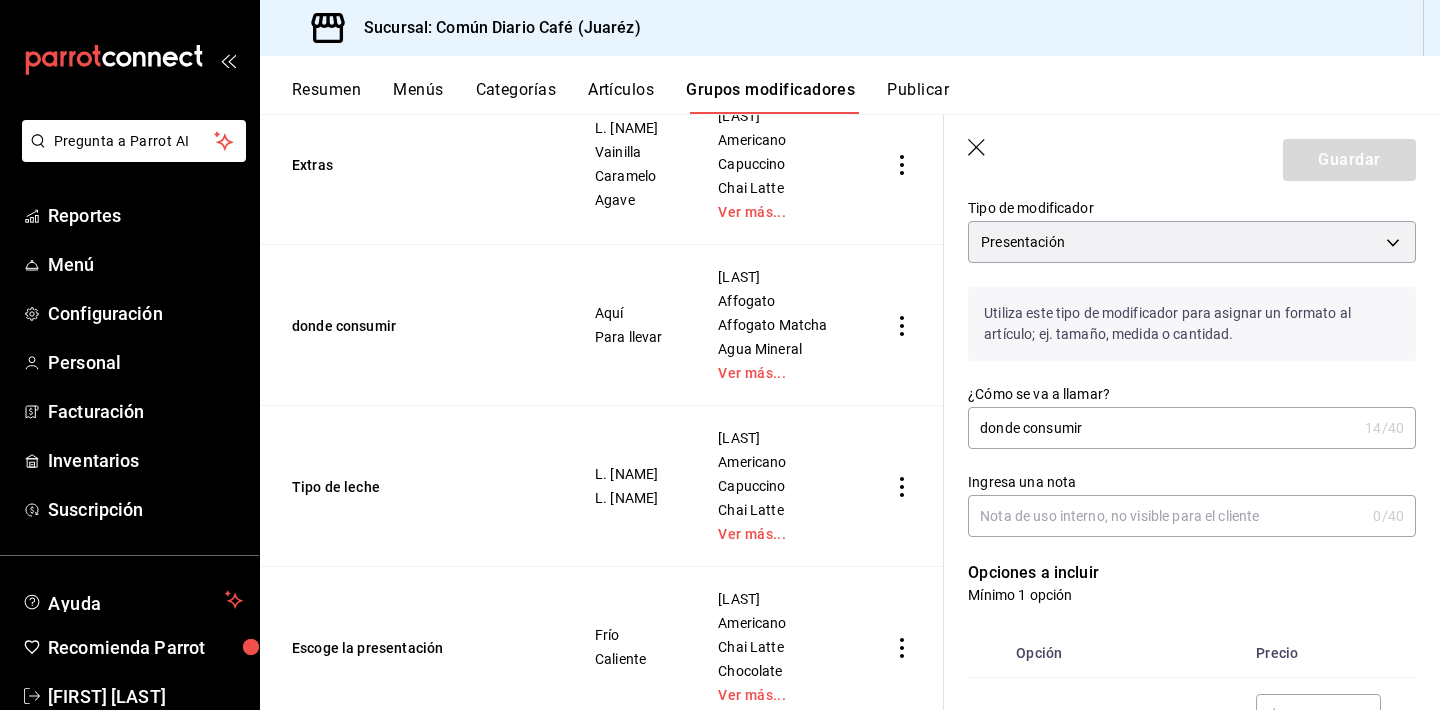 scroll, scrollTop: 155, scrollLeft: 0, axis: vertical 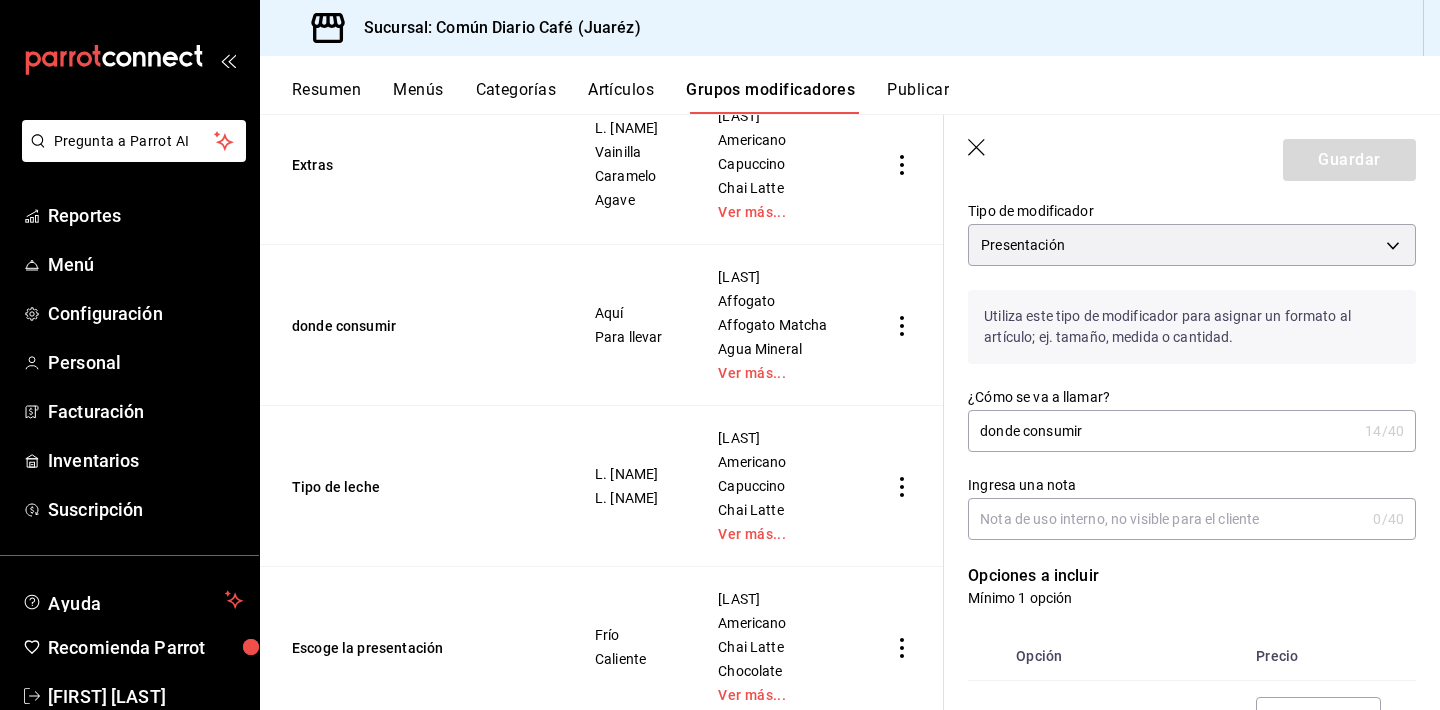 drag, startPoint x: 1096, startPoint y: 432, endPoint x: 1112, endPoint y: 431, distance: 16.03122 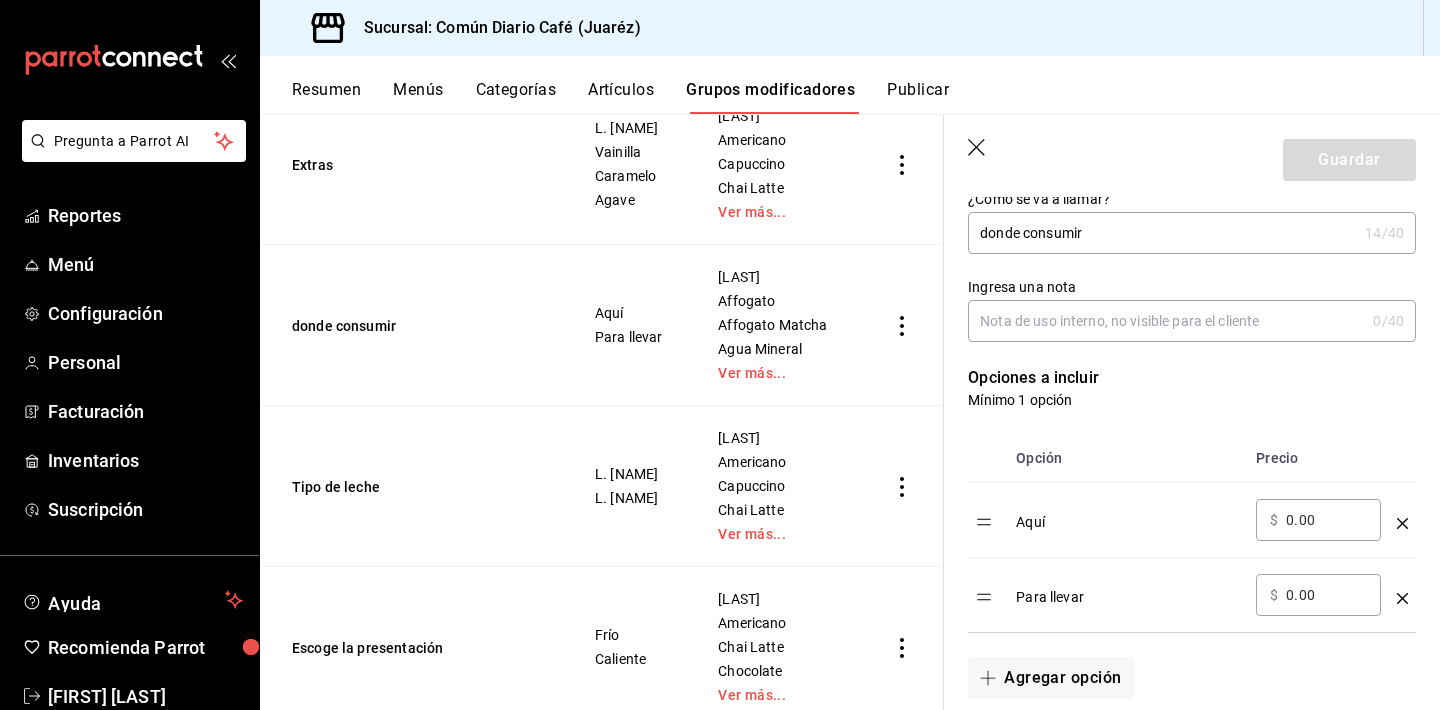 scroll, scrollTop: 385, scrollLeft: 0, axis: vertical 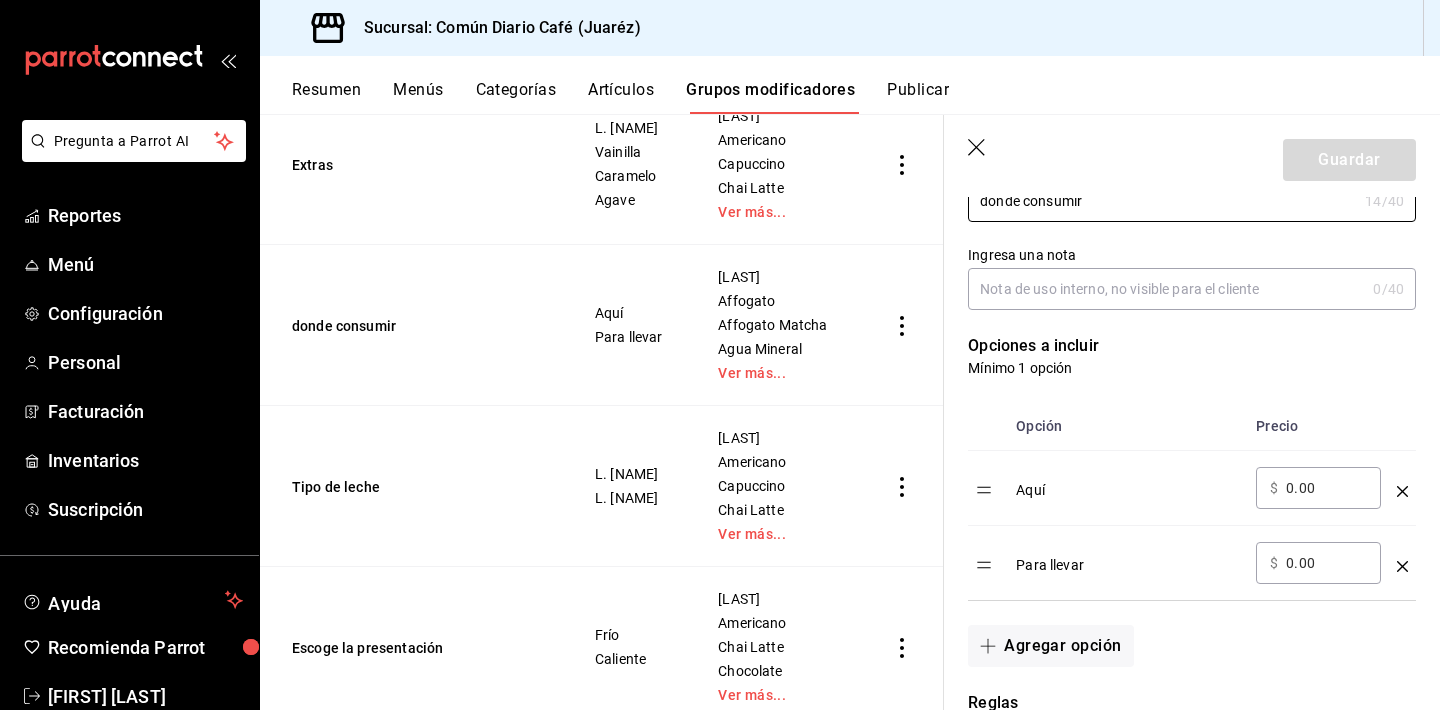 click on "Opción" at bounding box center [1128, 426] 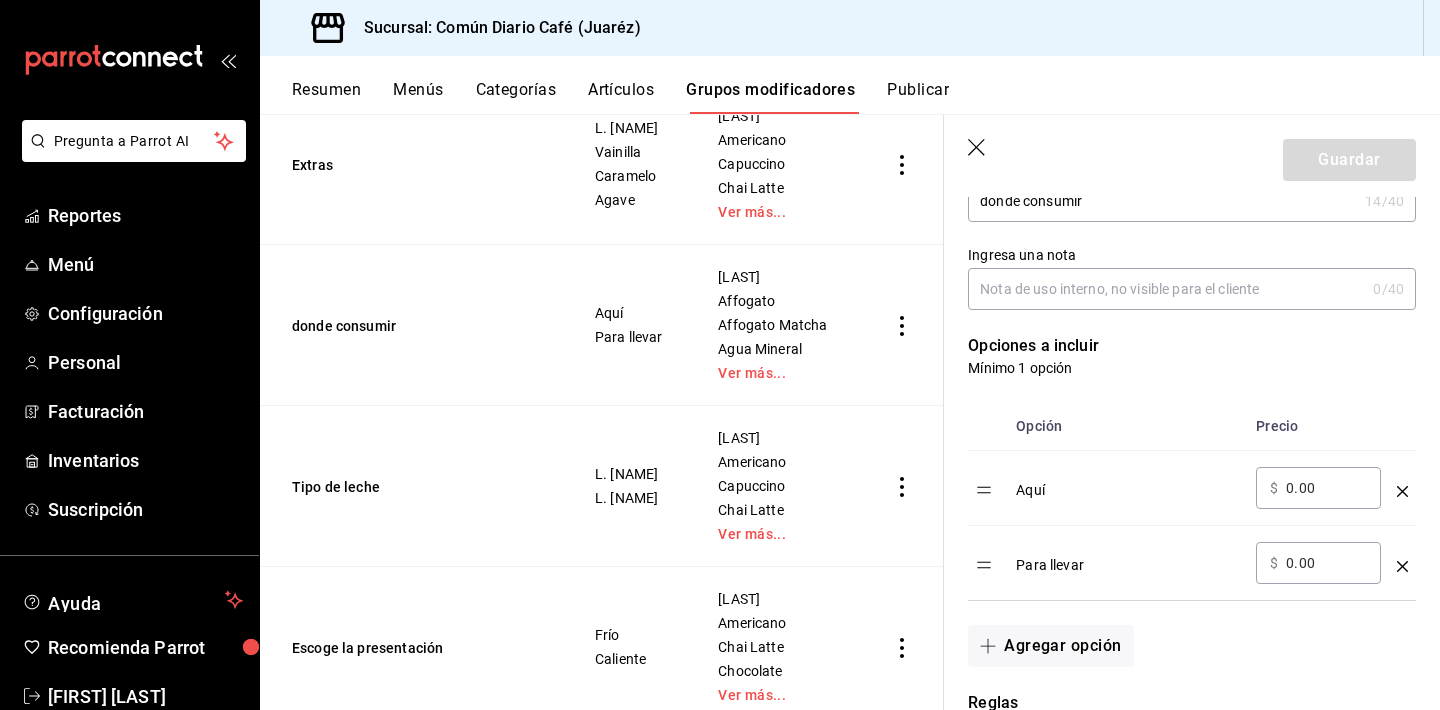 click on "Aquí" at bounding box center [1128, 483] 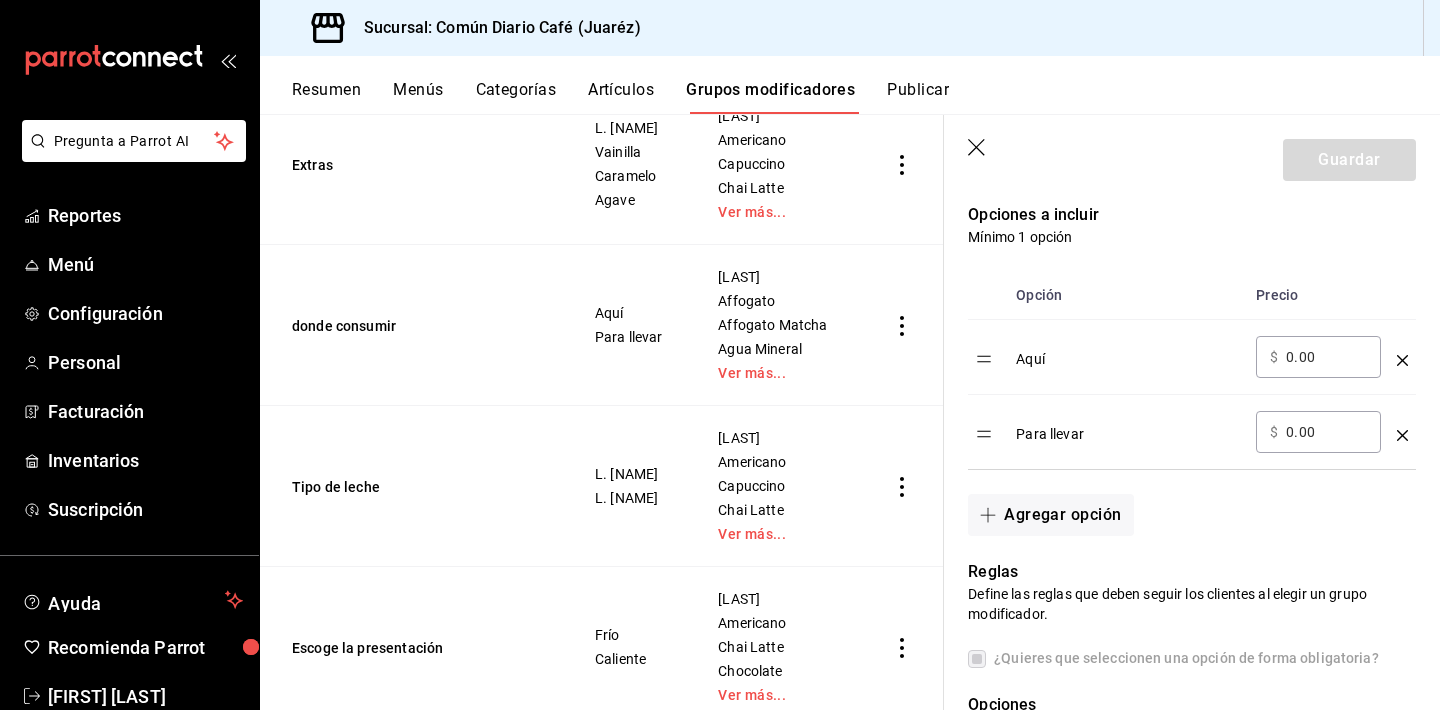 scroll, scrollTop: 531, scrollLeft: 0, axis: vertical 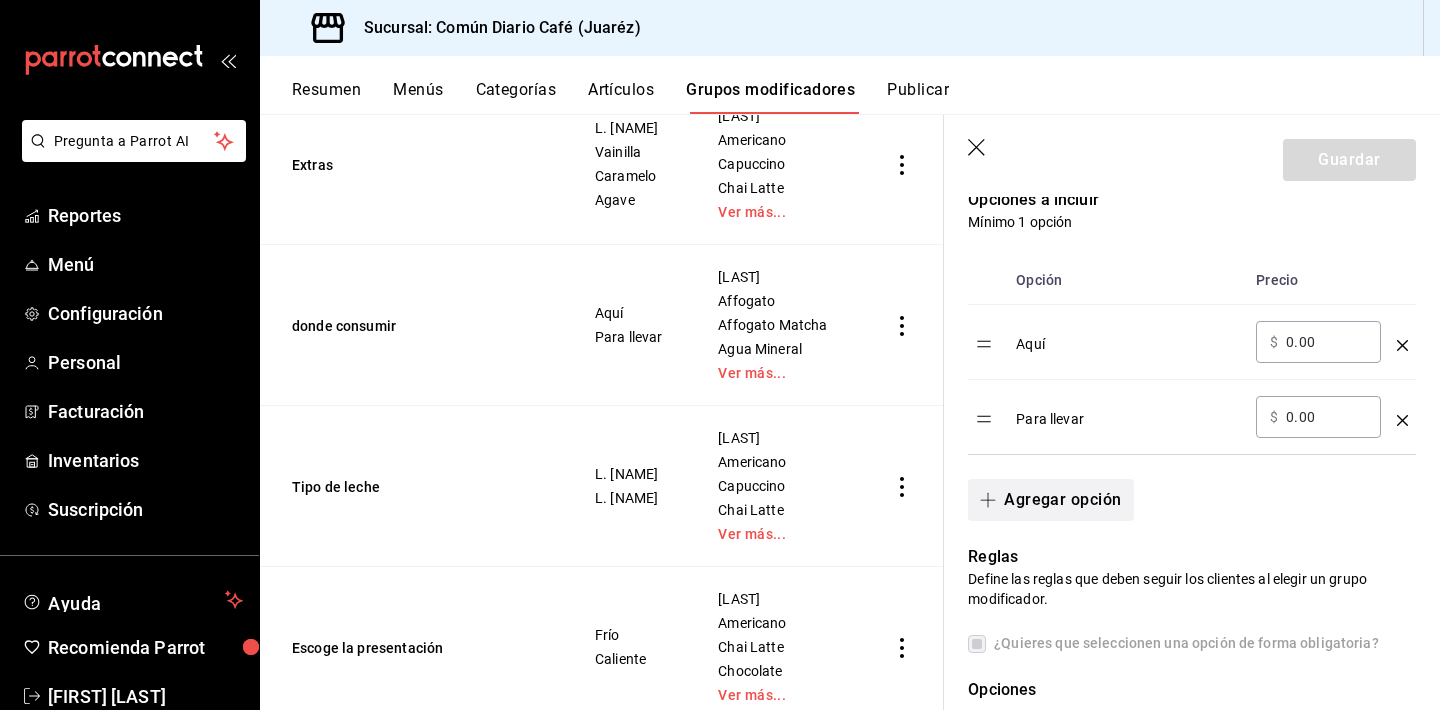 click on "Agregar opción" at bounding box center [1050, 500] 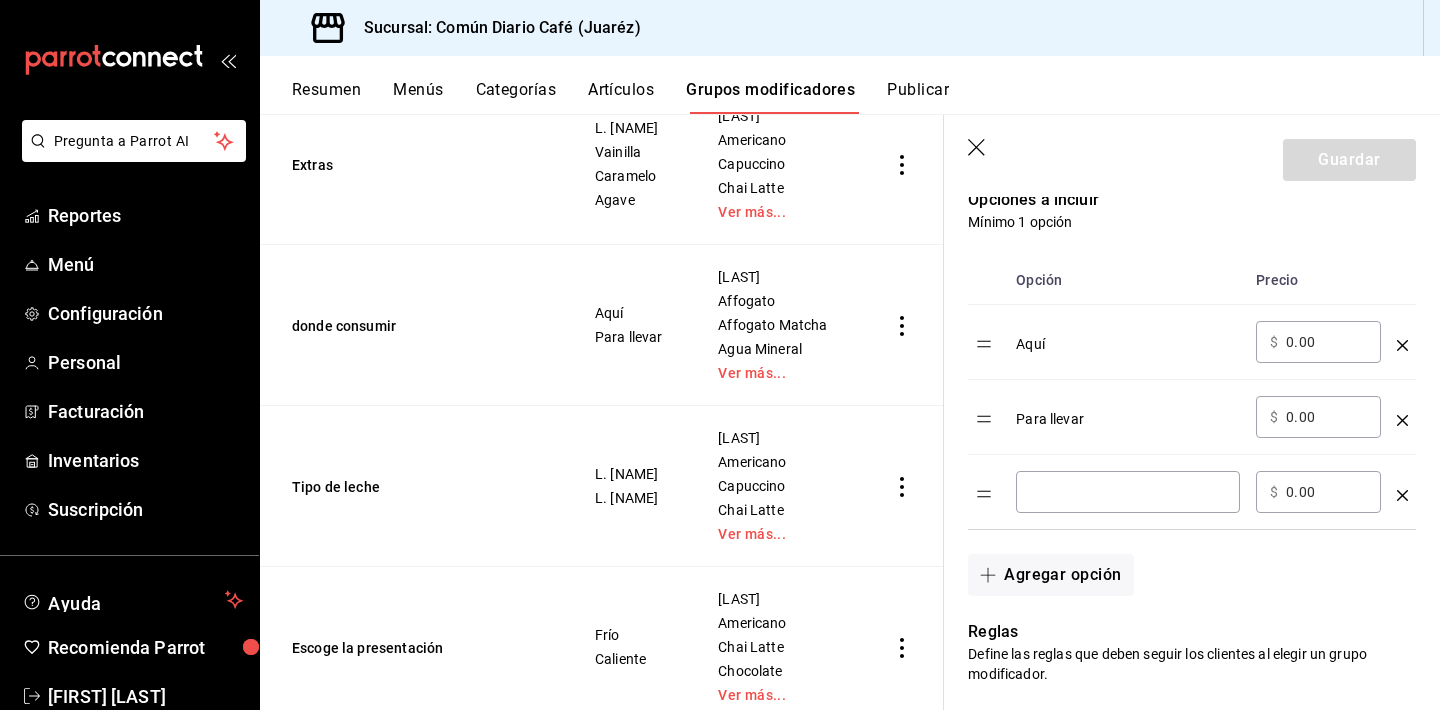 click 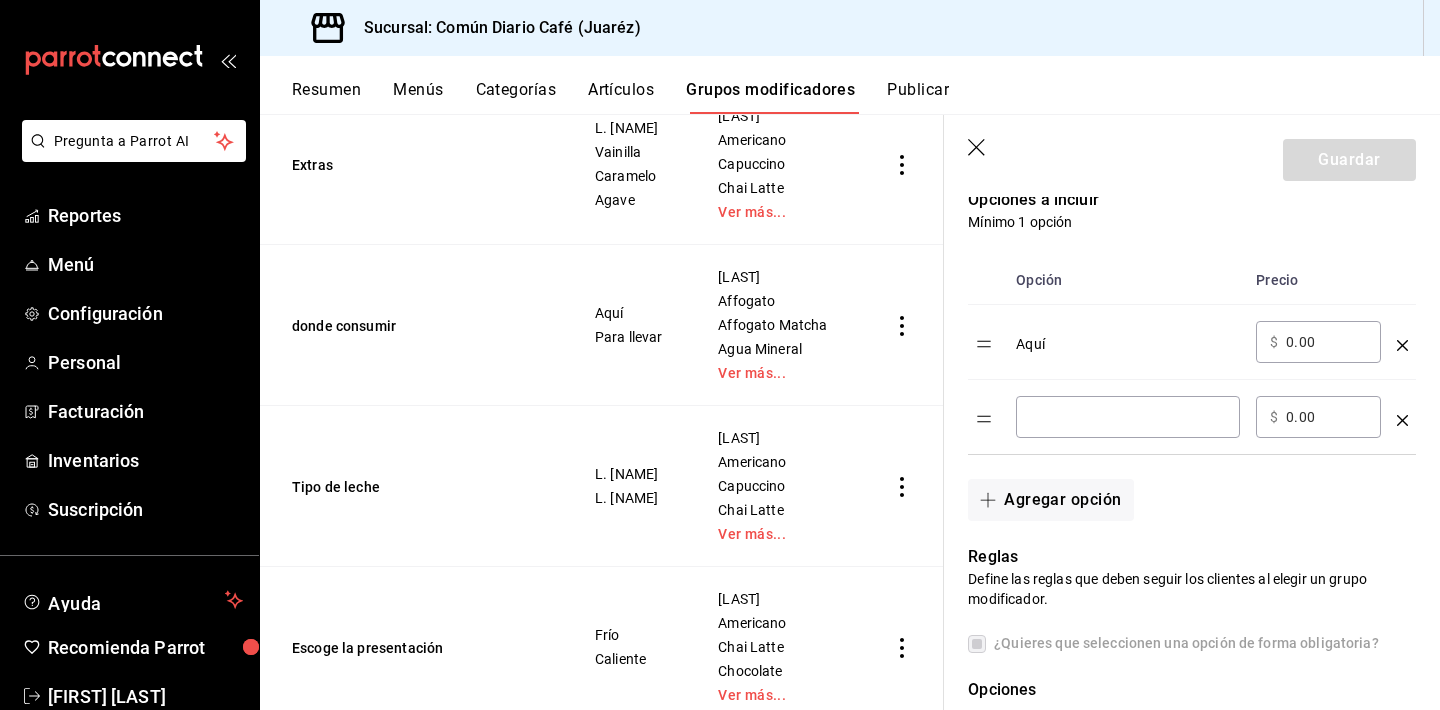 click 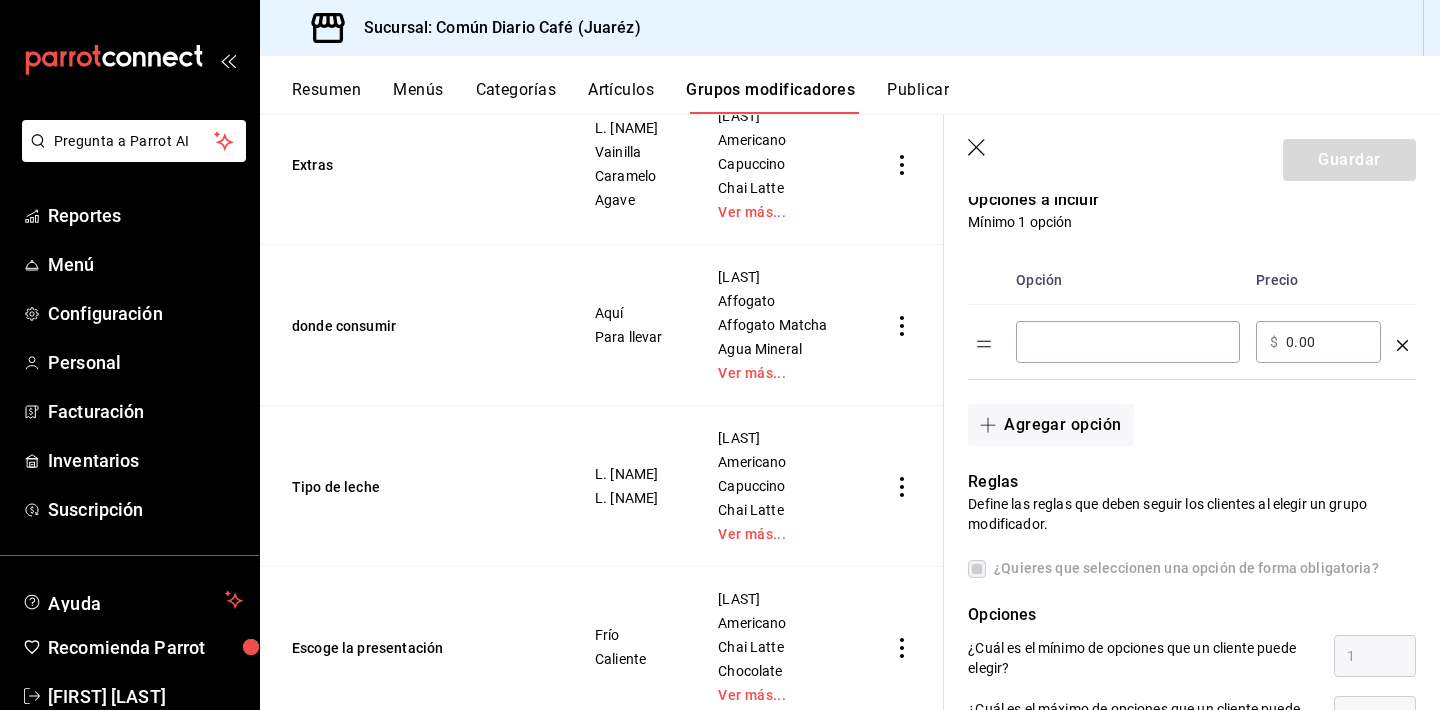 click at bounding box center (1128, 342) 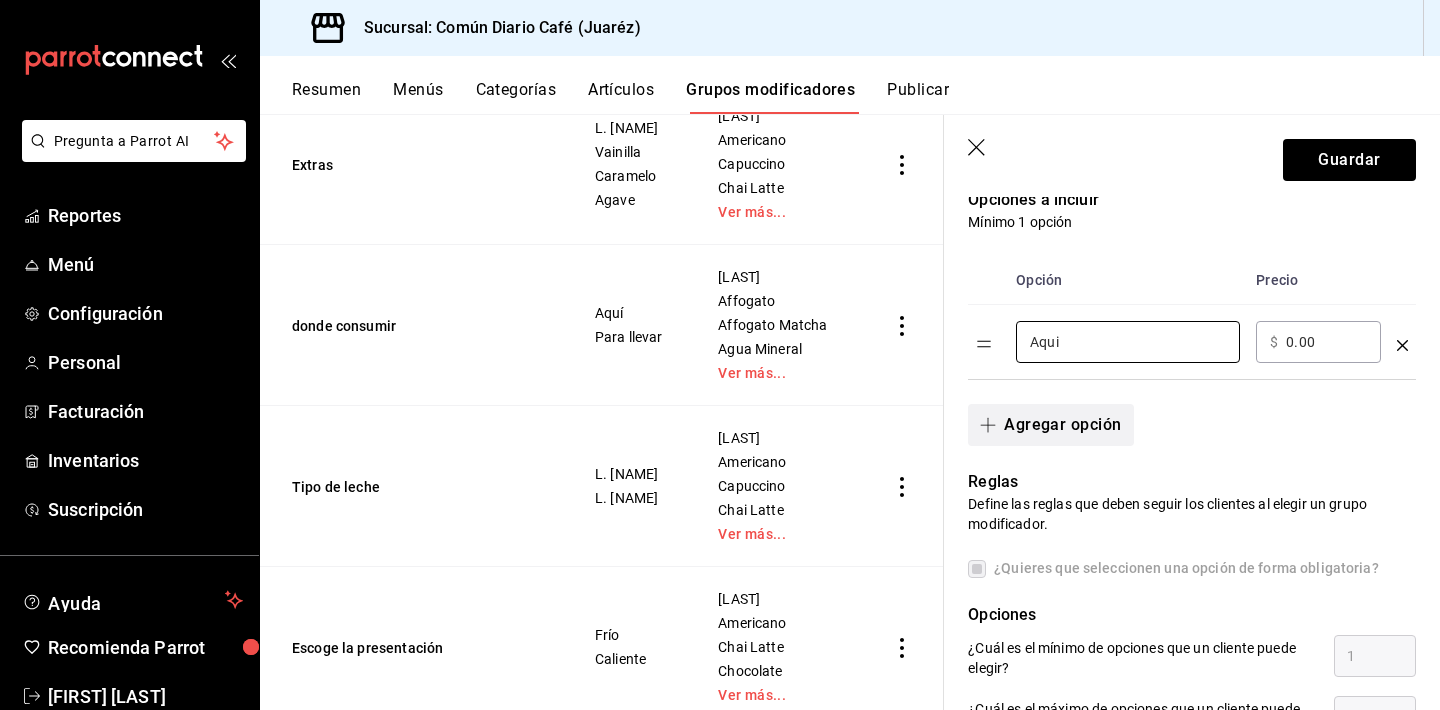 type on "Aqui" 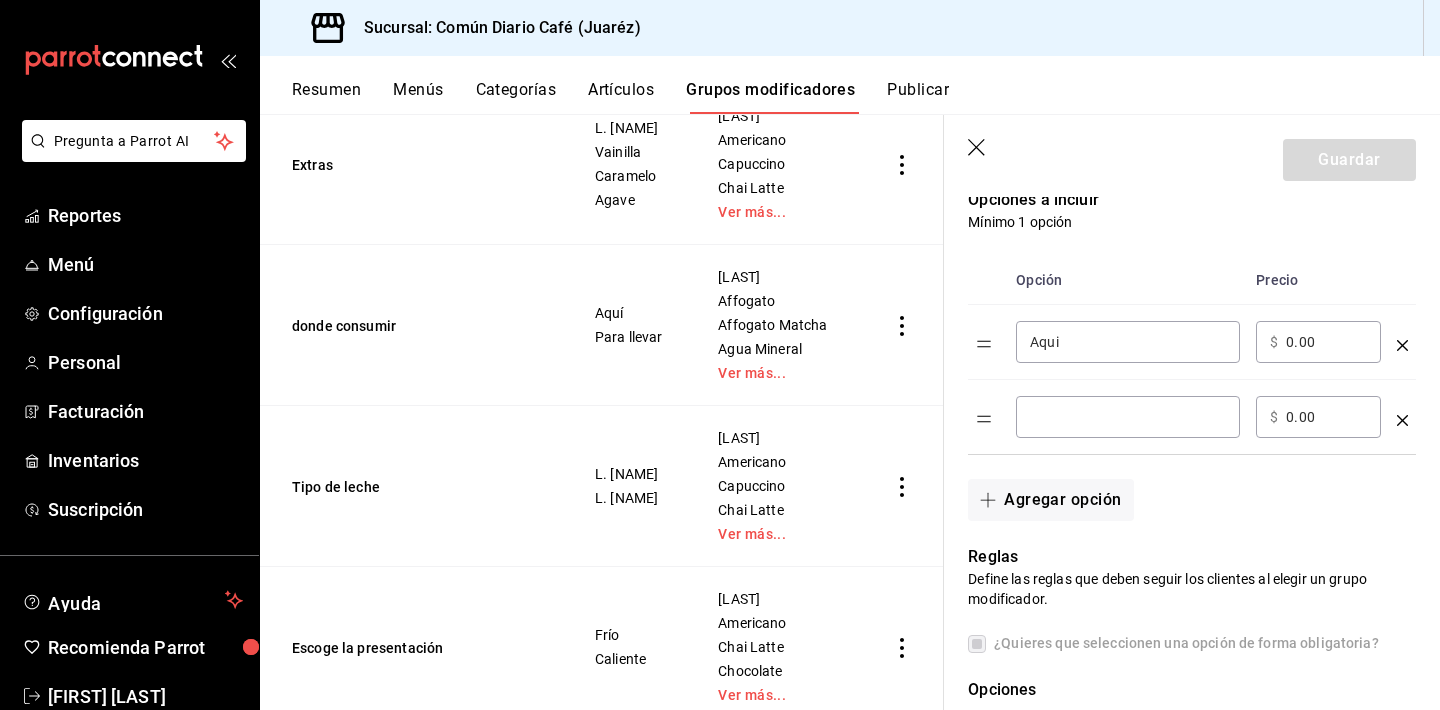 click at bounding box center [1128, 417] 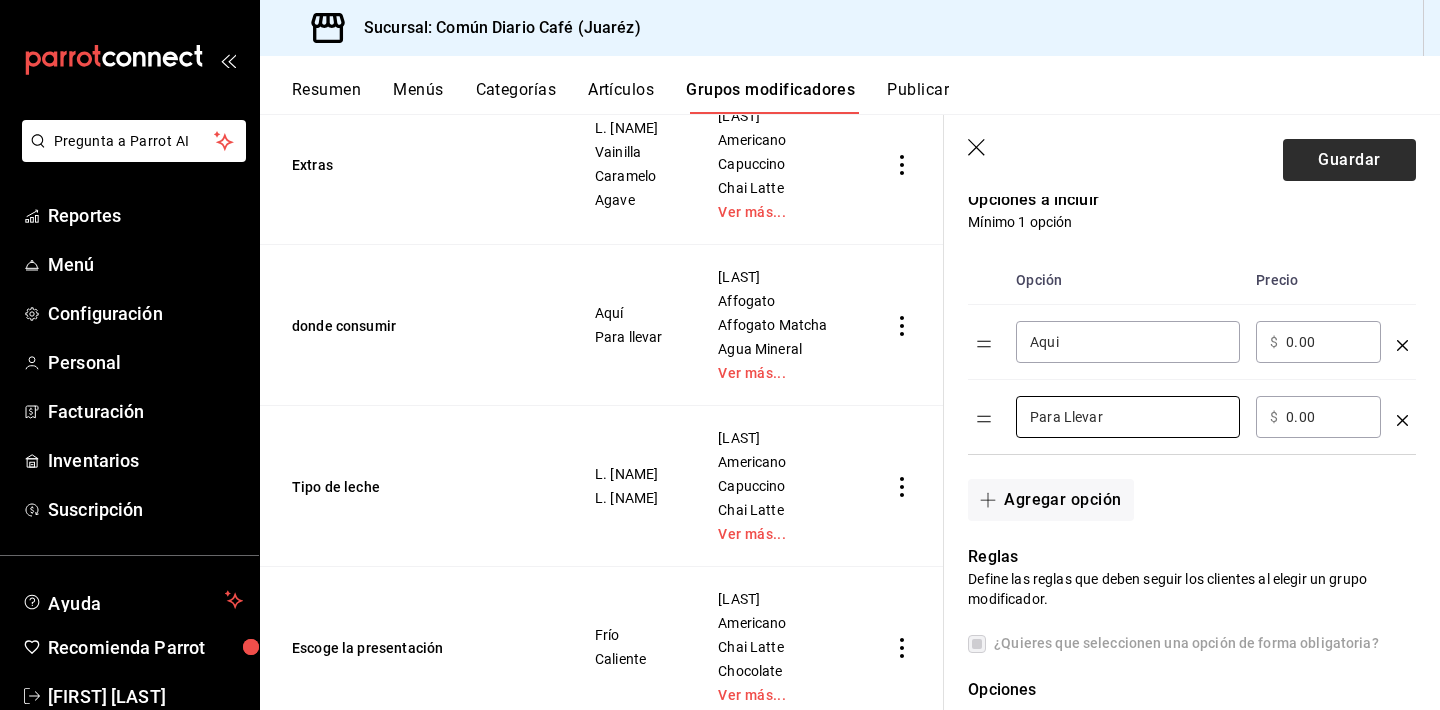 type on "Para Llevar" 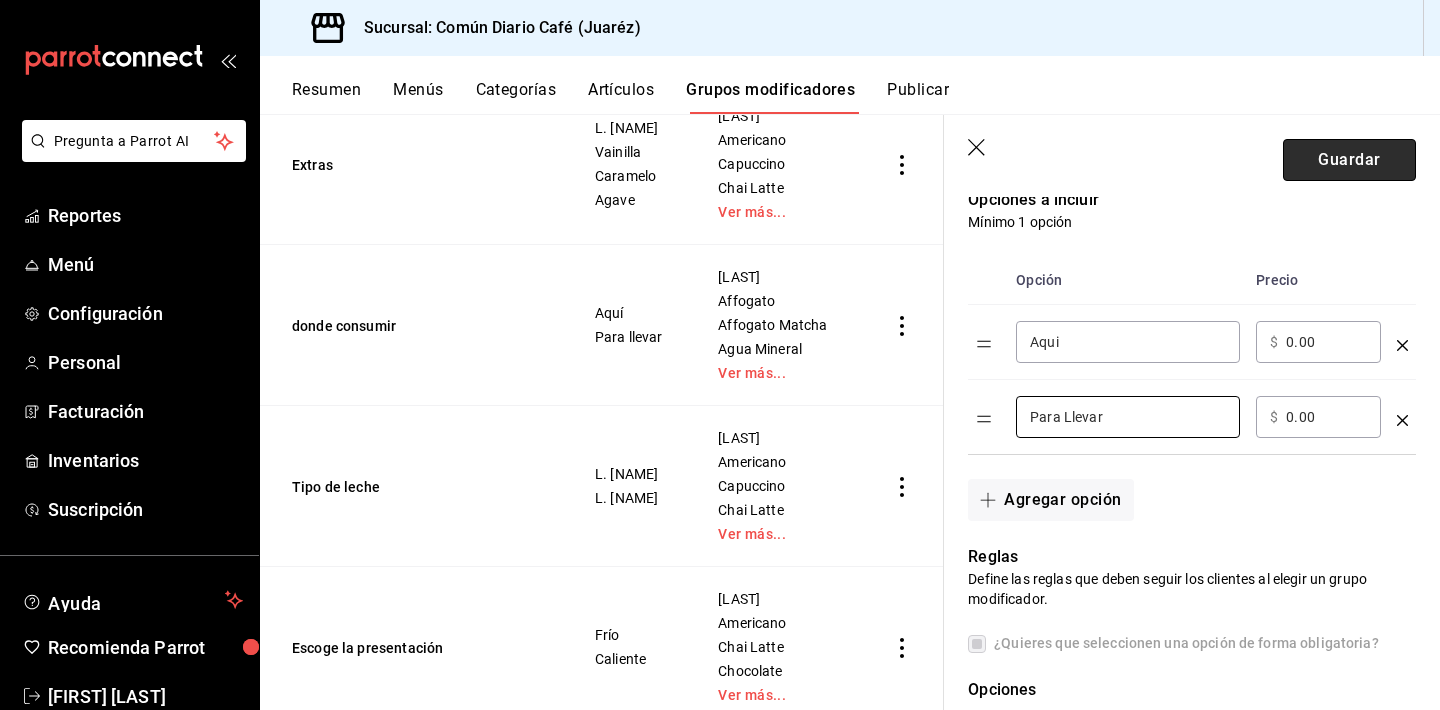 click on "Guardar" at bounding box center (1349, 160) 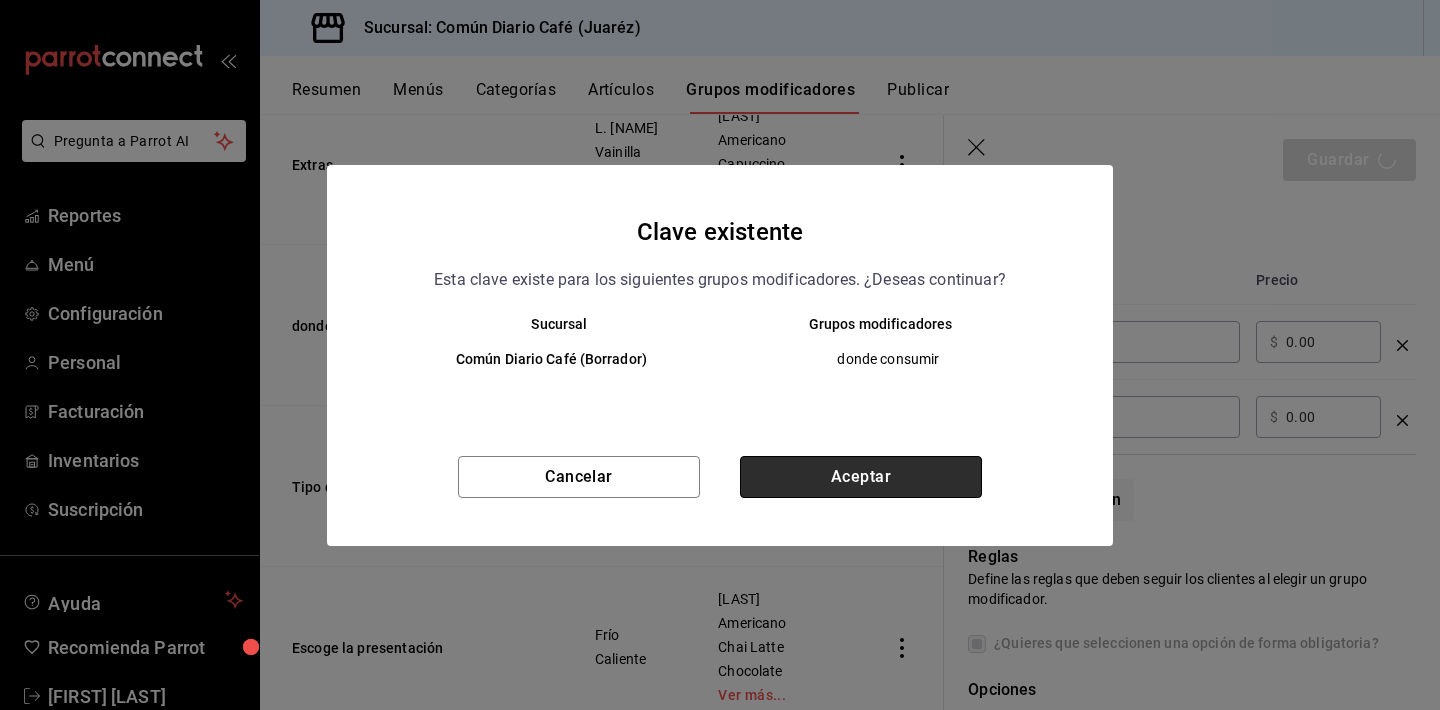 click on "Aceptar" at bounding box center (861, 477) 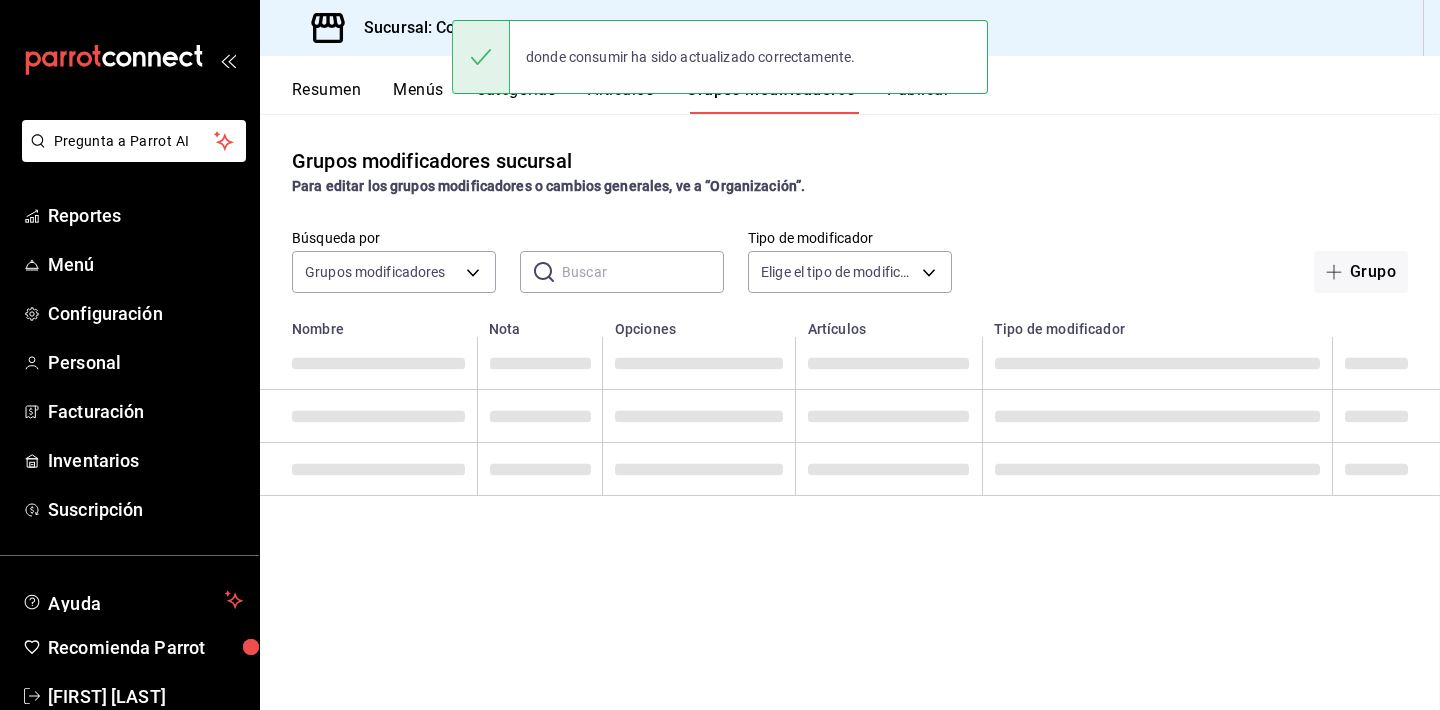scroll, scrollTop: 0, scrollLeft: 0, axis: both 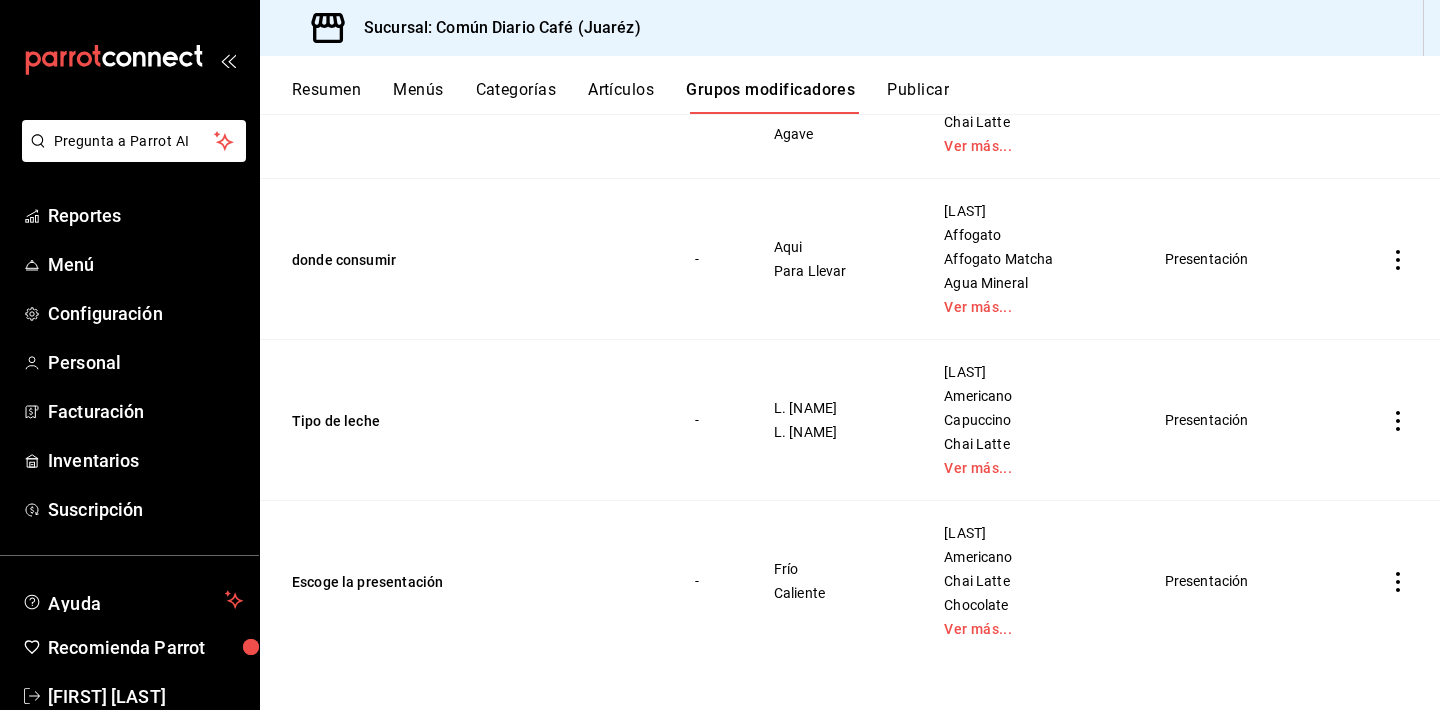 click 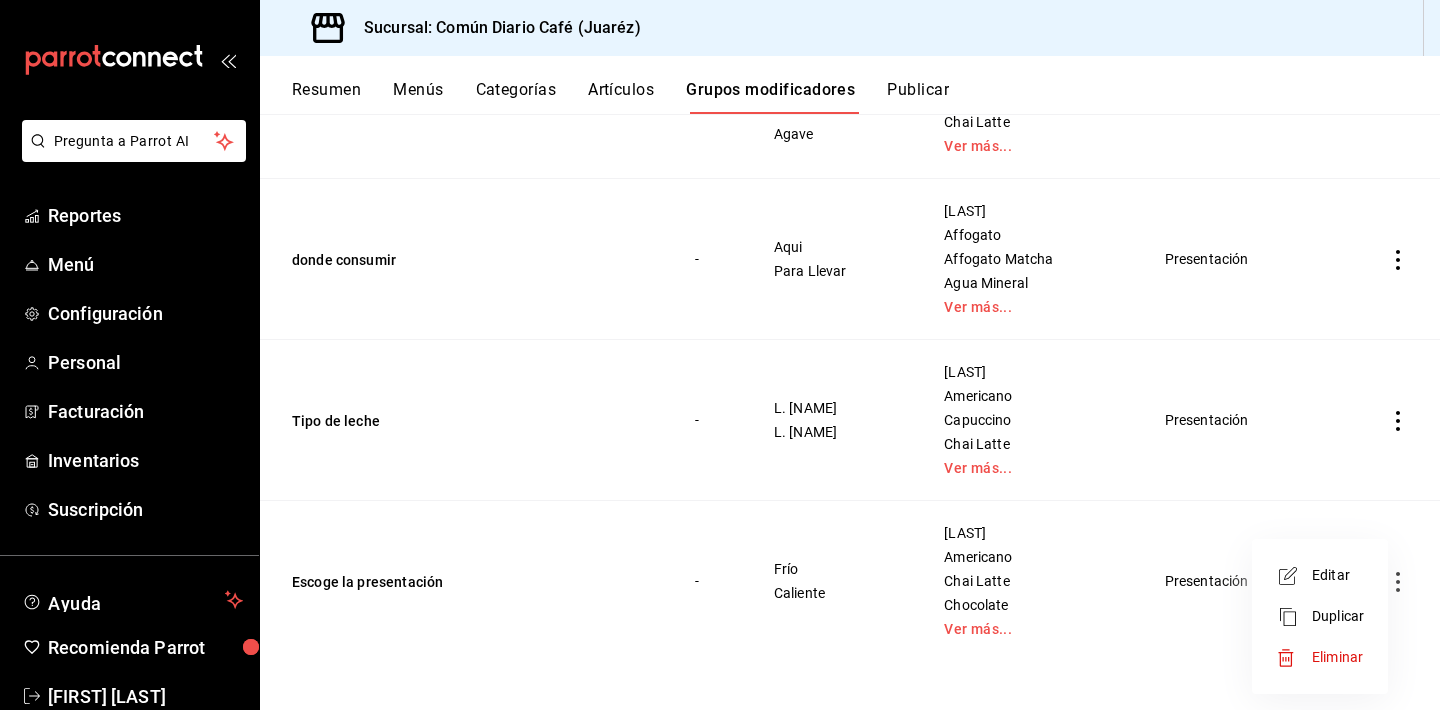 click on "Editar" at bounding box center (1338, 575) 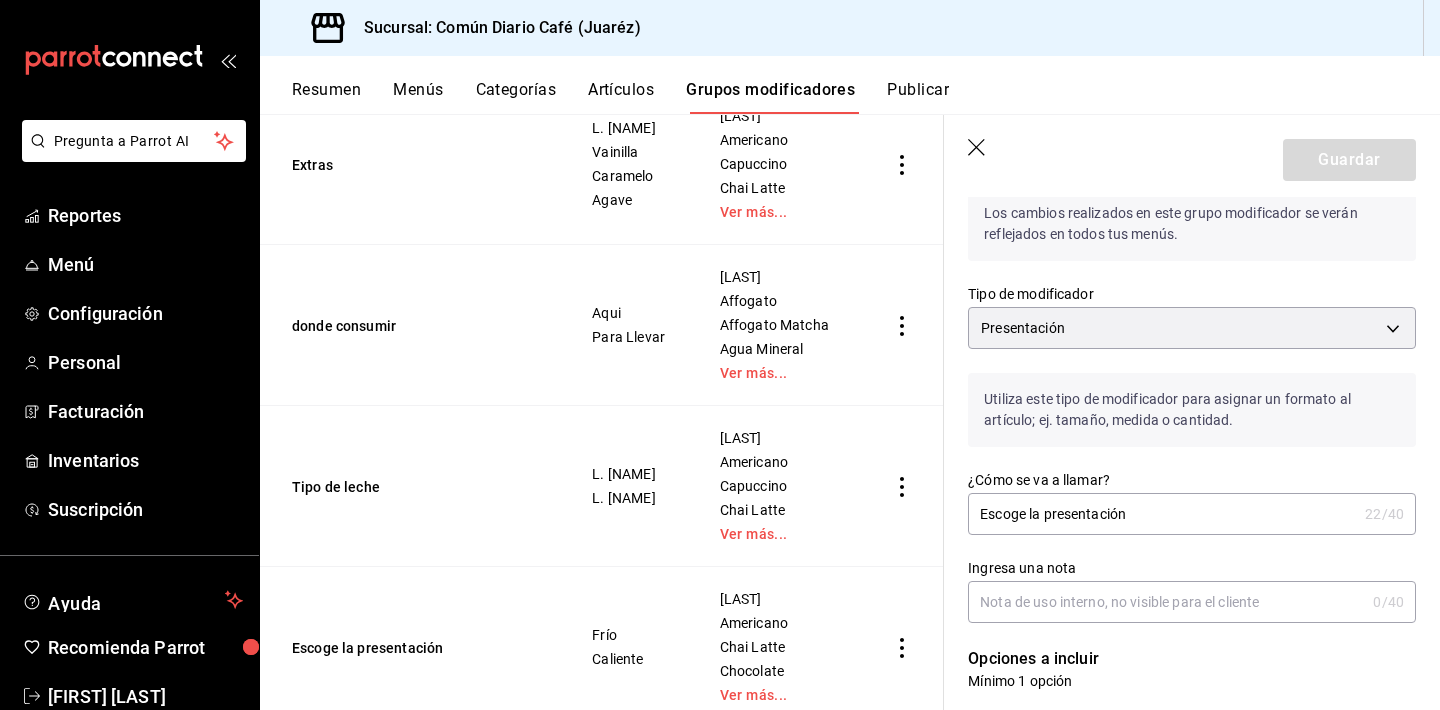 scroll, scrollTop: 99, scrollLeft: 0, axis: vertical 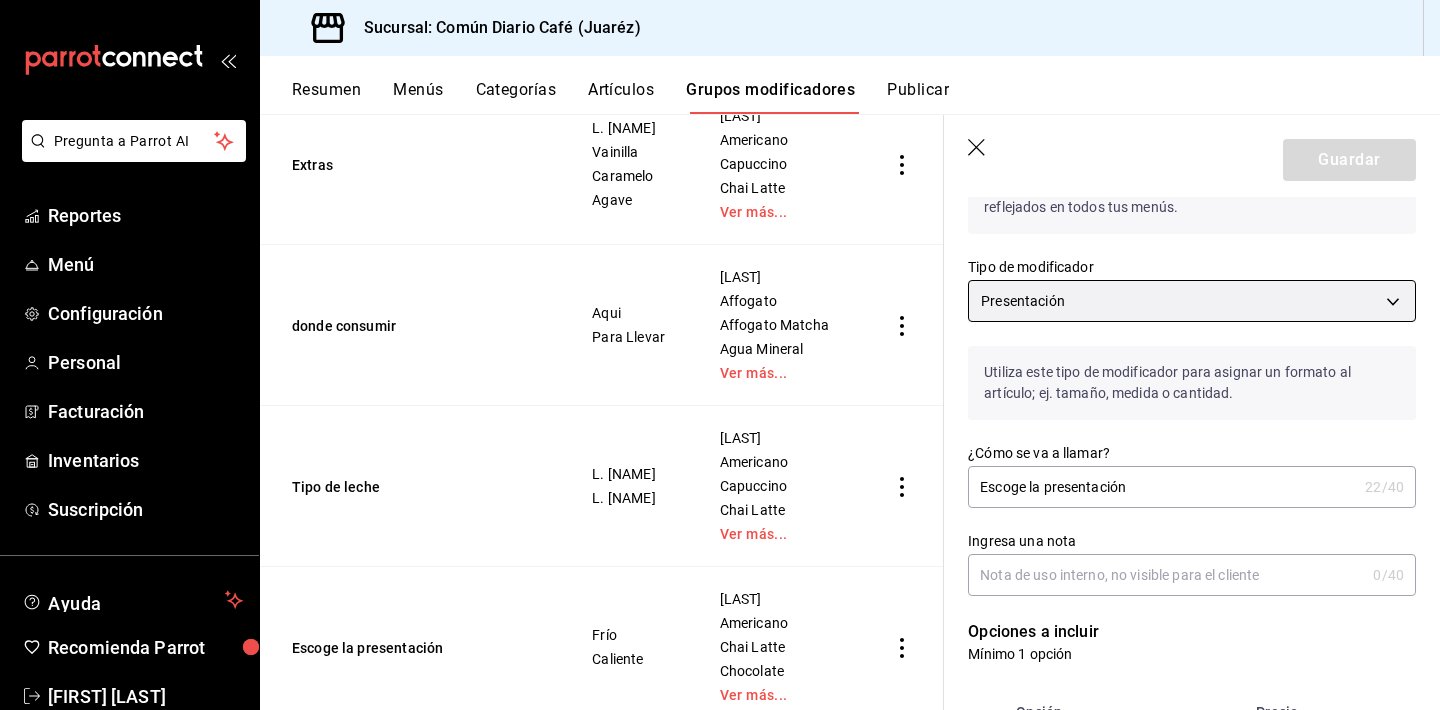 click on "Pregunta a Parrot AI Reportes   Menú   Configuración   Personal   Facturación   Inventarios   Suscripción   Ayuda Recomienda Parrot   [FIRST] [LAST]   Sugerir nueva función   Sucursal: Común Diario Café (Juaréz) Resumen Menús Categorías Artículos Grupos modificadores Publicar Grupos modificadores sucursal Para editar los grupos modificadores o cambios generales, ve a “Organización”. Búsqueda por Grupos modificadores GROUP ​ ​ Tipo de modificador Elige el tipo de modificador Nombre Opciones Artículos Extras L. [NAME] Vainilla Caramelo Agave Addict Americano Capuccino Chai Latte Ver más... donde consumir Aqui Para Llevar Addict Affogato Affogato Matcha Agua Mineral Ver más... Tipo de leche L. [NAME] L. [NAME] Addict Americano Capuccino Chai Latte Ver más... Escoge la presentación Frío Caliente Addict Americano Chai Latte Chocolate Ver más... Guardar Editar grupo modificador Los cambios realizados en este grupo modificador se verán reflejados en todos tus menús. Presentación" at bounding box center (720, 355) 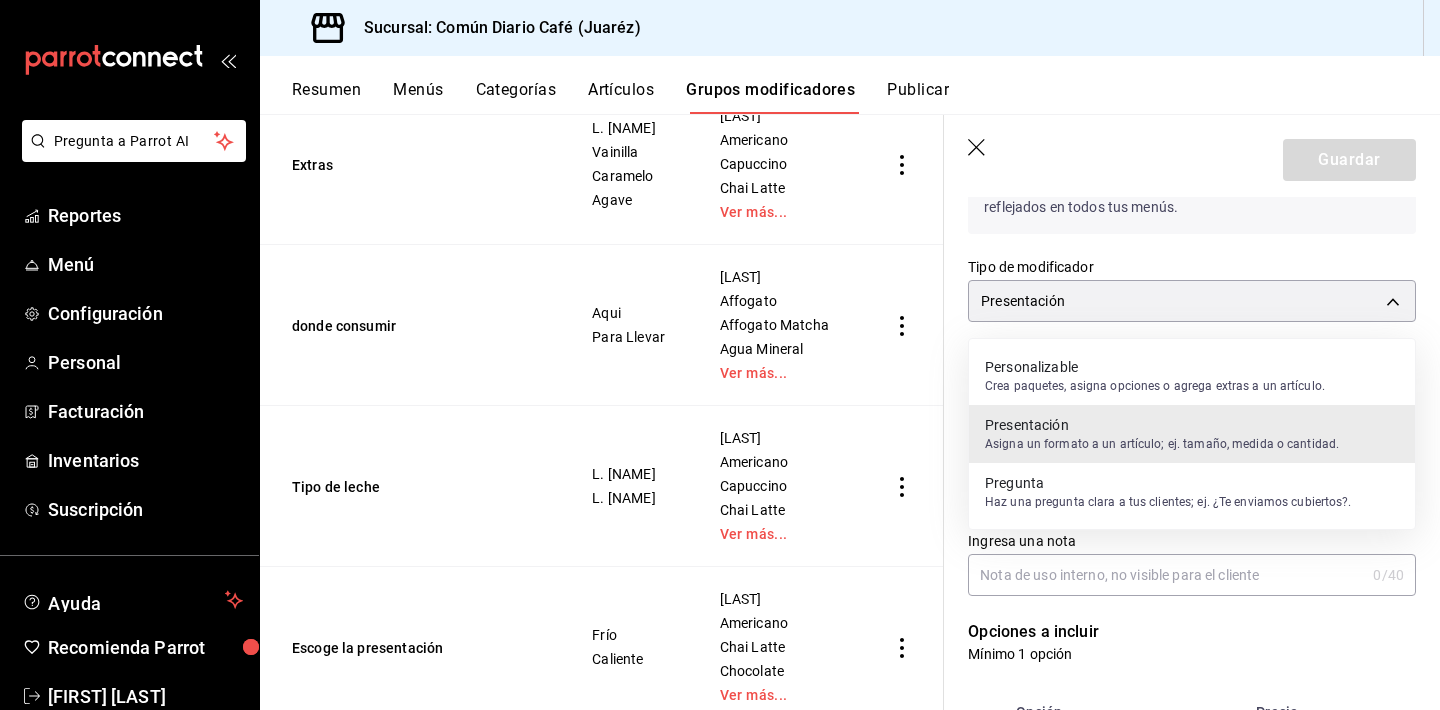 click at bounding box center [720, 355] 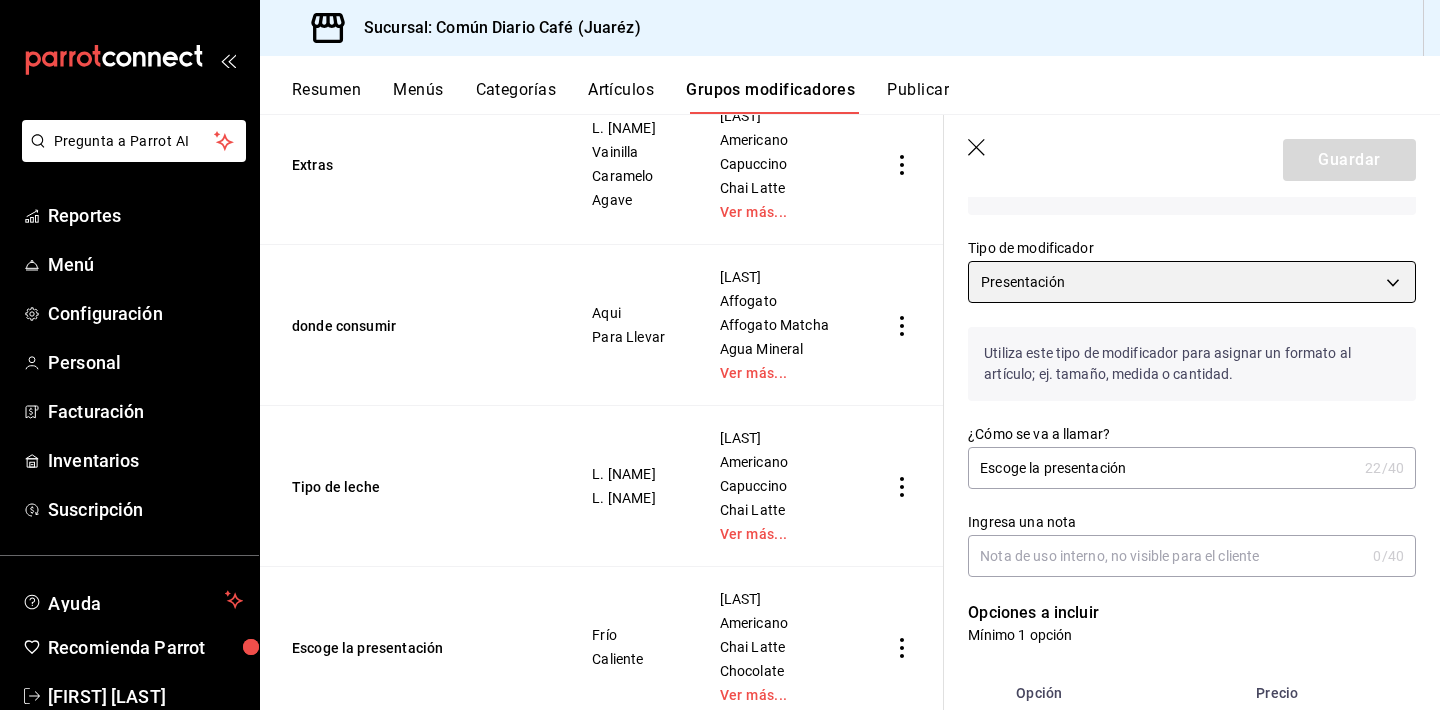scroll, scrollTop: 88, scrollLeft: 0, axis: vertical 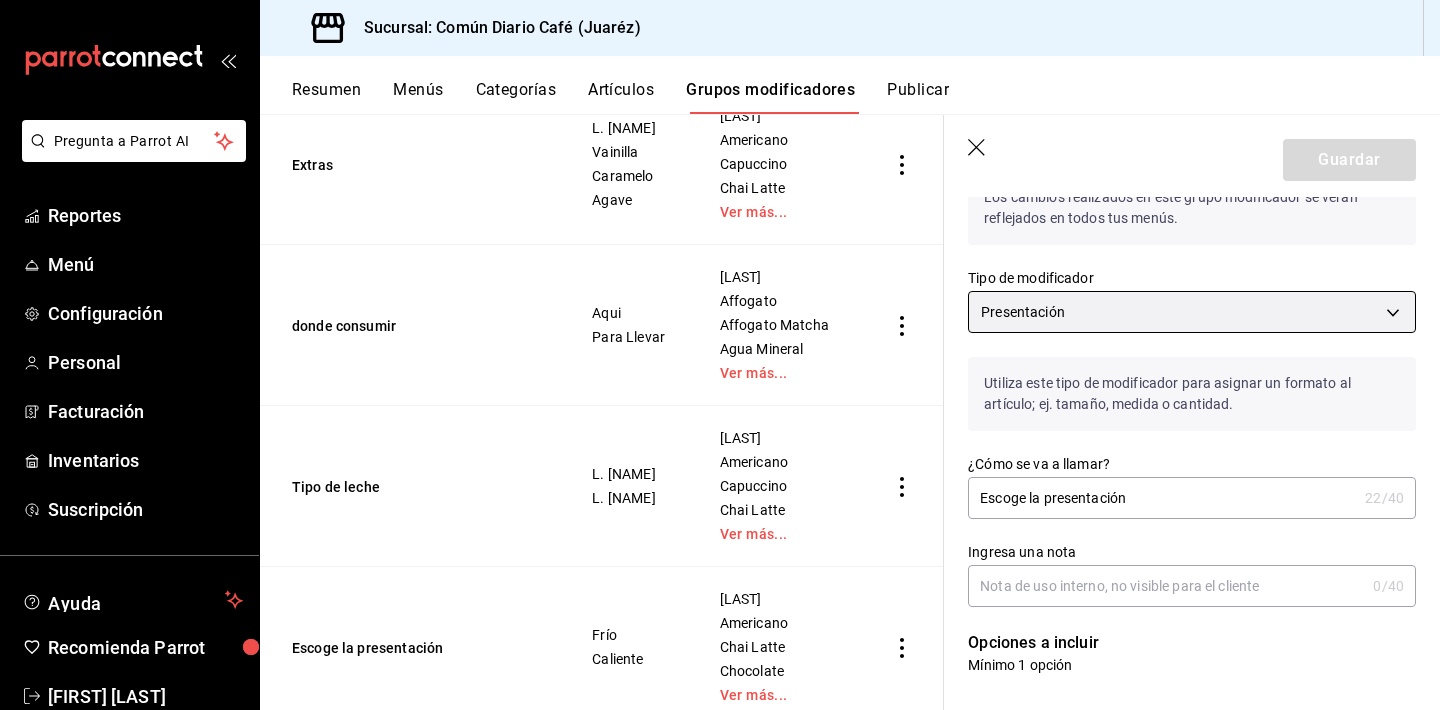 click on "Pregunta a Parrot AI Reportes   Menú   Configuración   Personal   Facturación   Inventarios   Suscripción   Ayuda Recomienda Parrot   [FIRST] [LAST]   Sugerir nueva función   Sucursal: Común Diario Café (Juaréz) Resumen Menús Categorías Artículos Grupos modificadores Publicar Grupos modificadores sucursal Para editar los grupos modificadores o cambios generales, ve a “Organización”. Búsqueda por Grupos modificadores GROUP ​ ​ Tipo de modificador Elige el tipo de modificador Nombre Opciones Artículos Extras L. [NAME] Vainilla Caramelo Agave Addict Americano Capuccino Chai Latte Ver más... donde consumir Aqui Para Llevar Addict Affogato Affogato Matcha Agua Mineral Ver más... Tipo de leche L. [NAME] L. [NAME] Addict Americano Capuccino Chai Latte Ver más... Escoge la presentación Frío Caliente Addict Americano Chai Latte Chocolate Ver más... Guardar Editar grupo modificador Los cambios realizados en este grupo modificador se verán reflejados en todos tus menús. Presentación" at bounding box center [720, 355] 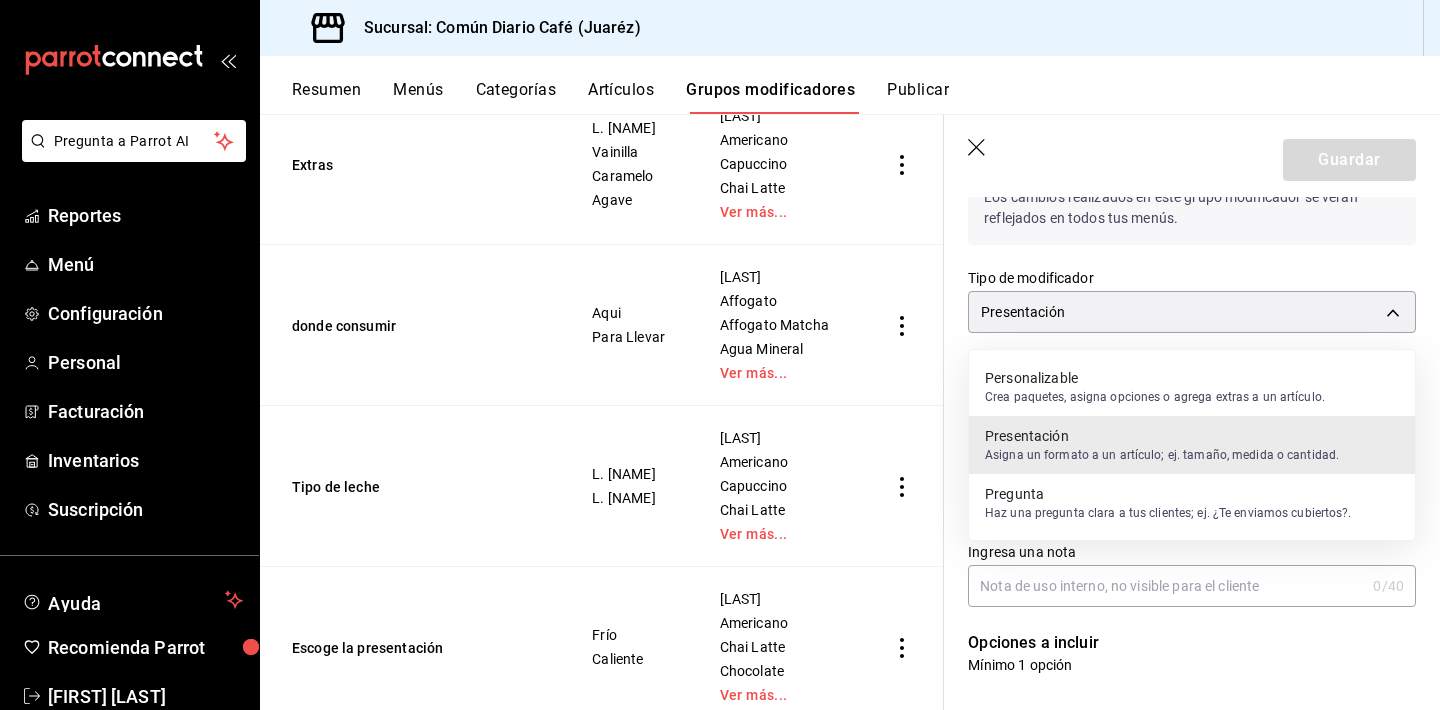 click on "Haz una pregunta clara a tus clientes; ej. ¿Te enviamos cubiertos?." at bounding box center [1168, 513] 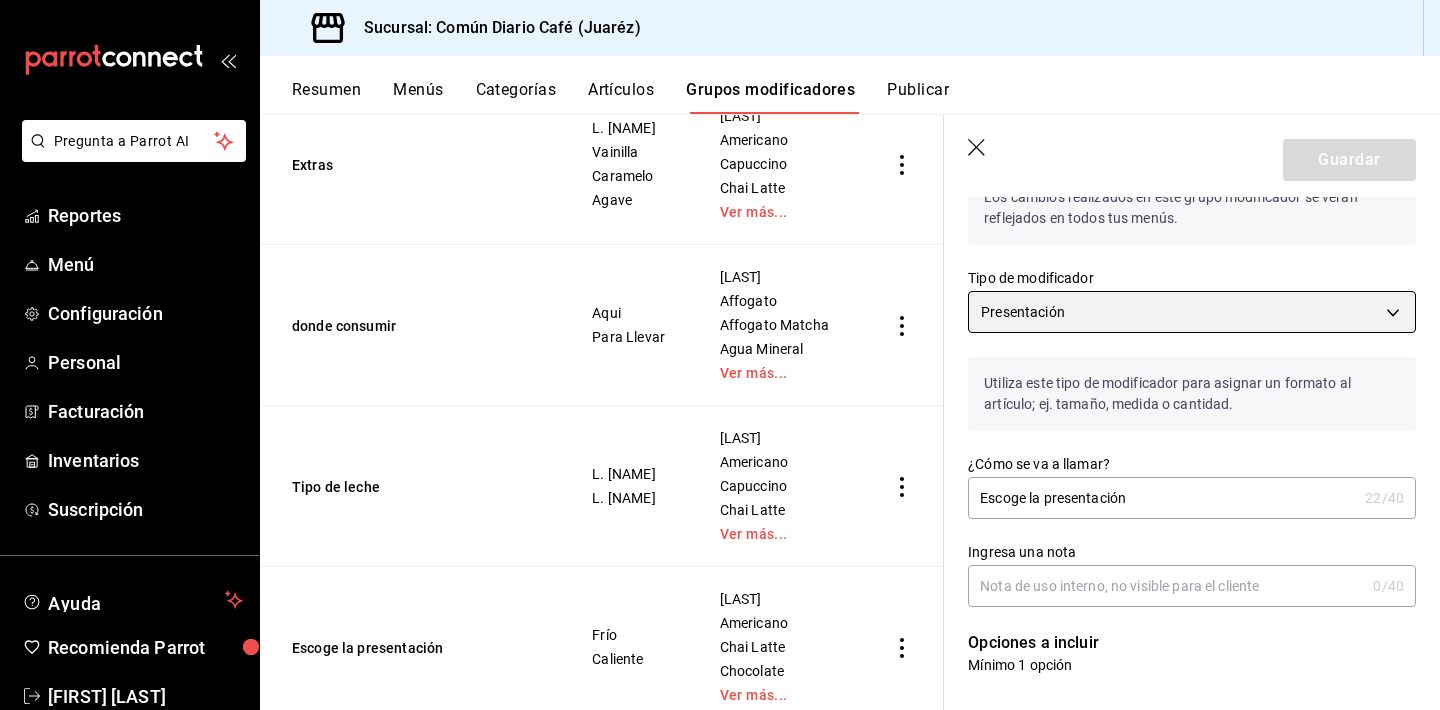 click on "Pregunta a Parrot AI Reportes   Menú   Configuración   Personal   Facturación   Inventarios   Suscripción   Ayuda Recomienda Parrot   [FIRST] [LAST]   Sugerir nueva función   Sucursal: Común Diario Café (Juaréz) Resumen Menús Categorías Artículos Grupos modificadores Publicar Grupos modificadores sucursal Para editar los grupos modificadores o cambios generales, ve a “Organización”. Búsqueda por Grupos modificadores GROUP ​ ​ Tipo de modificador Elige el tipo de modificador Nombre Opciones Artículos Extras L. [NAME] Vainilla Caramelo Agave Addict Americano Capuccino Chai Latte Ver más... donde consumir Aqui Para Llevar Addict Affogato Affogato Matcha Agua Mineral Ver más... Tipo de leche L. [NAME] L. [NAME] Addict Americano Capuccino Chai Latte Ver más... Escoge la presentación Frío Caliente Addict Americano Chai Latte Chocolate Ver más... Guardar Editar grupo modificador Los cambios realizados en este grupo modificador se verán reflejados en todos tus menús. Presentación" at bounding box center (720, 355) 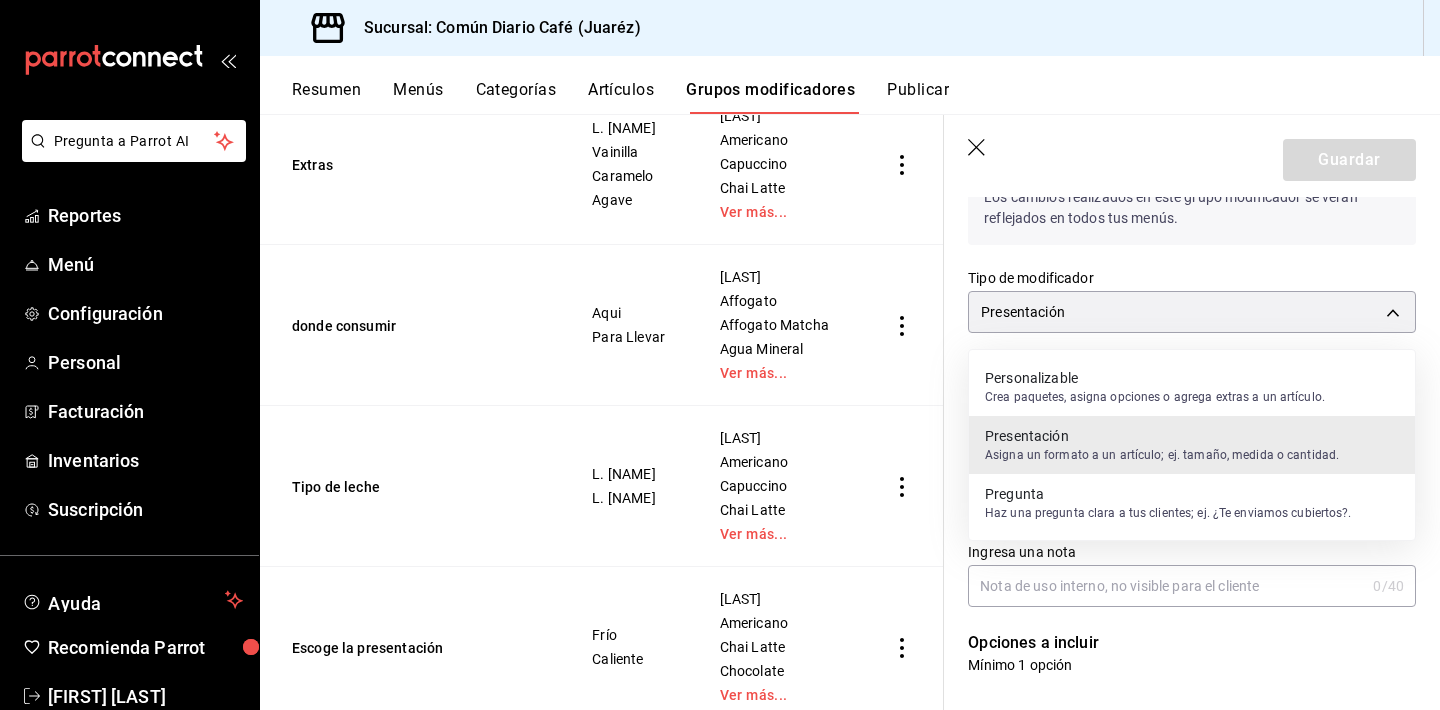 click on "Haz una pregunta clara a tus clientes; ej. ¿Te enviamos cubiertos?." at bounding box center (1168, 513) 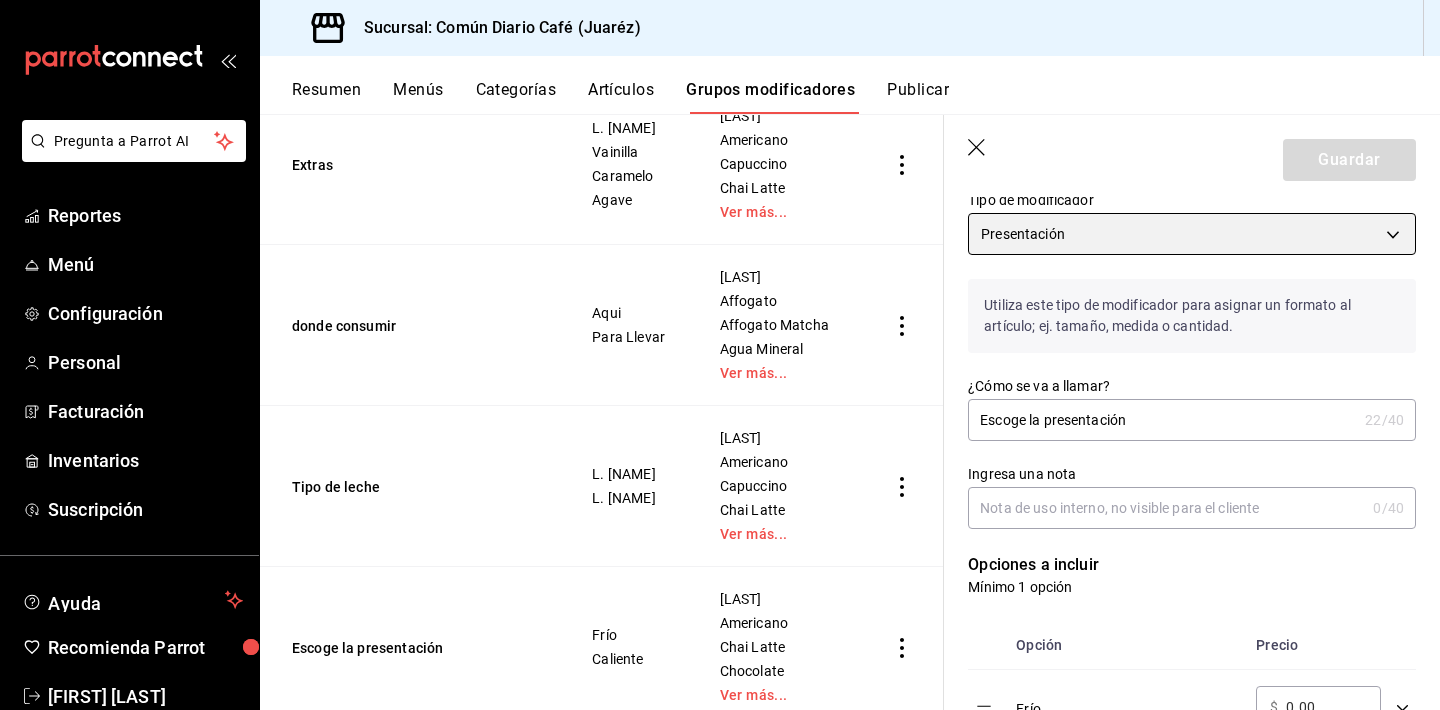 scroll, scrollTop: 164, scrollLeft: 0, axis: vertical 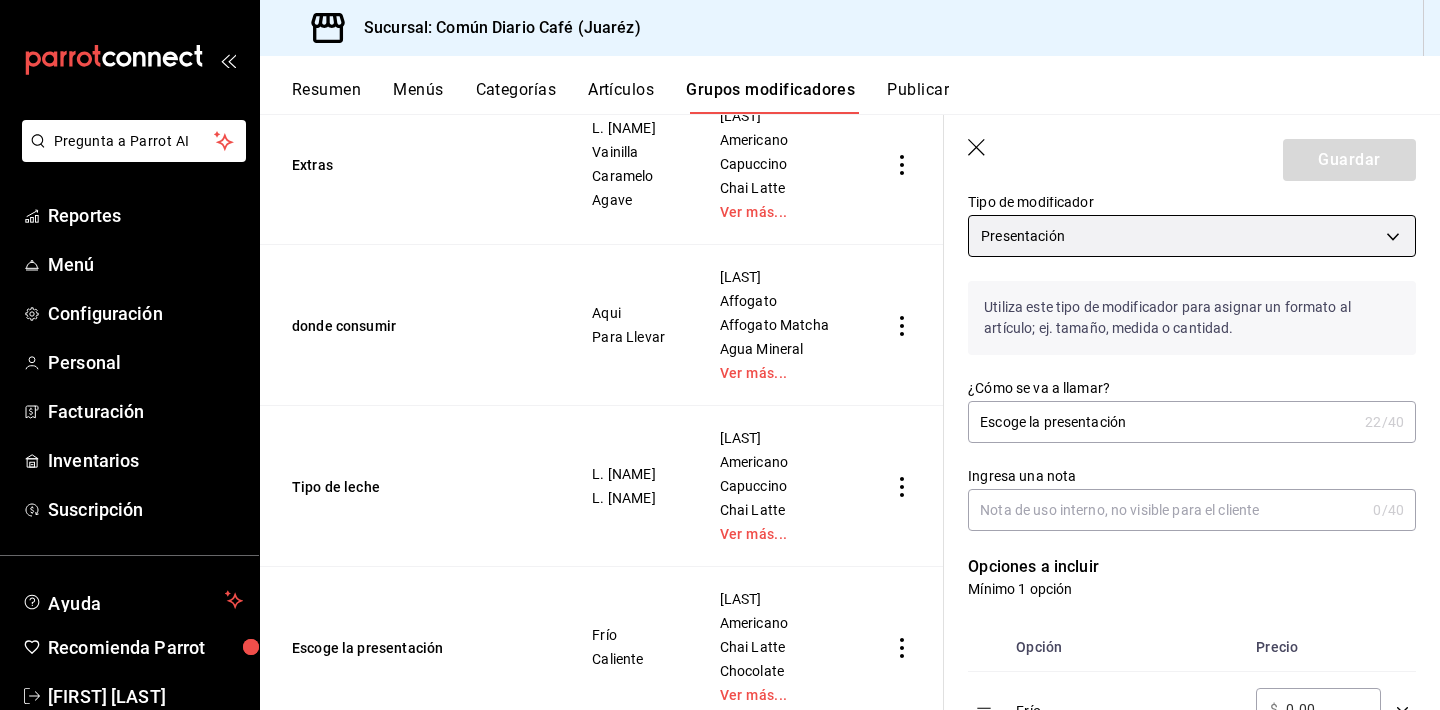 click on "Pregunta a Parrot AI Reportes   Menú   Configuración   Personal   Facturación   Inventarios   Suscripción   Ayuda Recomienda Parrot   [FIRST] [LAST]   Sugerir nueva función   Sucursal: Común Diario Café (Juaréz) Resumen Menús Categorías Artículos Grupos modificadores Publicar Grupos modificadores sucursal Para editar los grupos modificadores o cambios generales, ve a “Organización”. Búsqueda por Grupos modificadores GROUP ​ ​ Tipo de modificador Elige el tipo de modificador Nombre Opciones Artículos Extras L. [NAME] Vainilla Caramelo Agave Addict Americano Capuccino Chai Latte Ver más... donde consumir Aqui Para Llevar Addict Affogato Affogato Matcha Agua Mineral Ver más... Tipo de leche L. [NAME] L. [NAME] Addict Americano Capuccino Chai Latte Ver más... Escoge la presentación Frío Caliente Addict Americano Chai Latte Chocolate Ver más... Guardar Editar grupo modificador Los cambios realizados en este grupo modificador se verán reflejados en todos tus menús. Presentación" at bounding box center (720, 355) 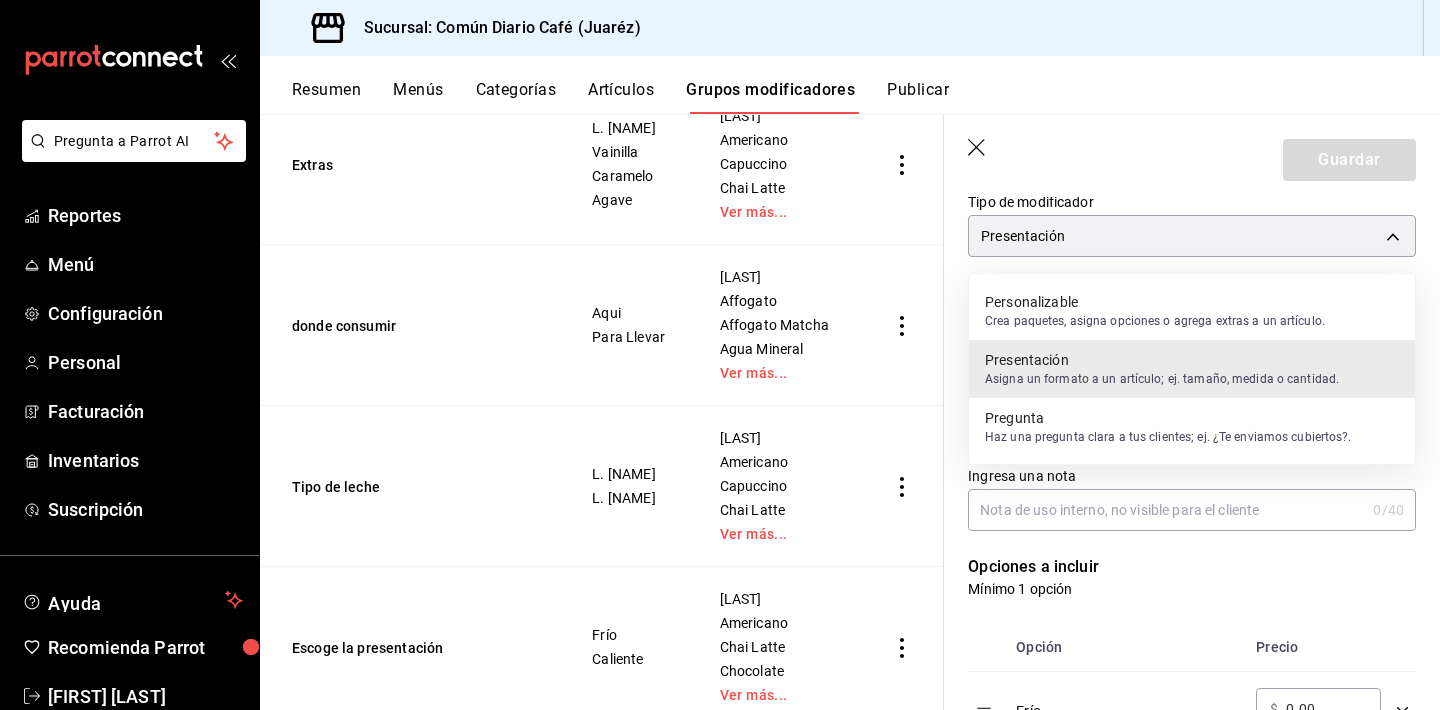click on "Presentación" at bounding box center [1162, 360] 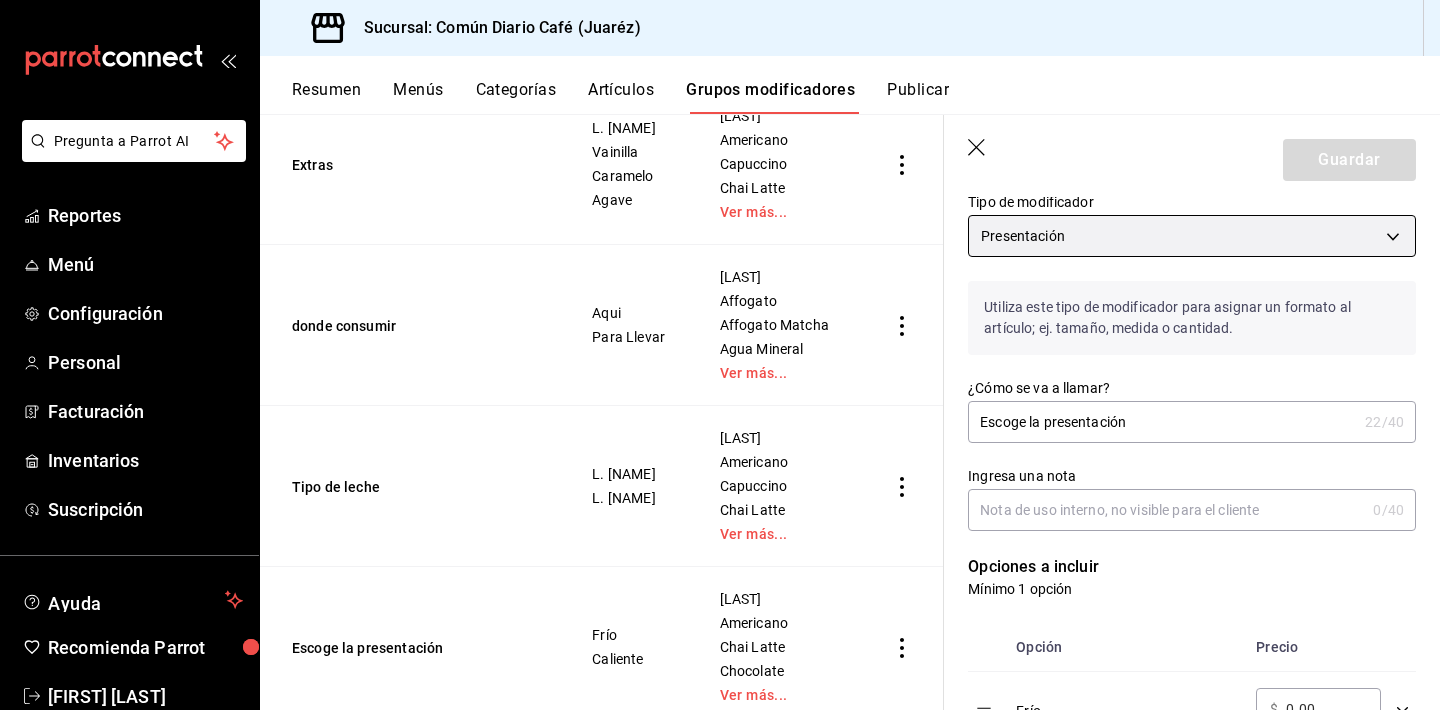 click on "Pregunta a Parrot AI Reportes   Menú   Configuración   Personal   Facturación   Inventarios   Suscripción   Ayuda Recomienda Parrot   [FIRST] [LAST]   Sugerir nueva función   Sucursal: Común Diario Café (Juaréz) Resumen Menús Categorías Artículos Grupos modificadores Publicar Grupos modificadores sucursal Para editar los grupos modificadores o cambios generales, ve a “Organización”. Búsqueda por Grupos modificadores GROUP ​ ​ Tipo de modificador Elige el tipo de modificador Nombre Opciones Artículos Extras L. [NAME] Vainilla Caramelo Agave Addict Americano Capuccino Chai Latte Ver más... donde consumir Aqui Para Llevar Addict Affogato Affogato Matcha Agua Mineral Ver más... Tipo de leche L. [NAME] L. [NAME] Addict Americano Capuccino Chai Latte Ver más... Escoge la presentación Frío Caliente Addict Americano Chai Latte Chocolate Ver más... Guardar Editar grupo modificador Los cambios realizados en este grupo modificador se verán reflejados en todos tus menús. Presentación" at bounding box center (720, 355) 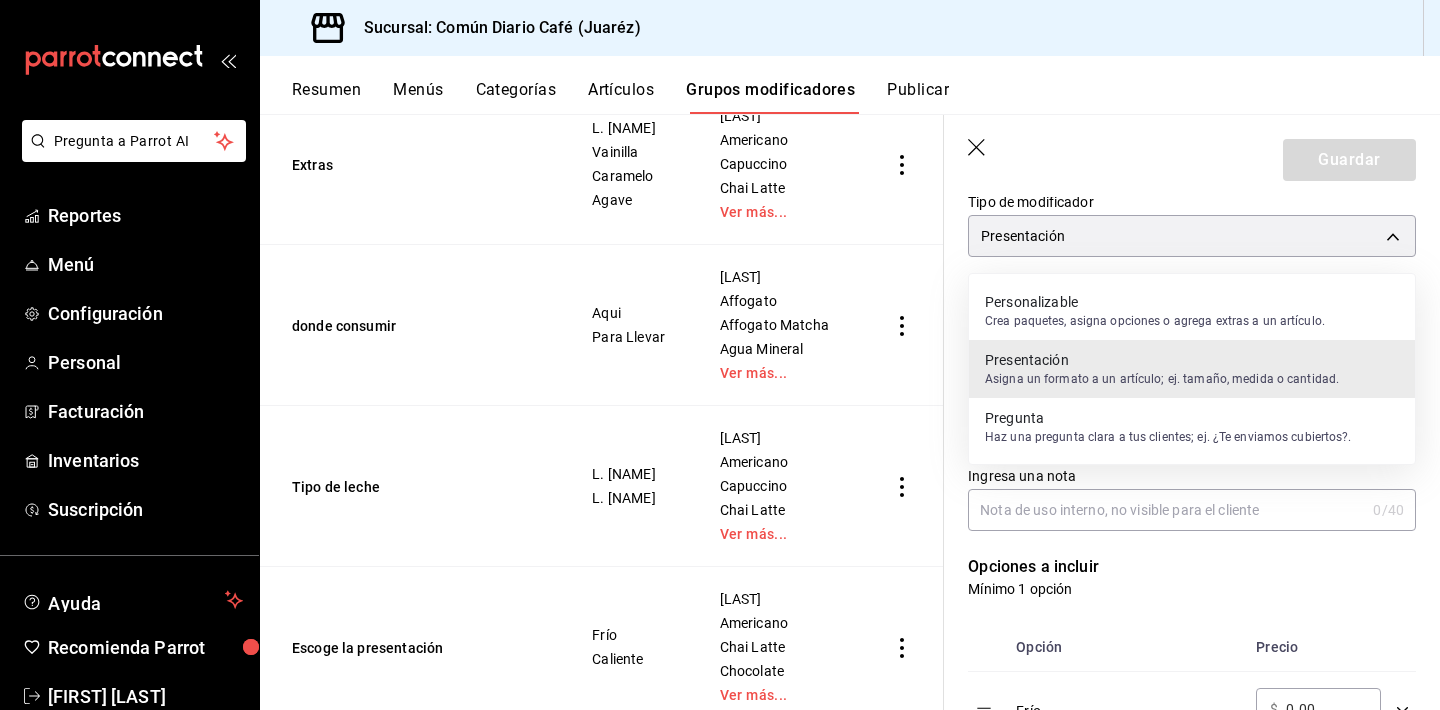 click on "Pregunta" at bounding box center [1168, 418] 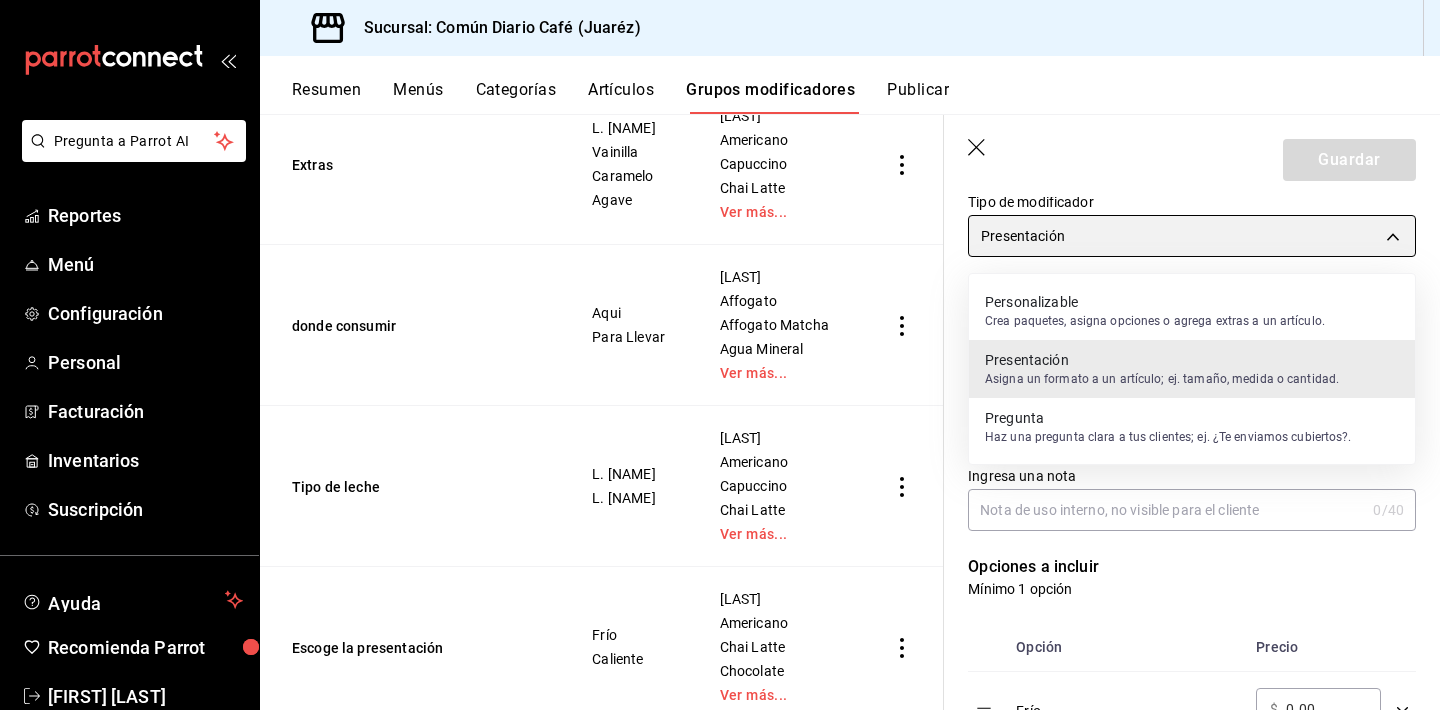 type on "PRESENTATION" 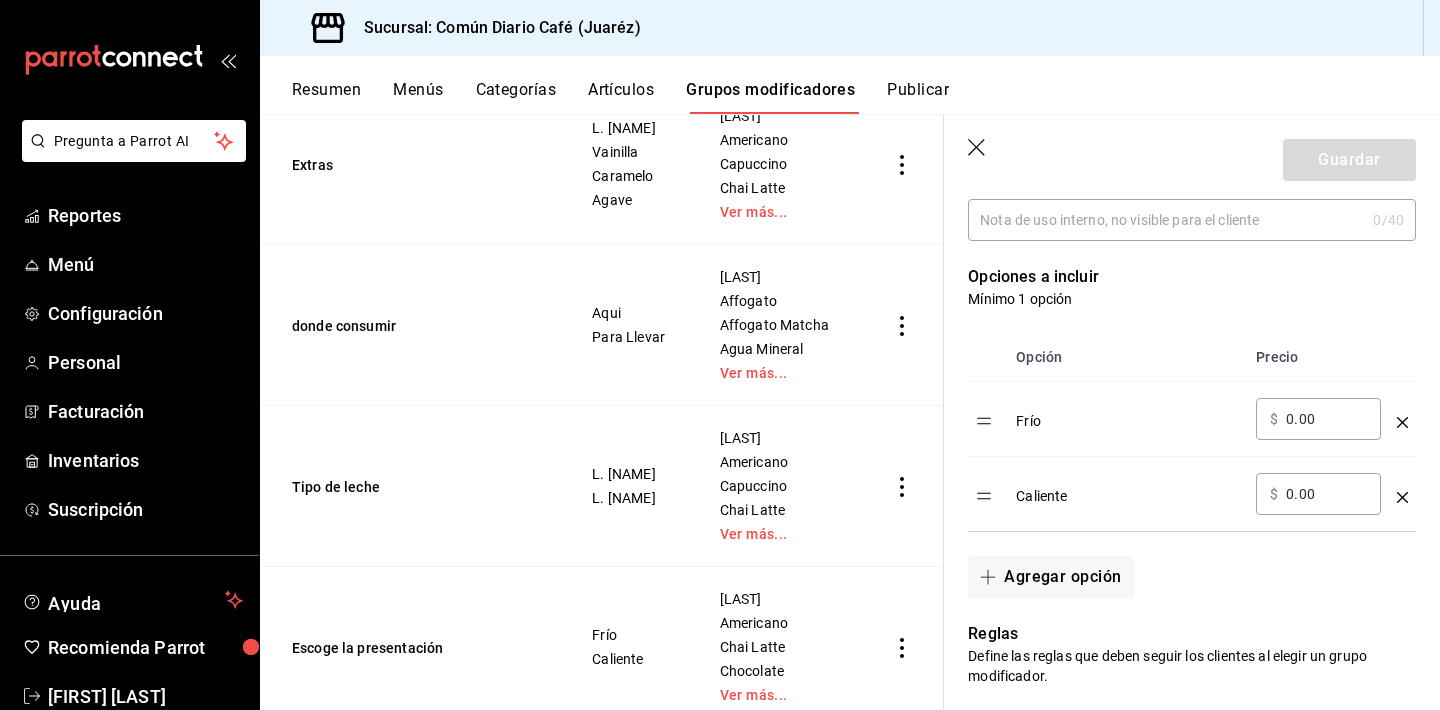 scroll, scrollTop: 456, scrollLeft: 0, axis: vertical 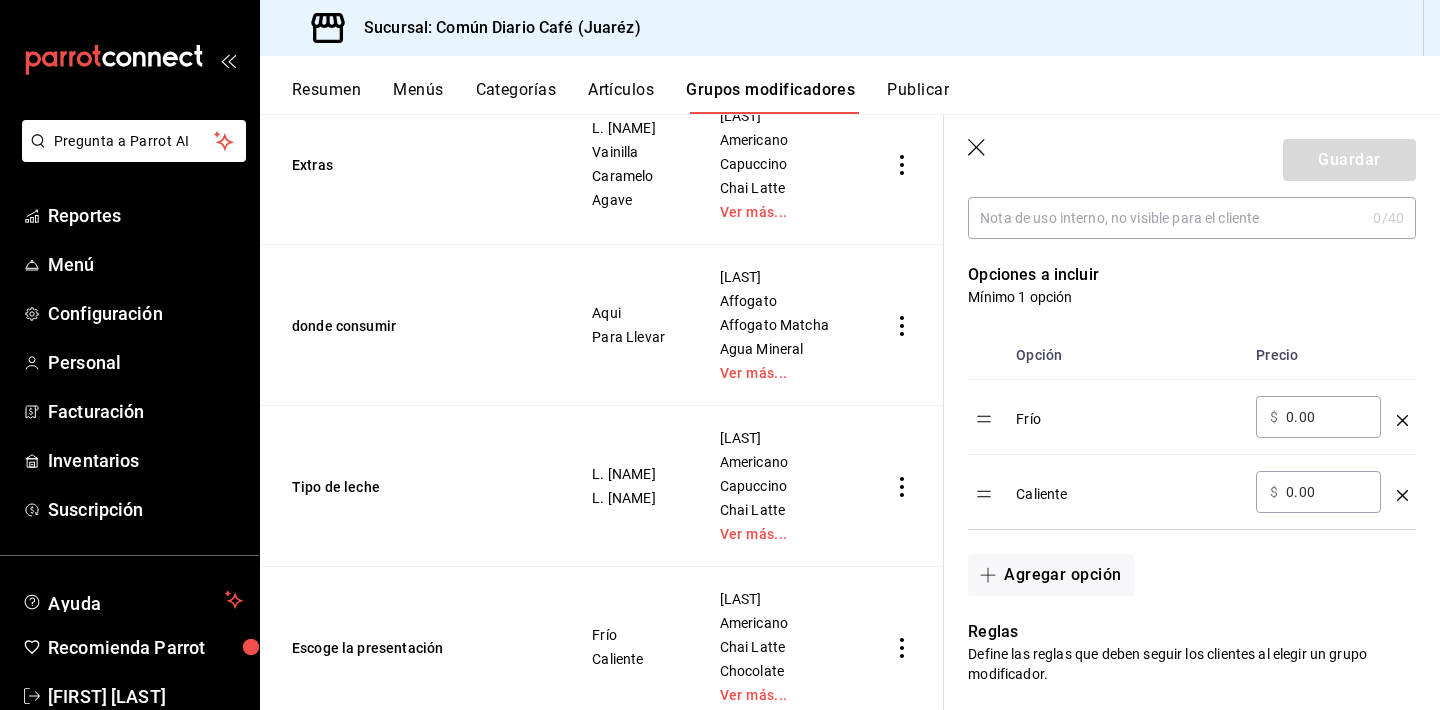 click 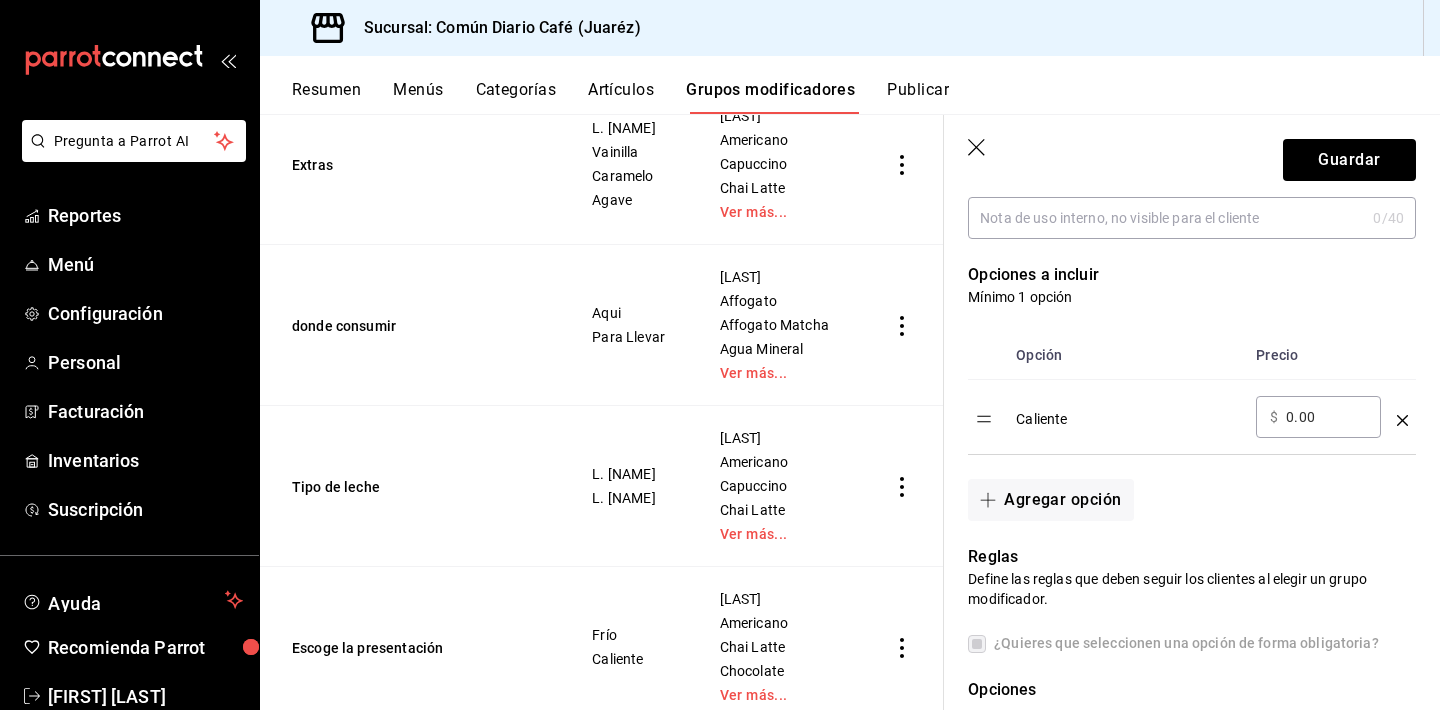 click 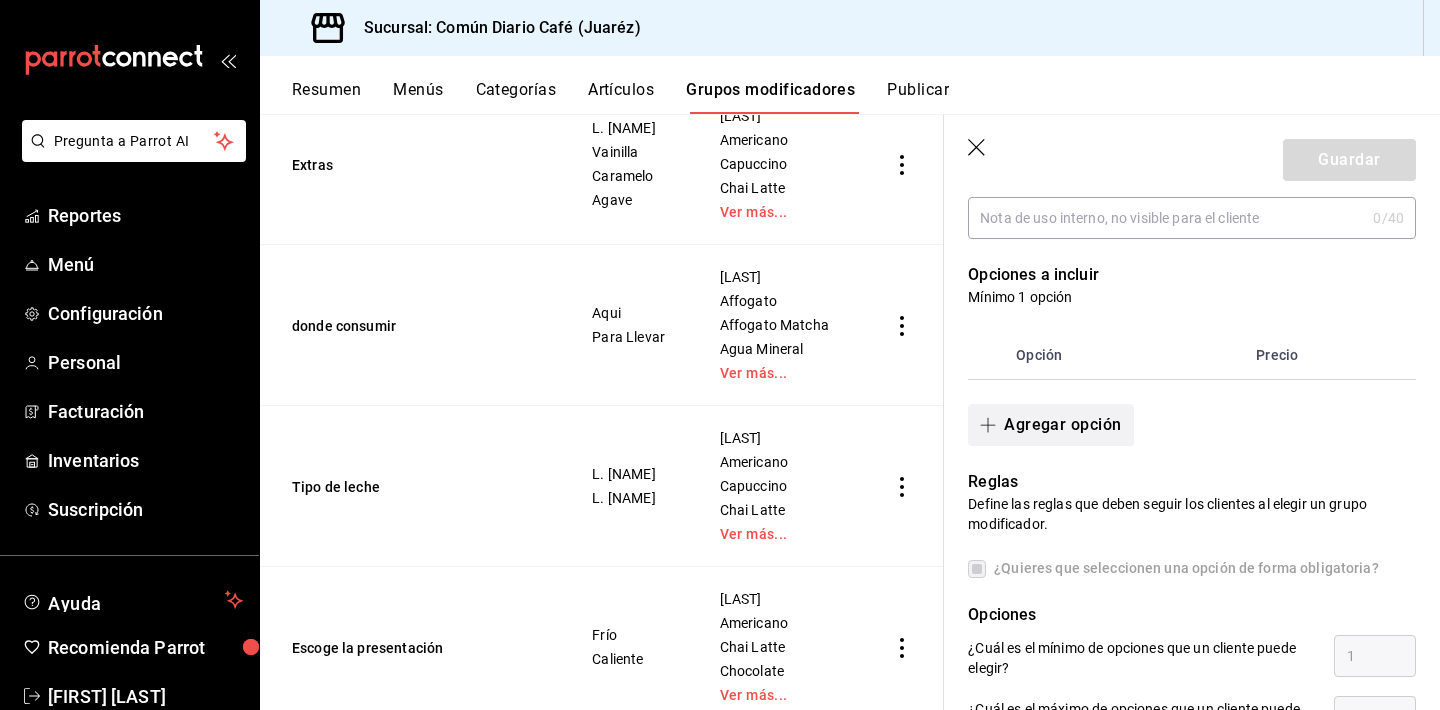 click on "Agregar opción" at bounding box center [1050, 425] 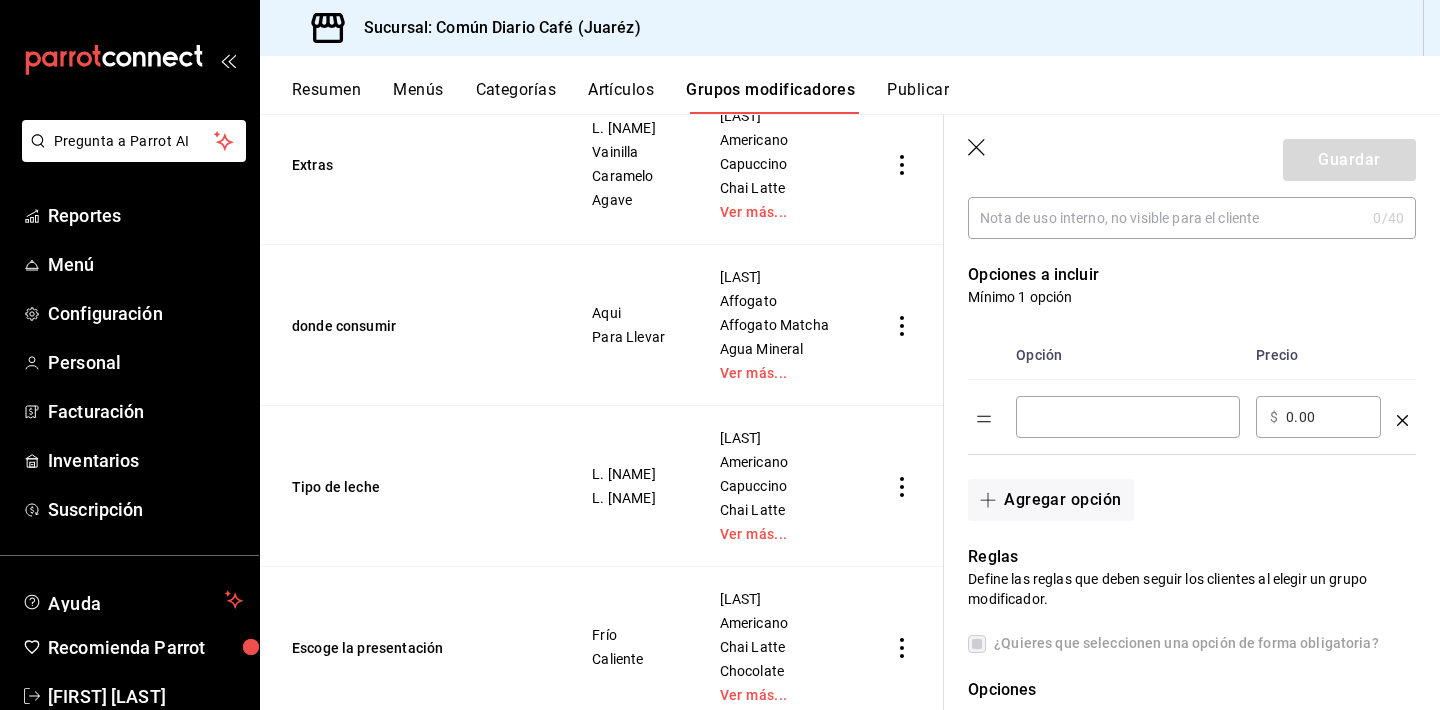 click at bounding box center (1128, 417) 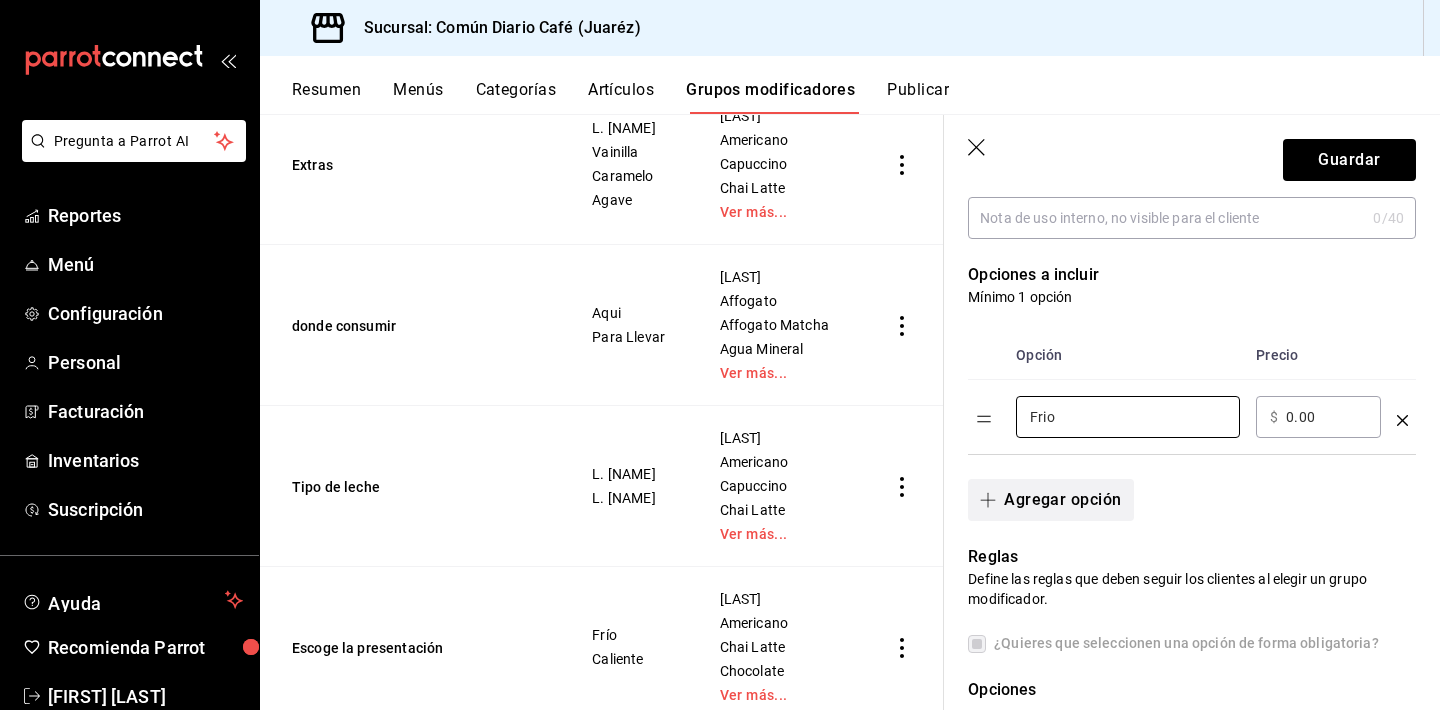 type on "Frio" 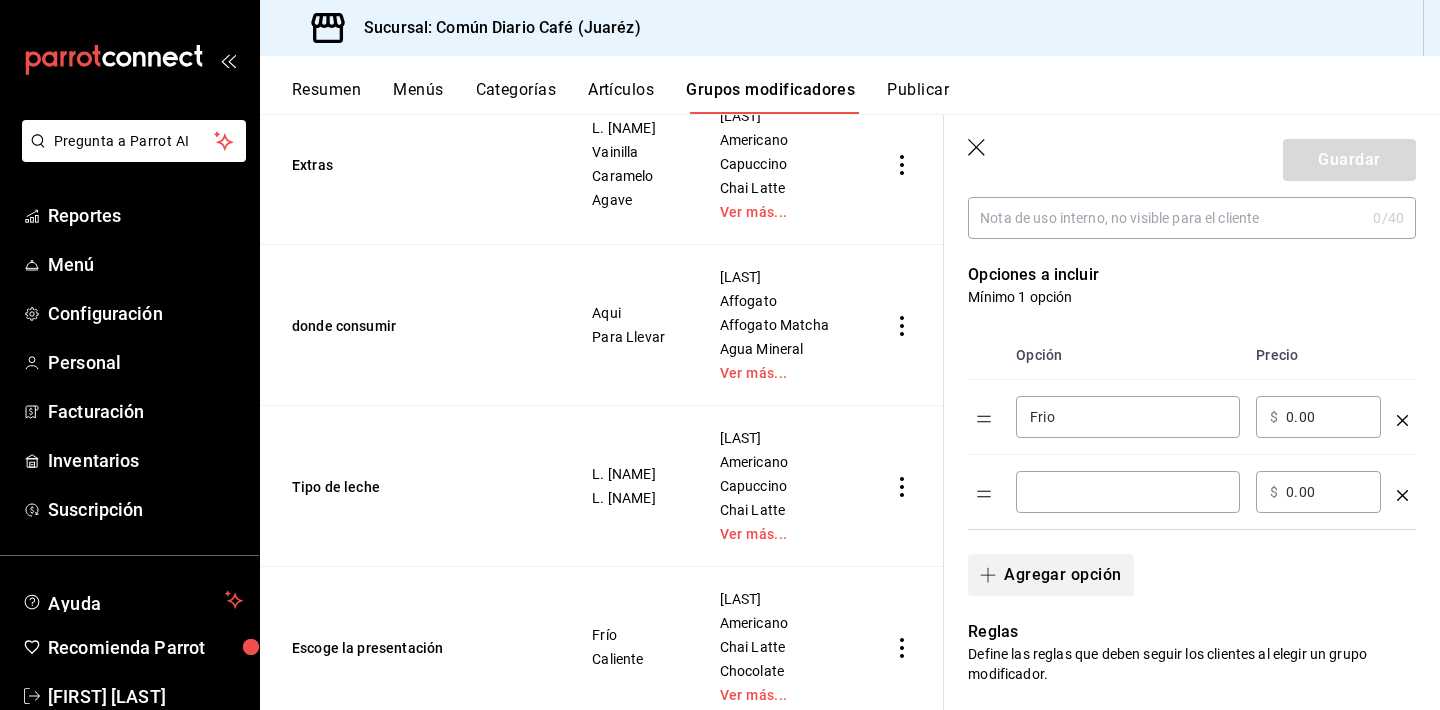type 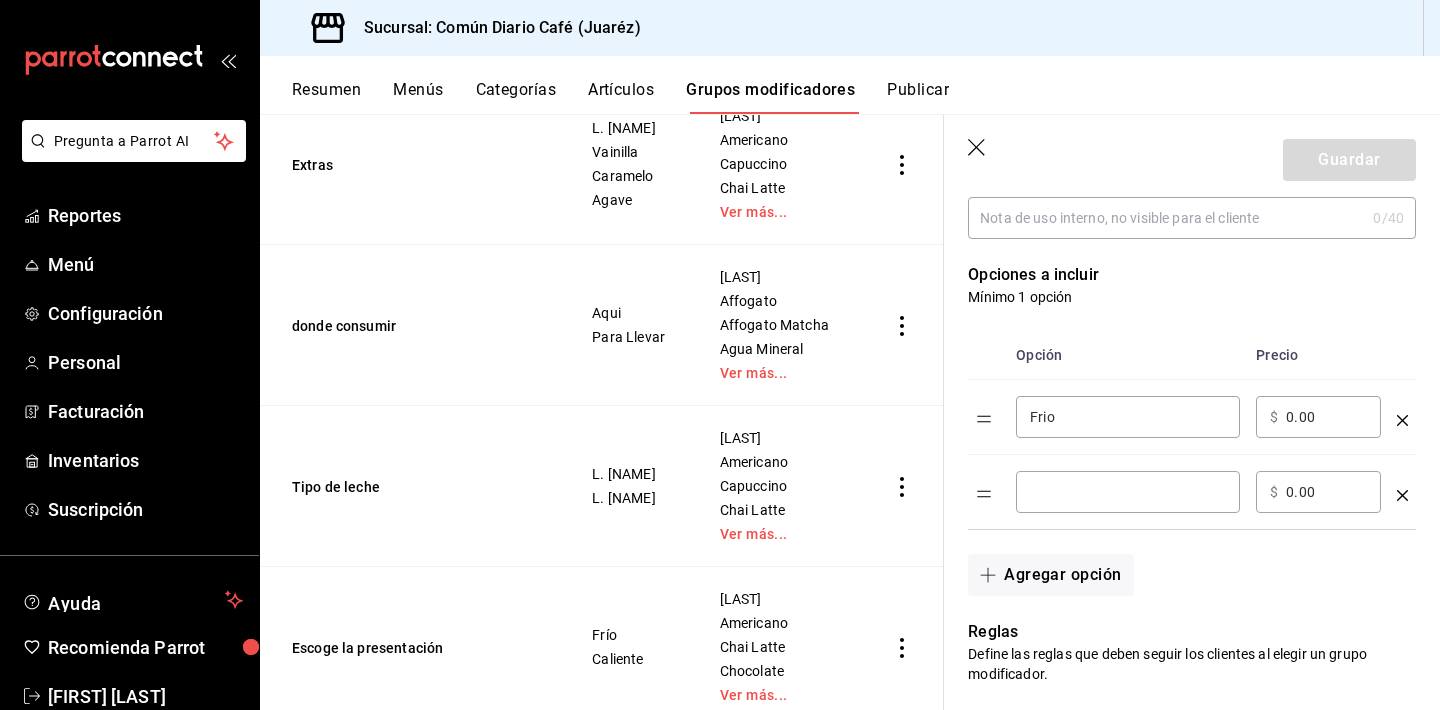 click at bounding box center [1128, 492] 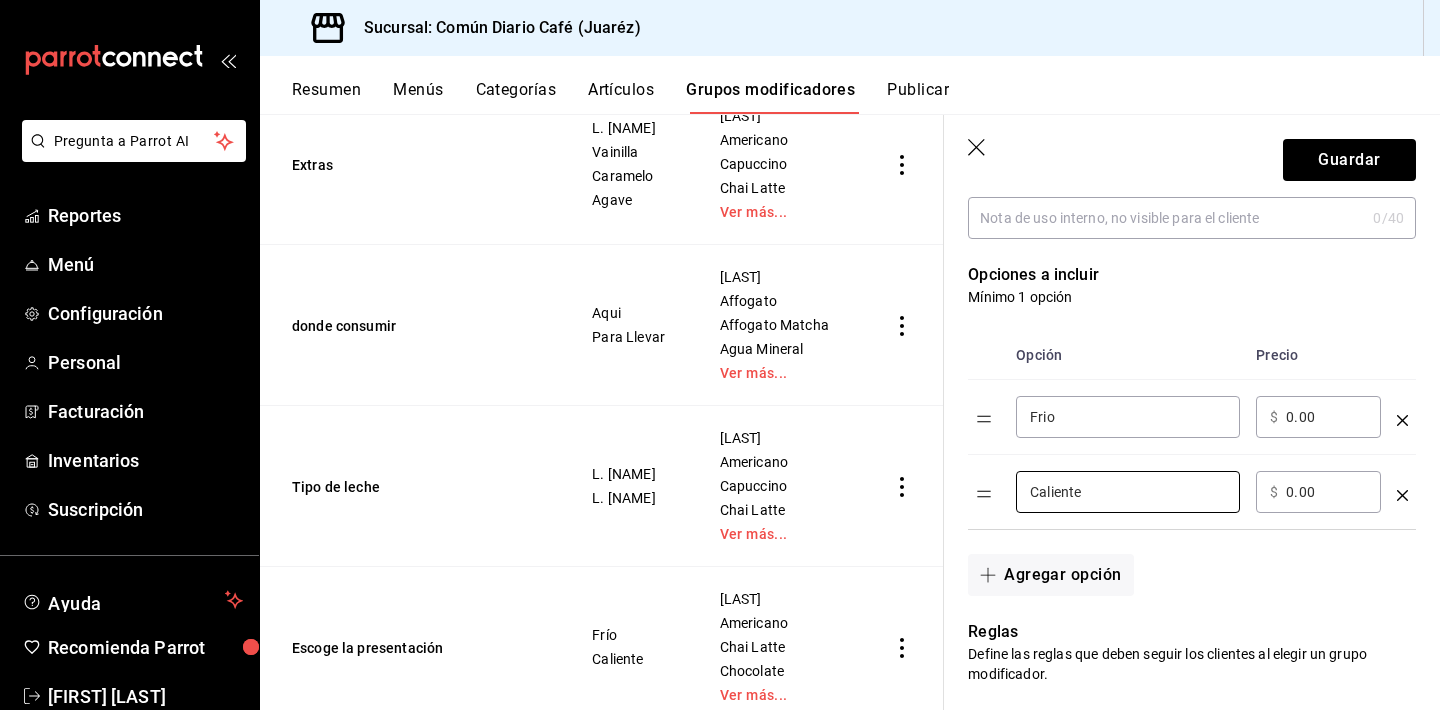 type on "Caliente" 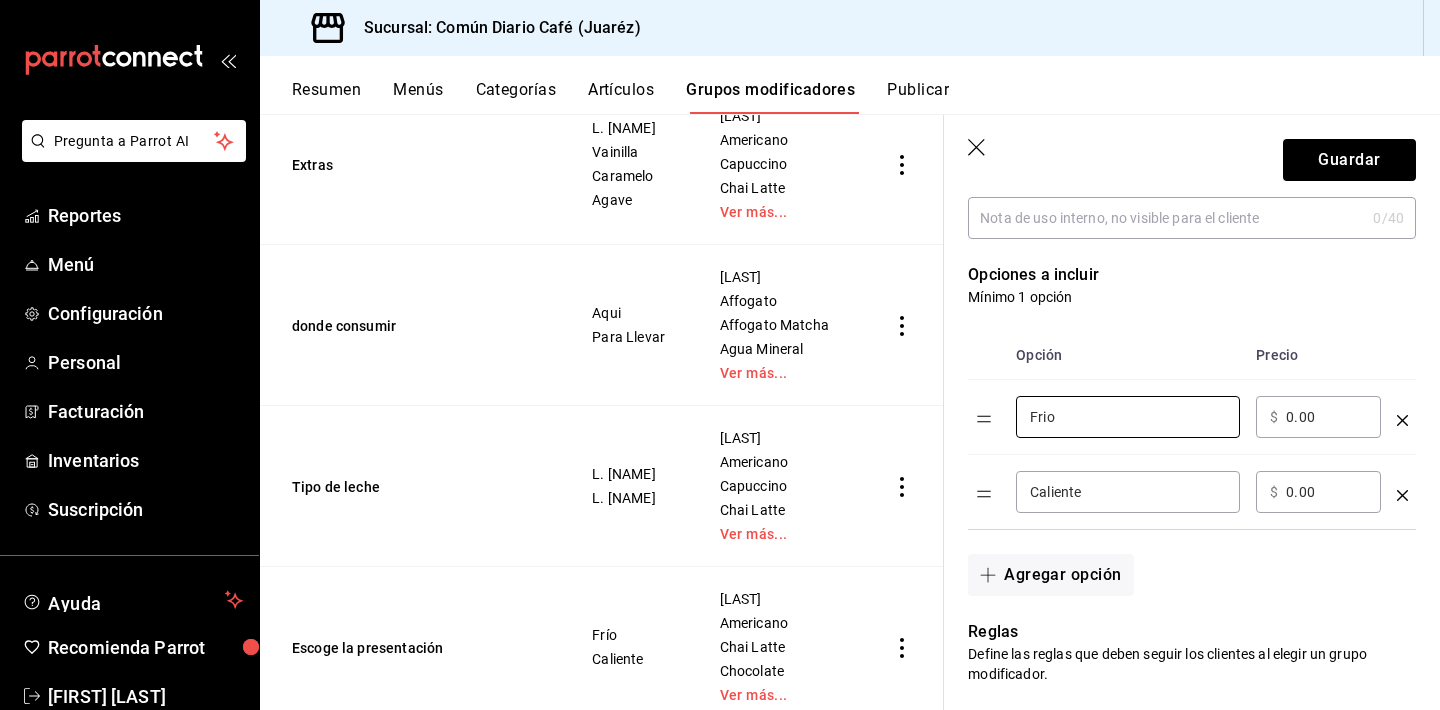 type on "Frio" 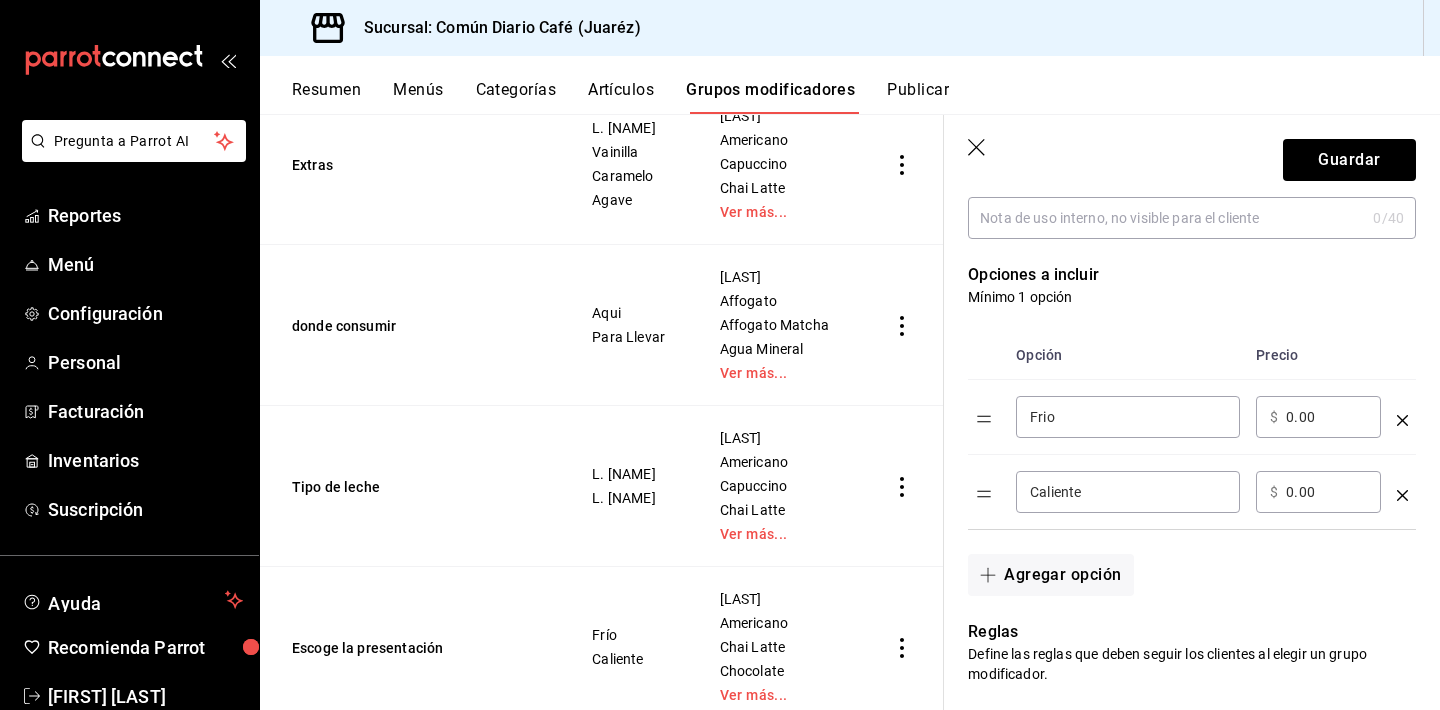 click on "Agregar opción" at bounding box center [1180, 563] 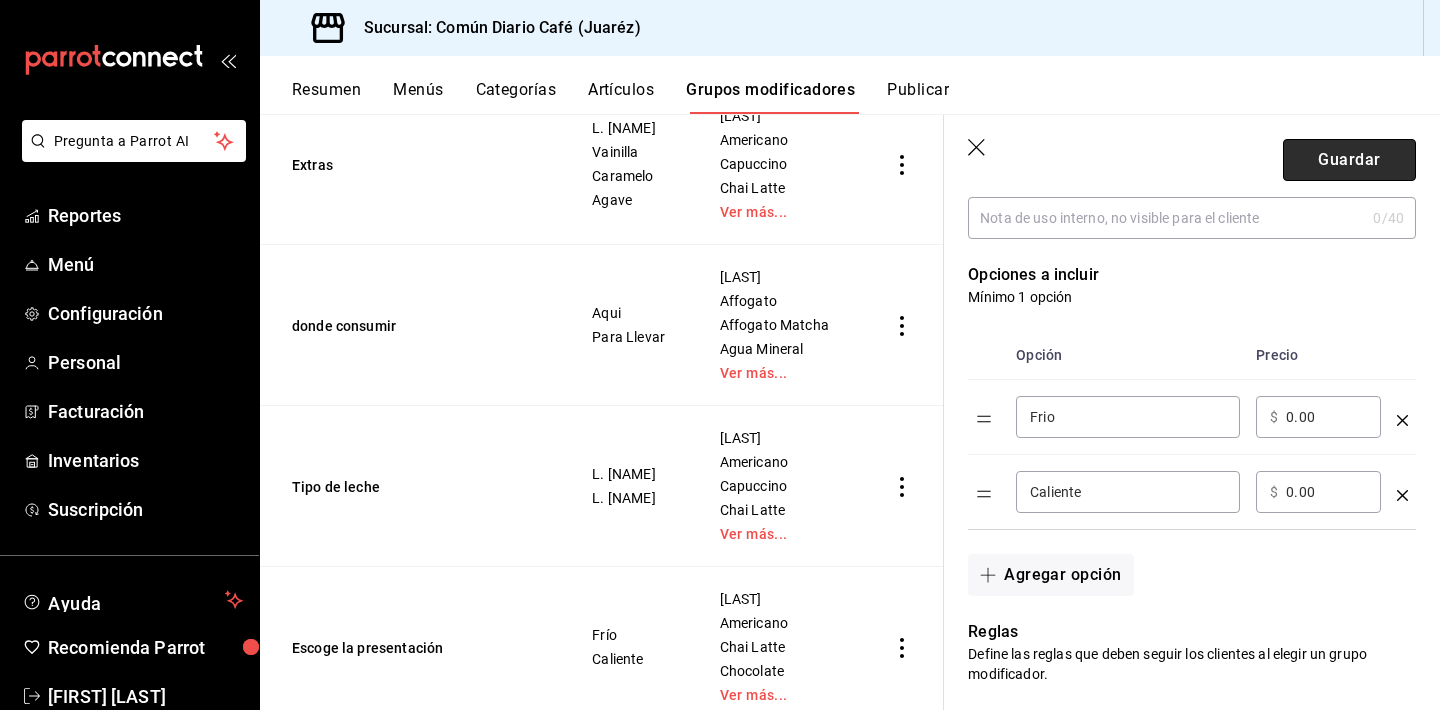 click on "Guardar" at bounding box center [1349, 160] 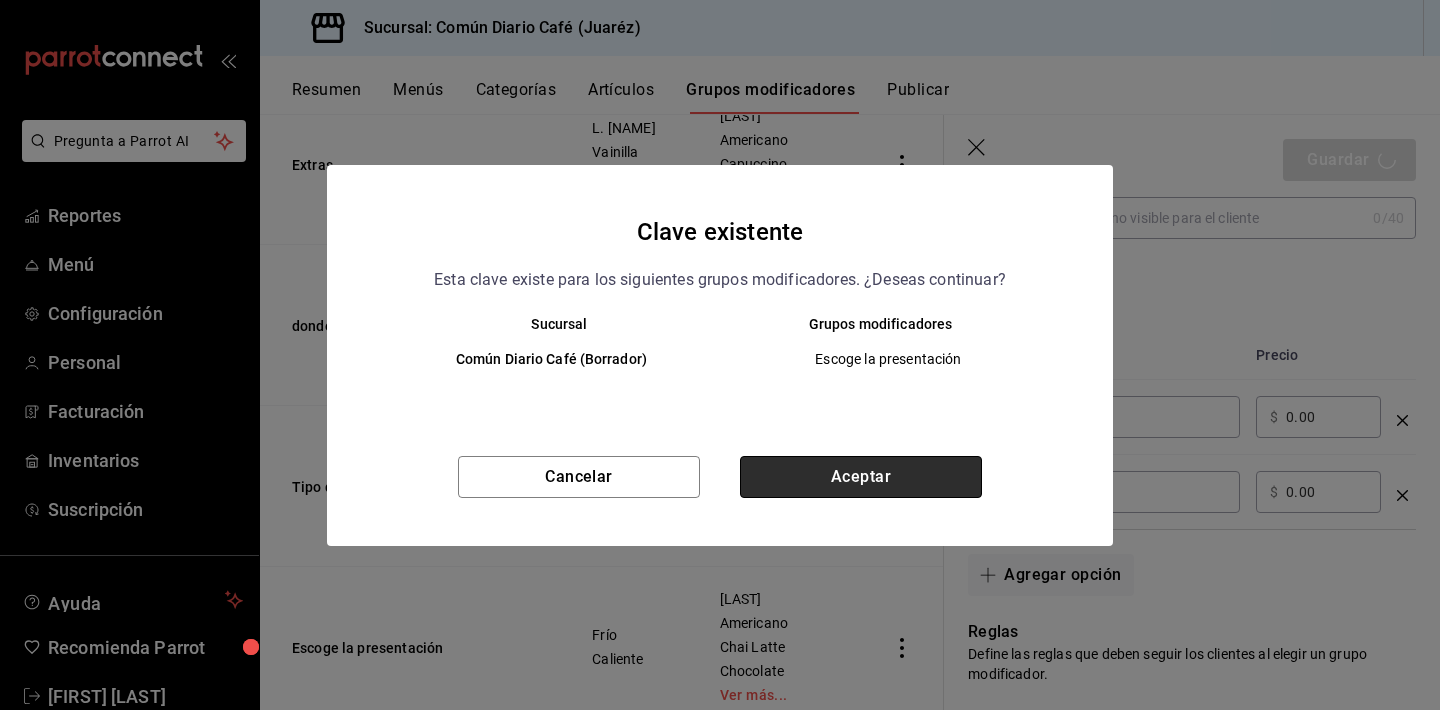 click on "Aceptar" at bounding box center (861, 477) 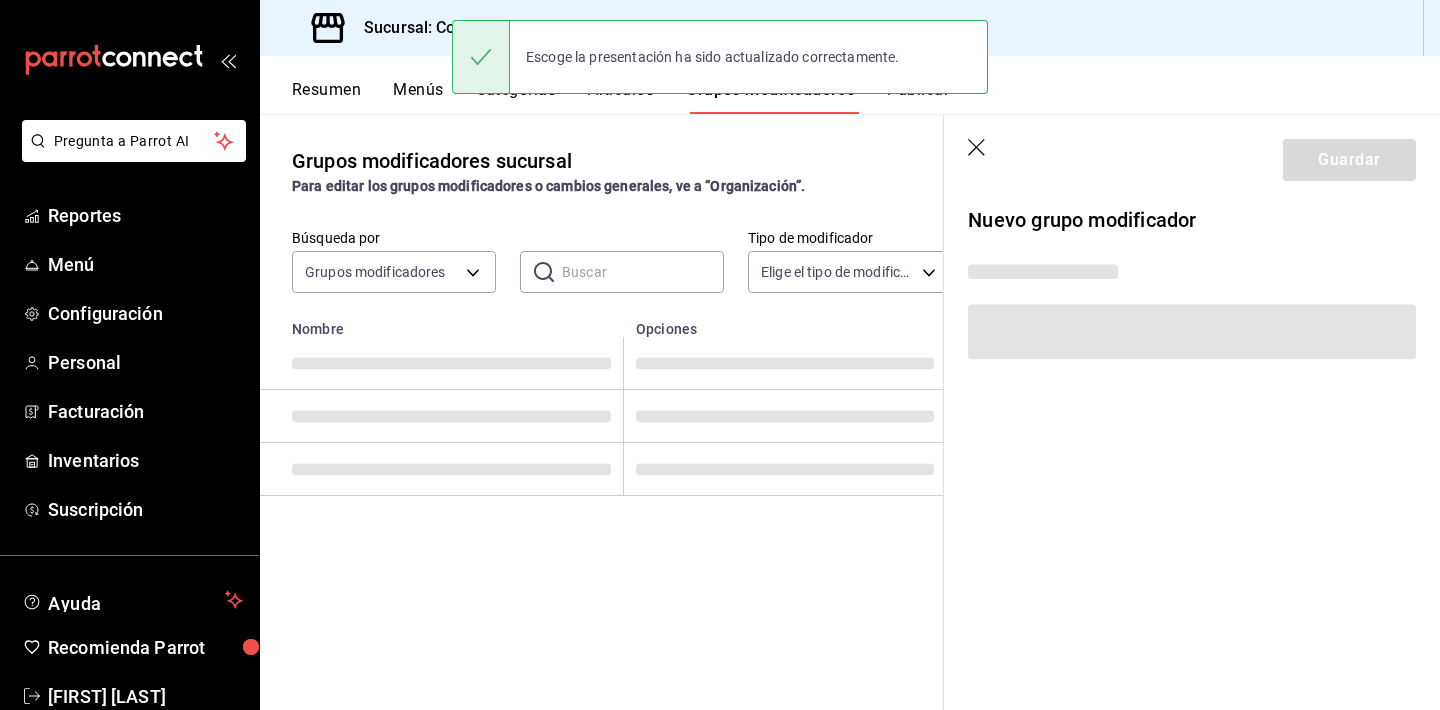 scroll, scrollTop: 0, scrollLeft: 0, axis: both 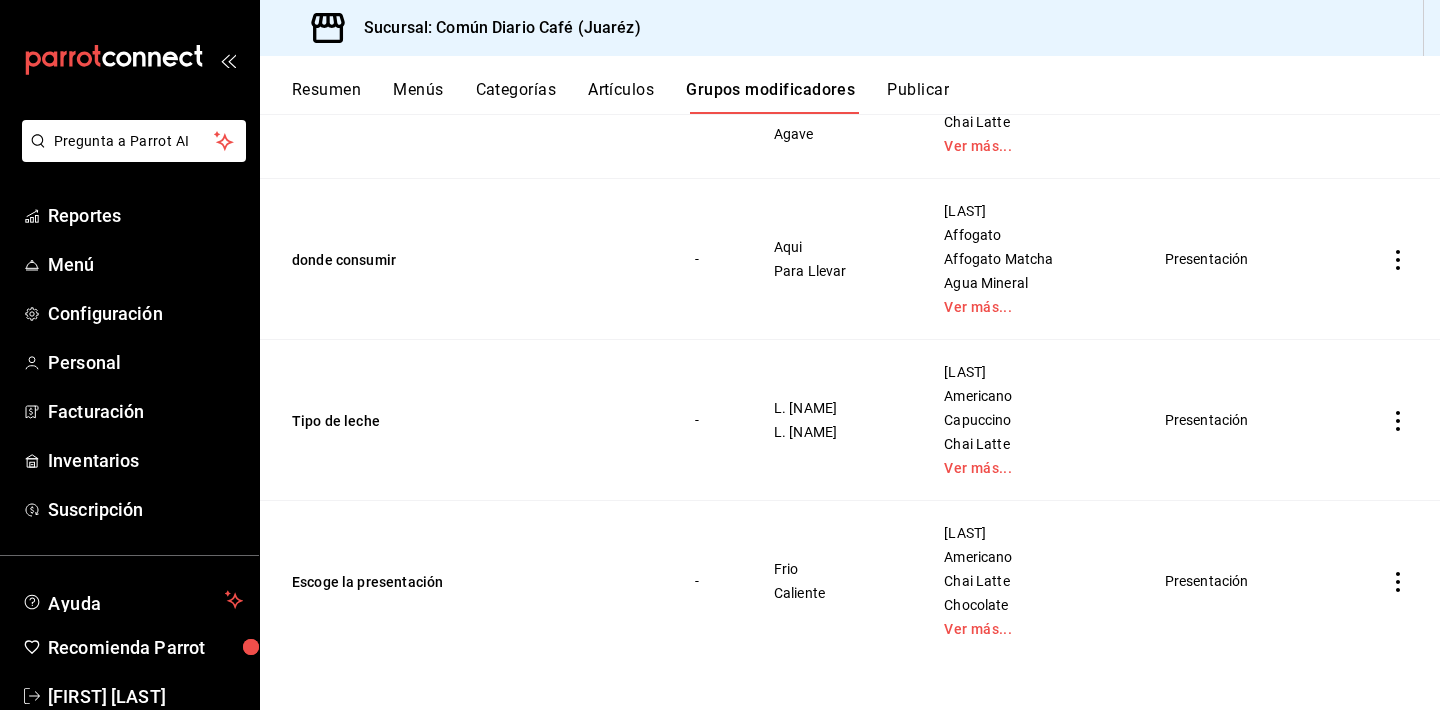click at bounding box center (1398, 259) 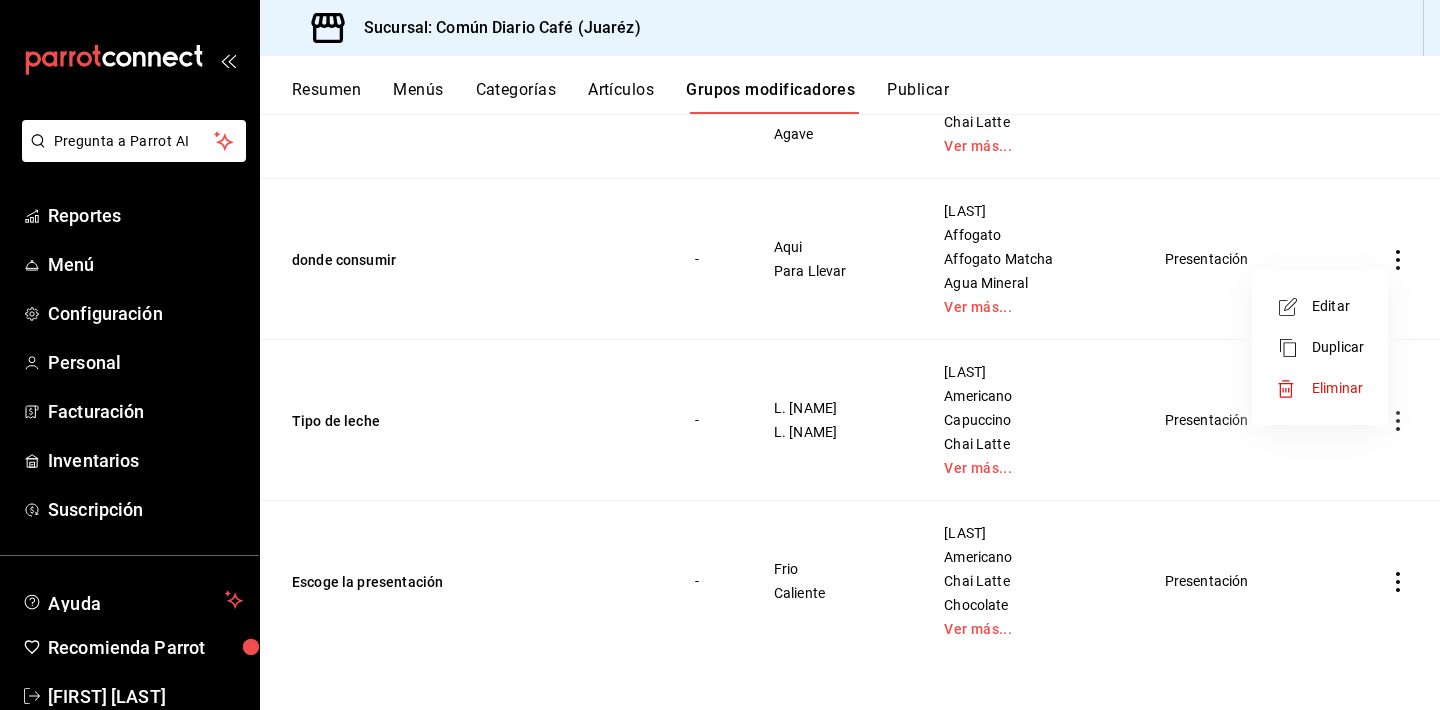 click at bounding box center [1294, 307] 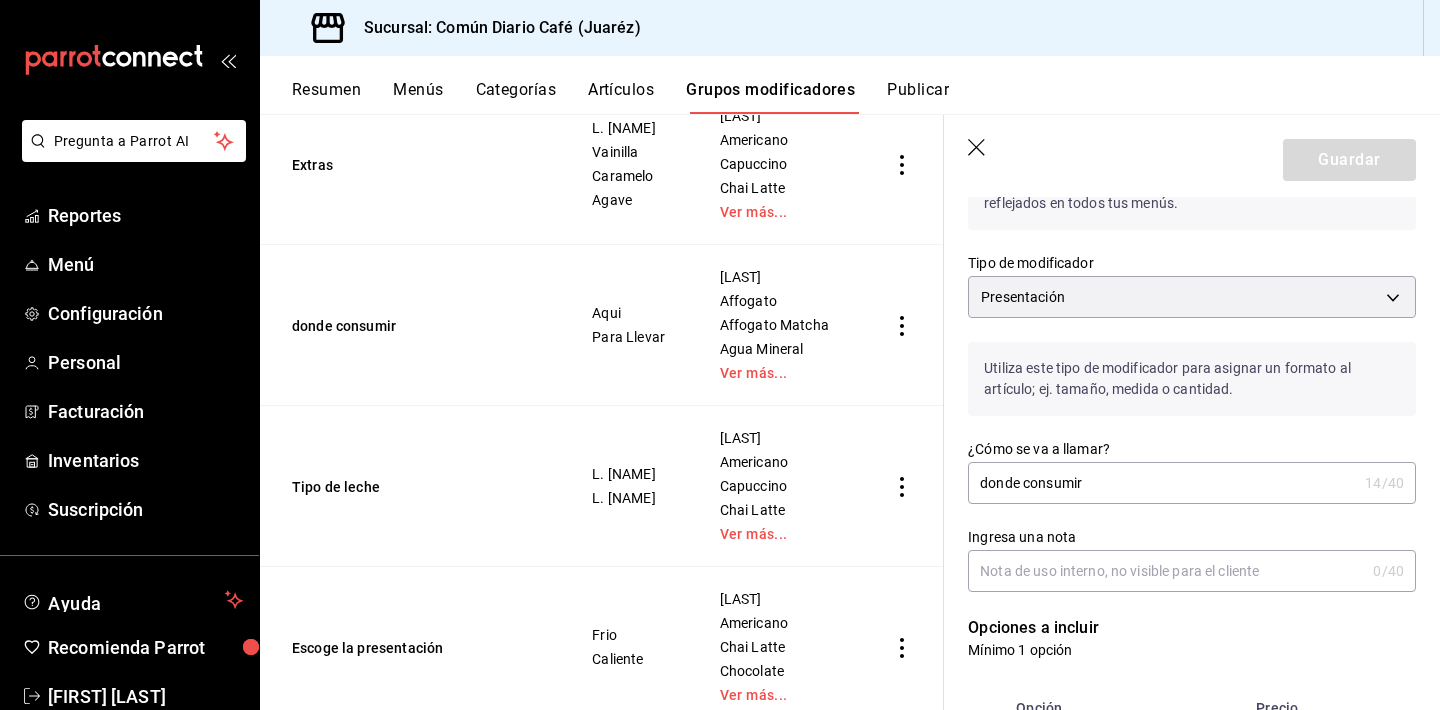 scroll, scrollTop: 114, scrollLeft: 0, axis: vertical 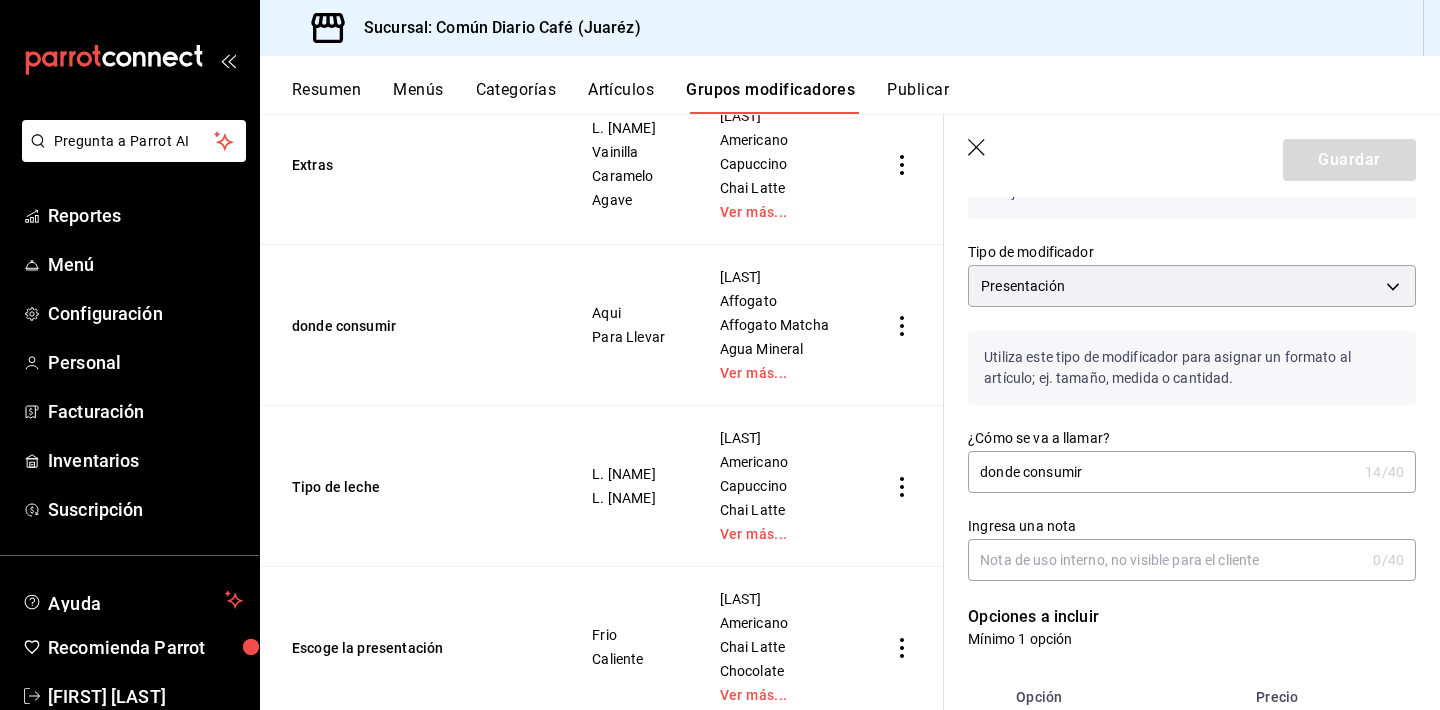 click on "donde consumir" at bounding box center [1162, 472] 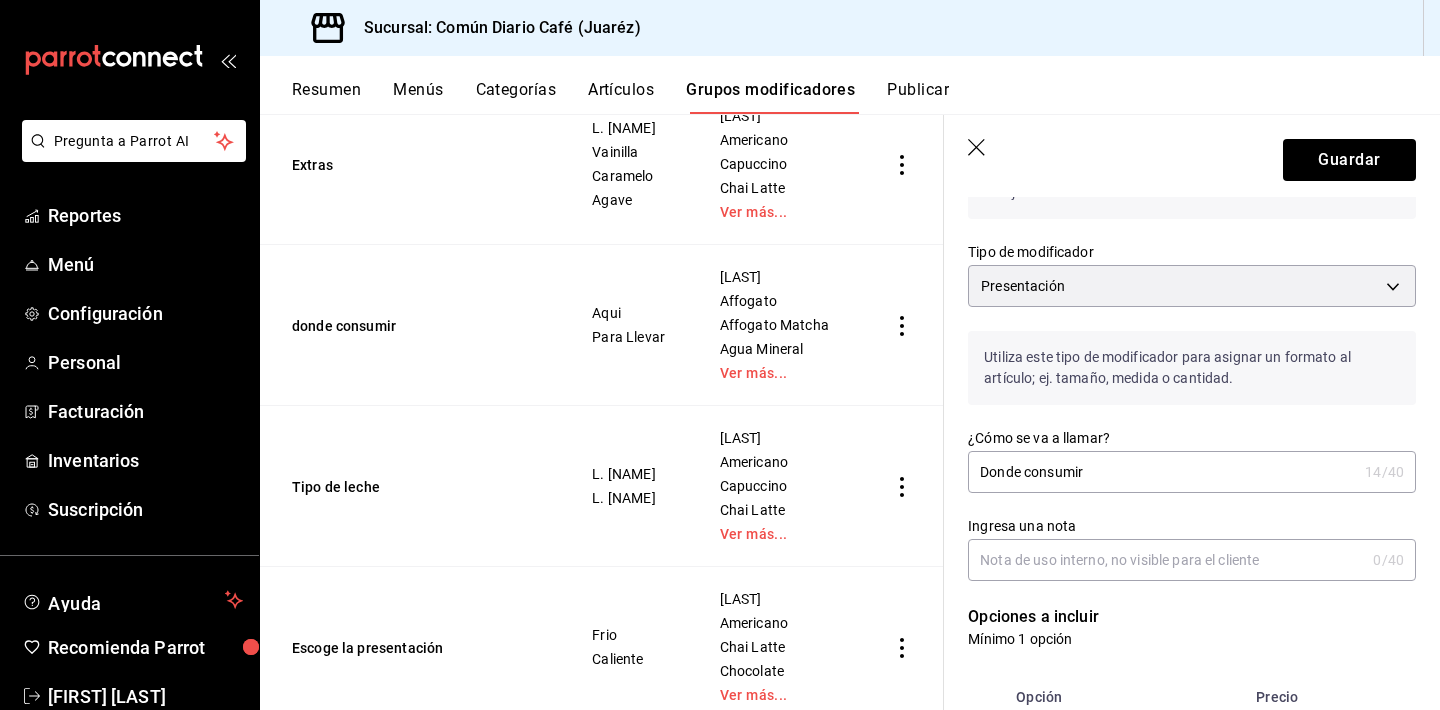 click on "Donde consumir" at bounding box center (1162, 472) 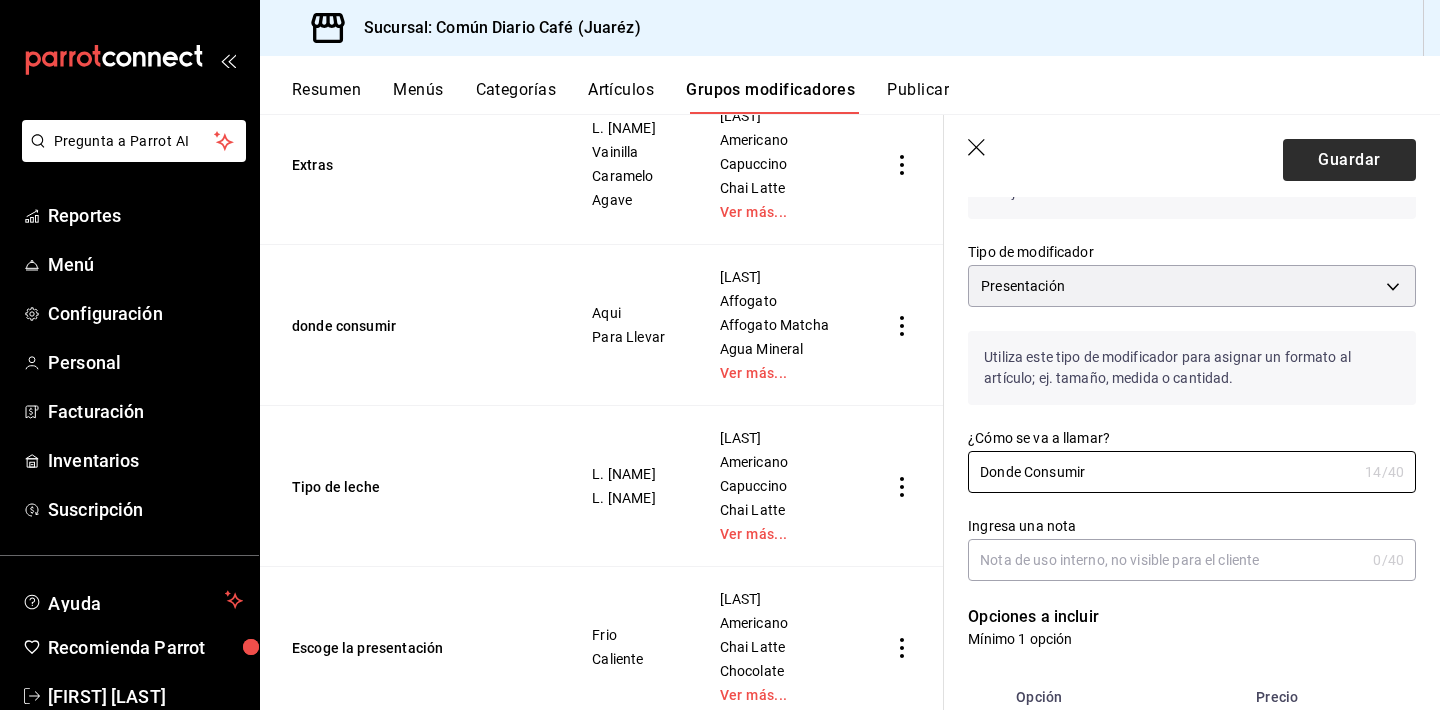 type on "Donde Consumir" 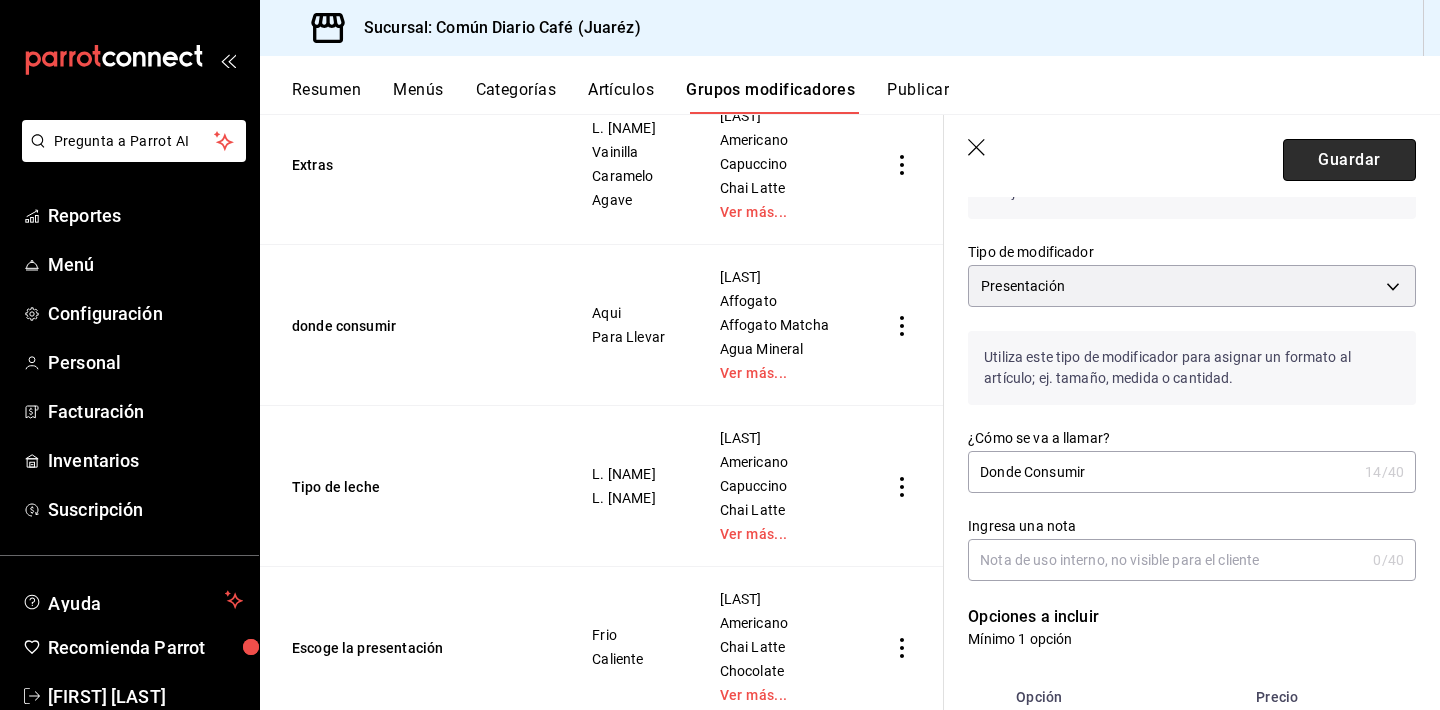 click on "Guardar" at bounding box center (1349, 160) 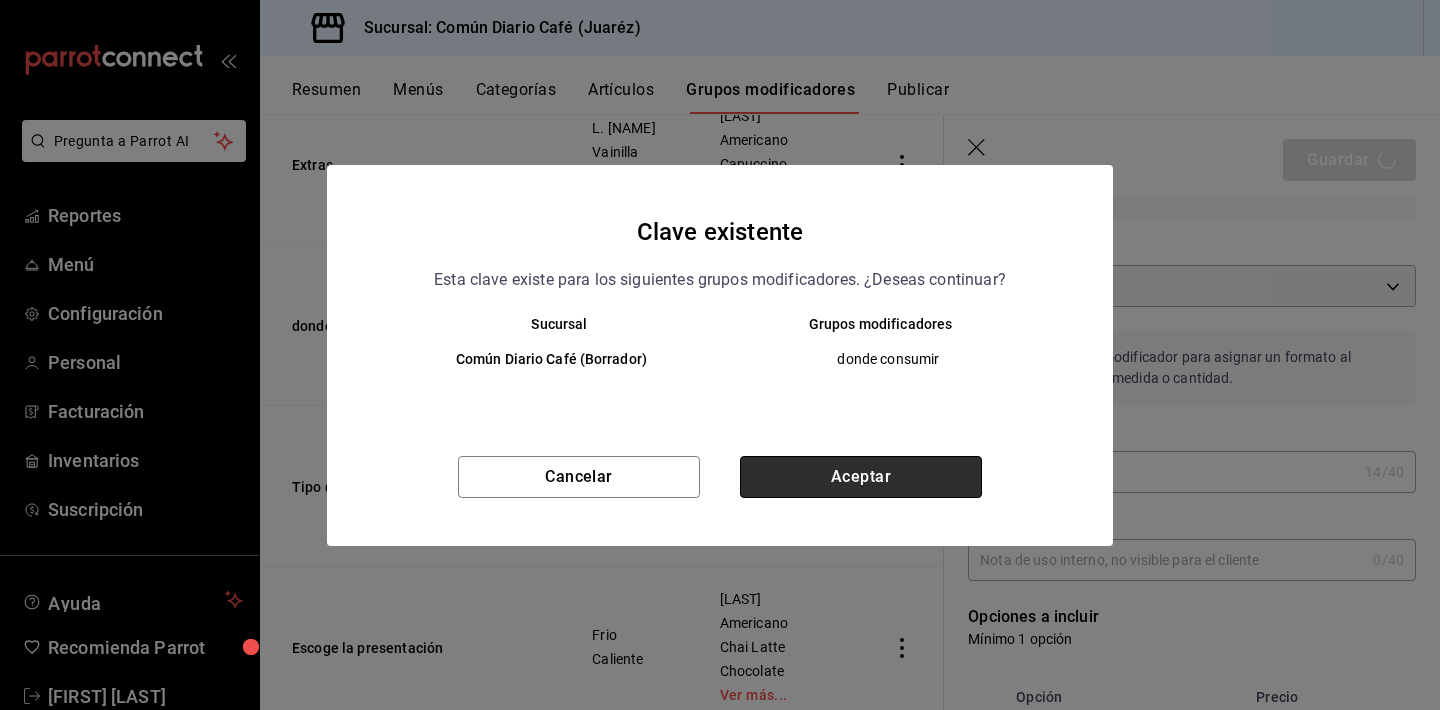 click on "Aceptar" at bounding box center (861, 477) 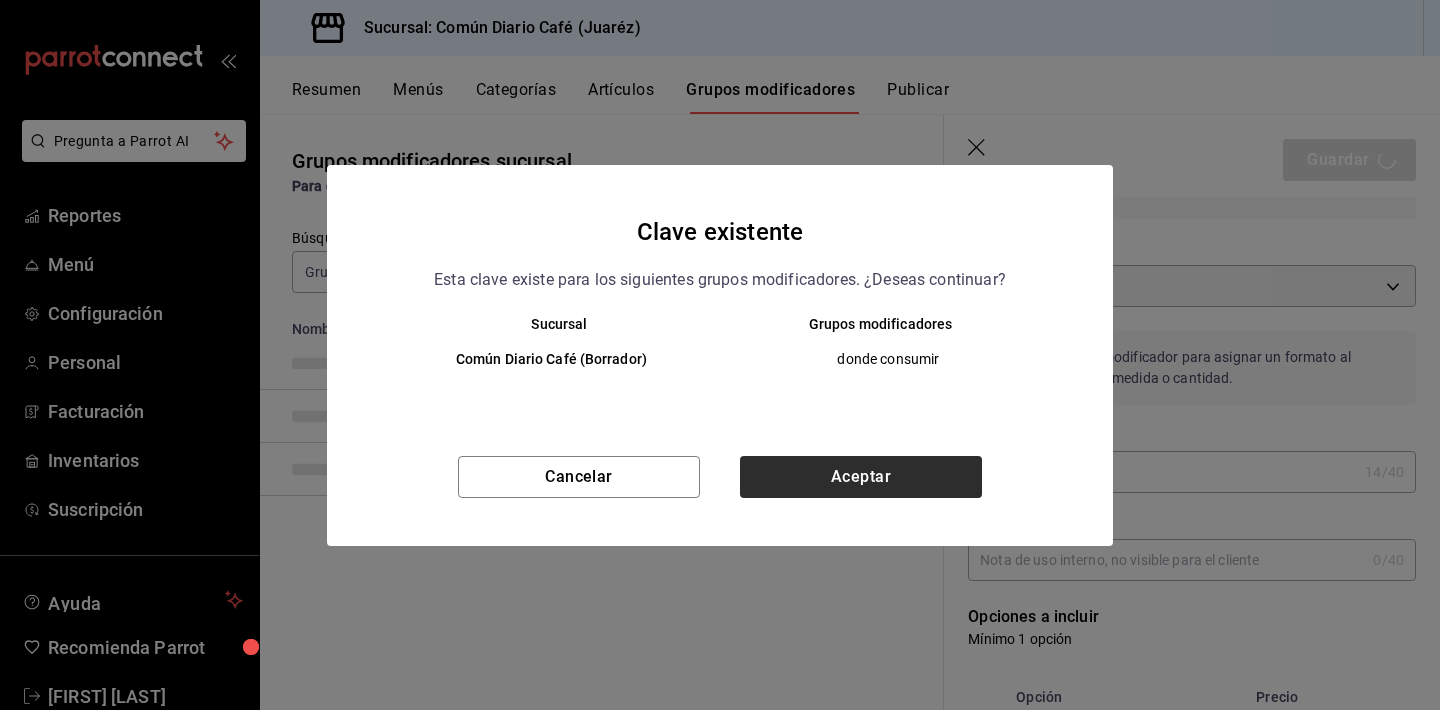 scroll, scrollTop: 0, scrollLeft: 0, axis: both 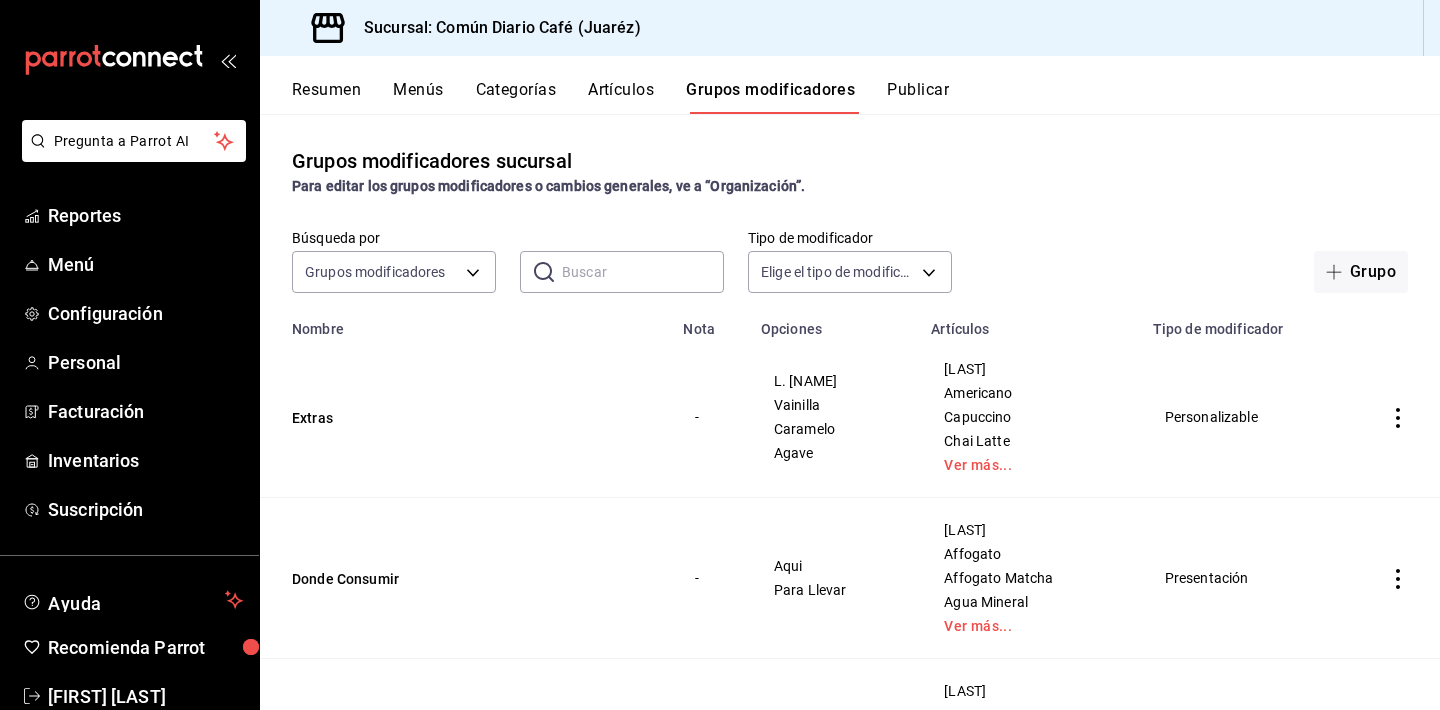 click on "Menús" at bounding box center (418, 97) 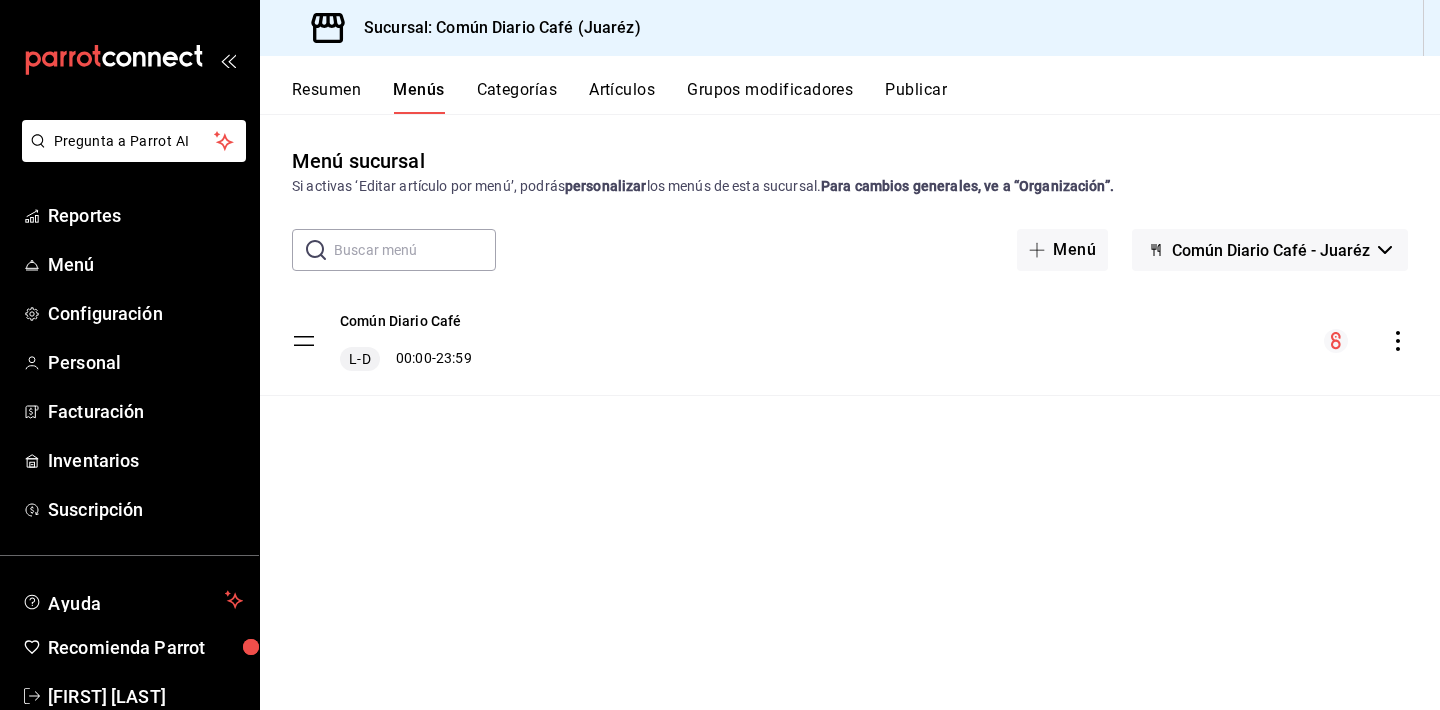 scroll, scrollTop: 0, scrollLeft: 0, axis: both 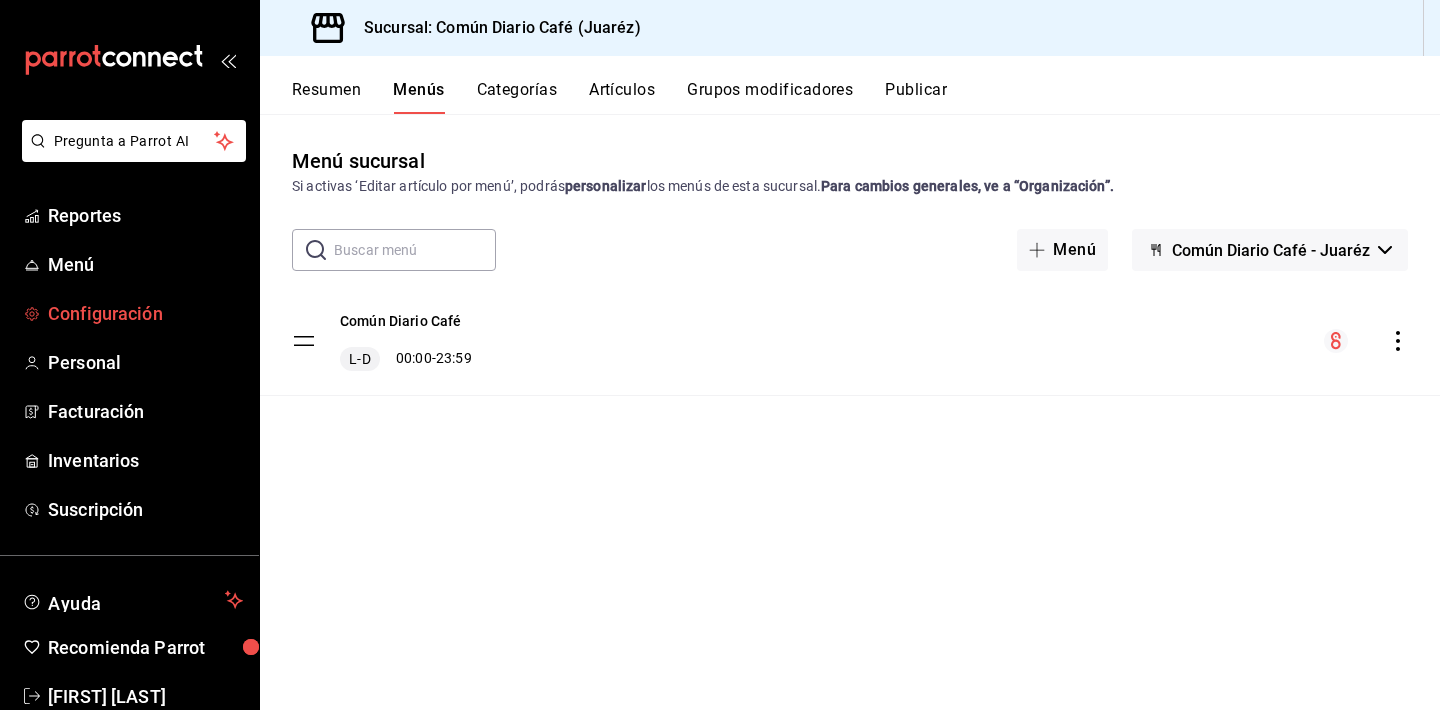 click on "Configuración" at bounding box center [145, 313] 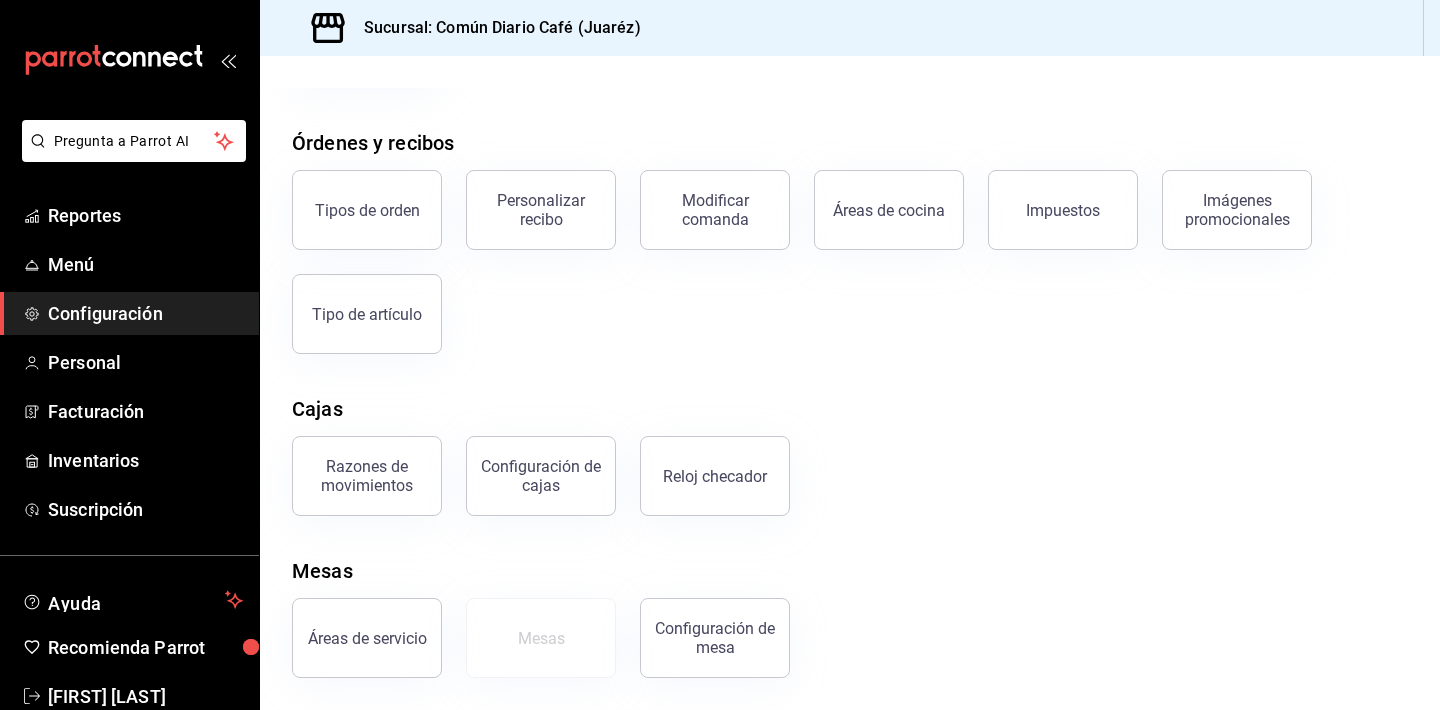 scroll, scrollTop: 304, scrollLeft: 0, axis: vertical 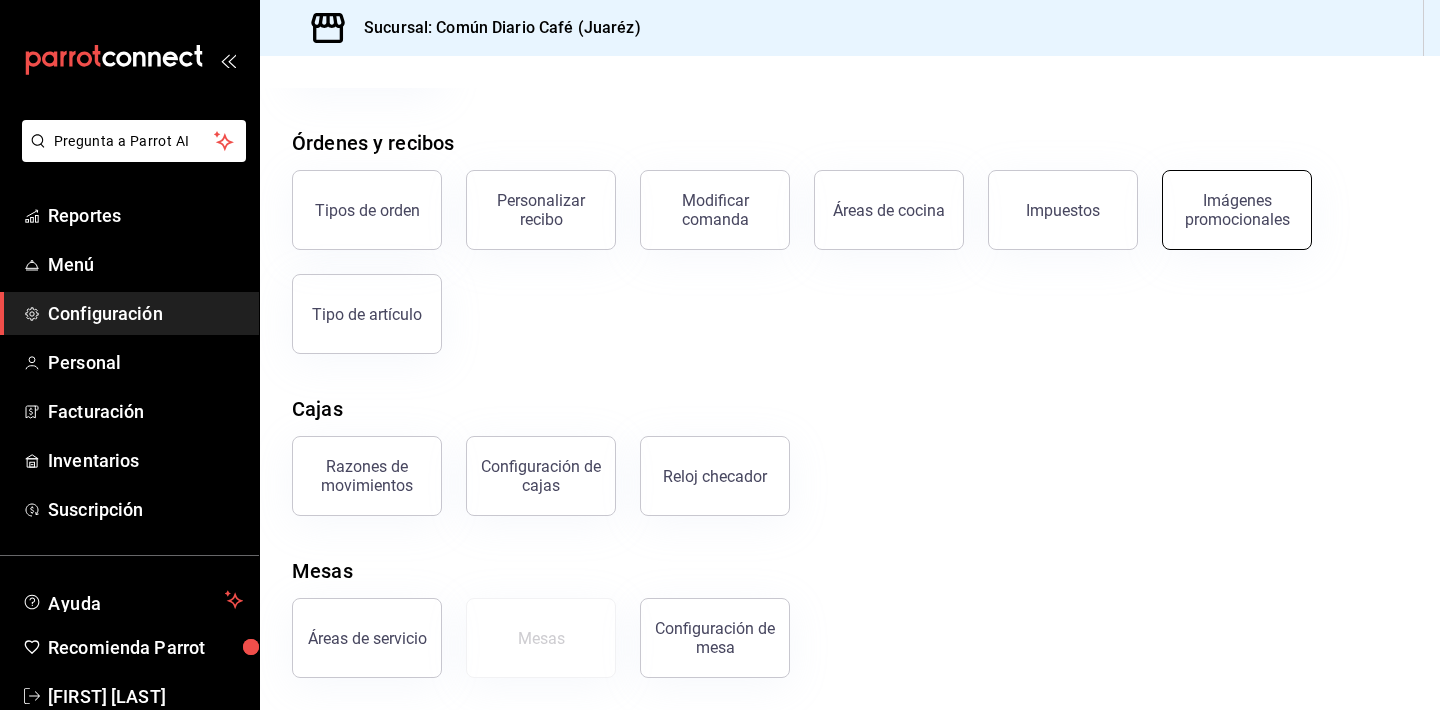 click on "Imágenes promocionales" at bounding box center [1237, 210] 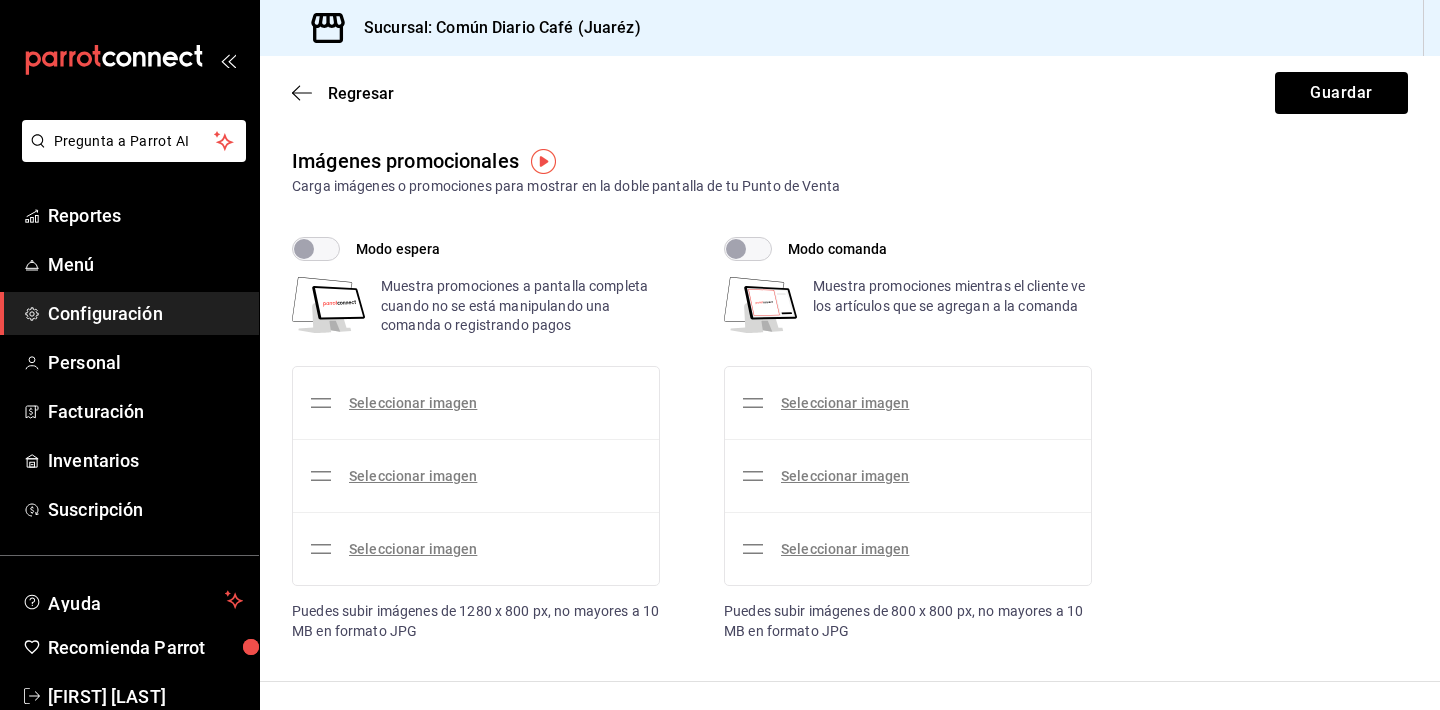 click on "Modo espera" at bounding box center (304, 249) 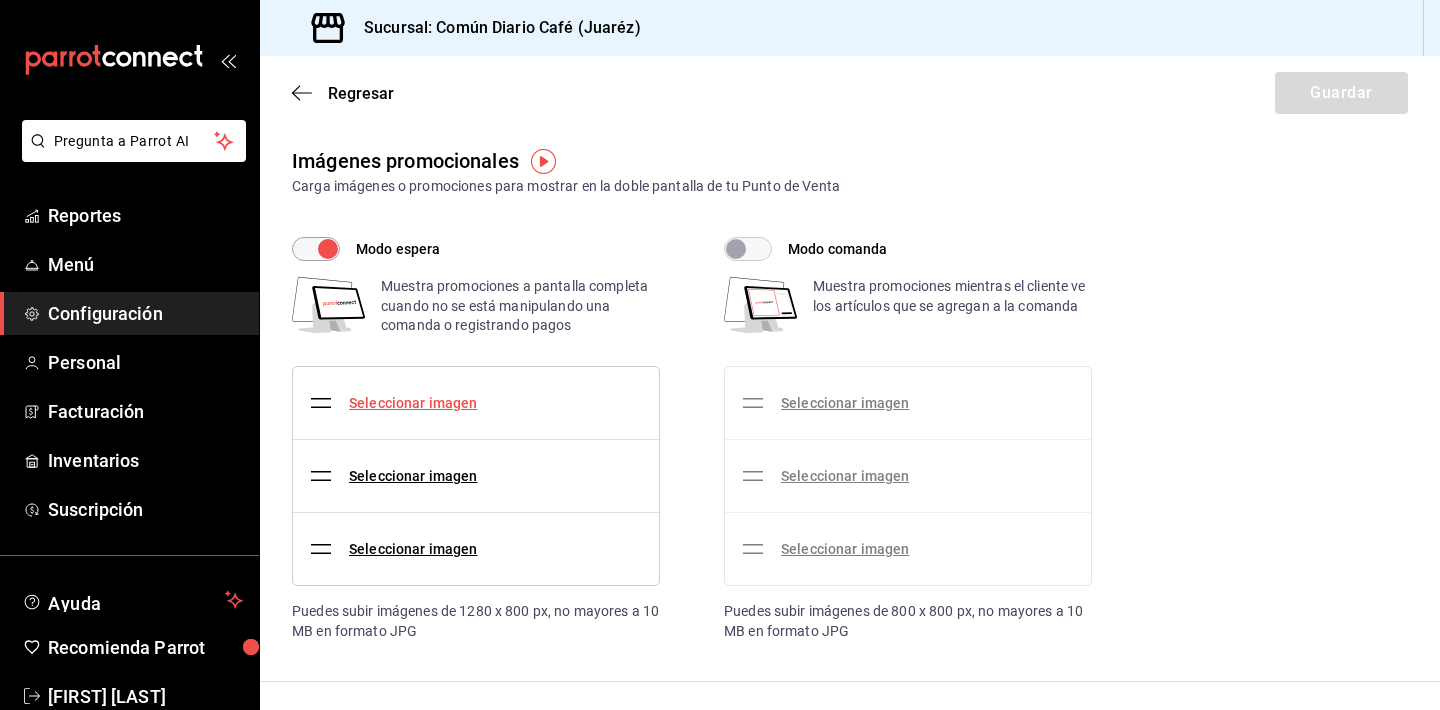 click on "Seleccionar imagen" at bounding box center (413, 403) 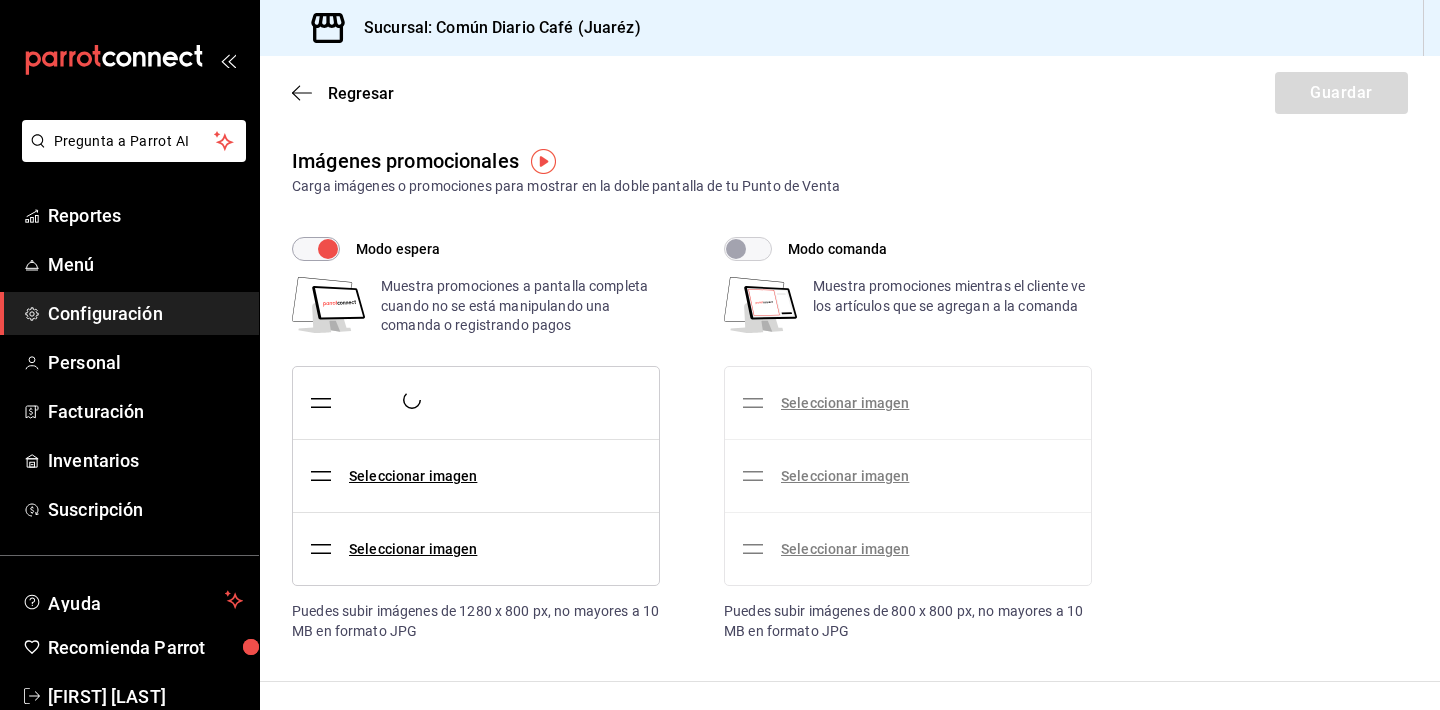 click on "Modo comanda" at bounding box center [736, 249] 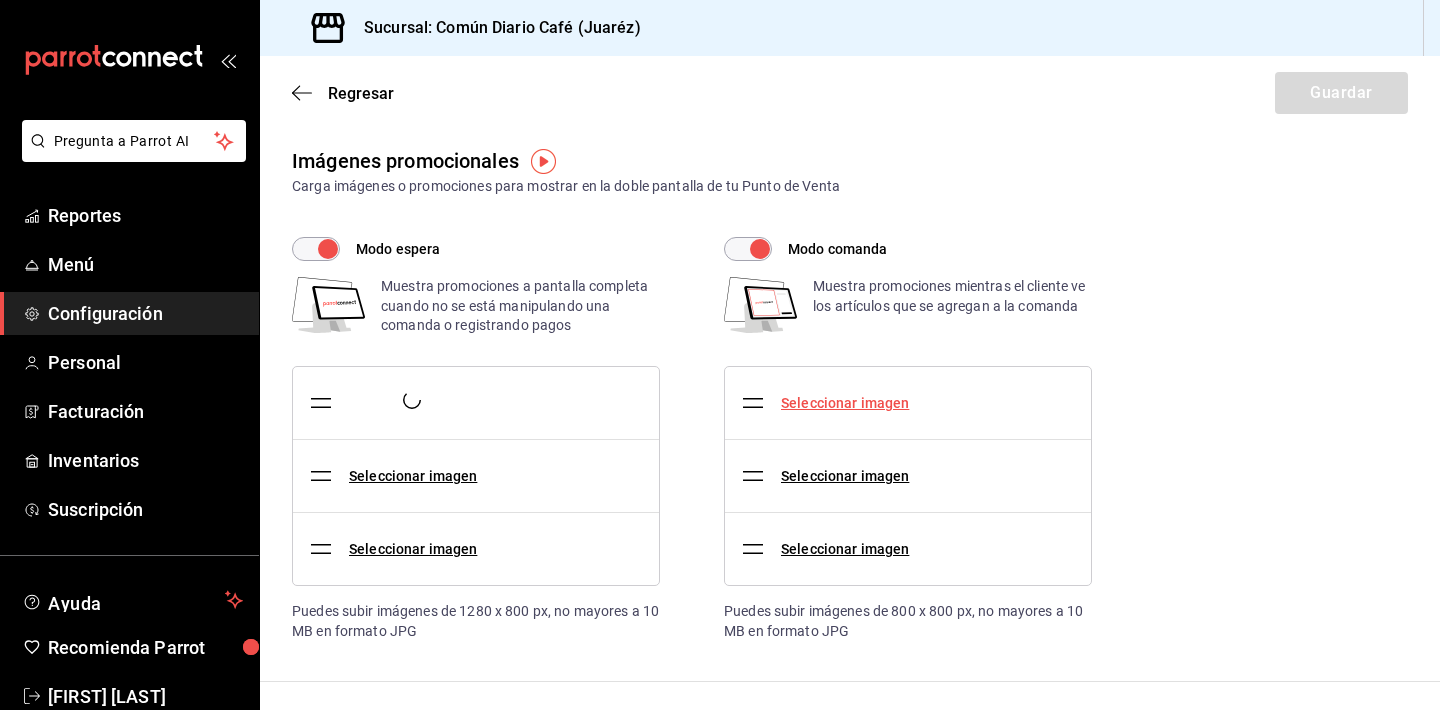 click on "Seleccionar imagen" at bounding box center [845, 403] 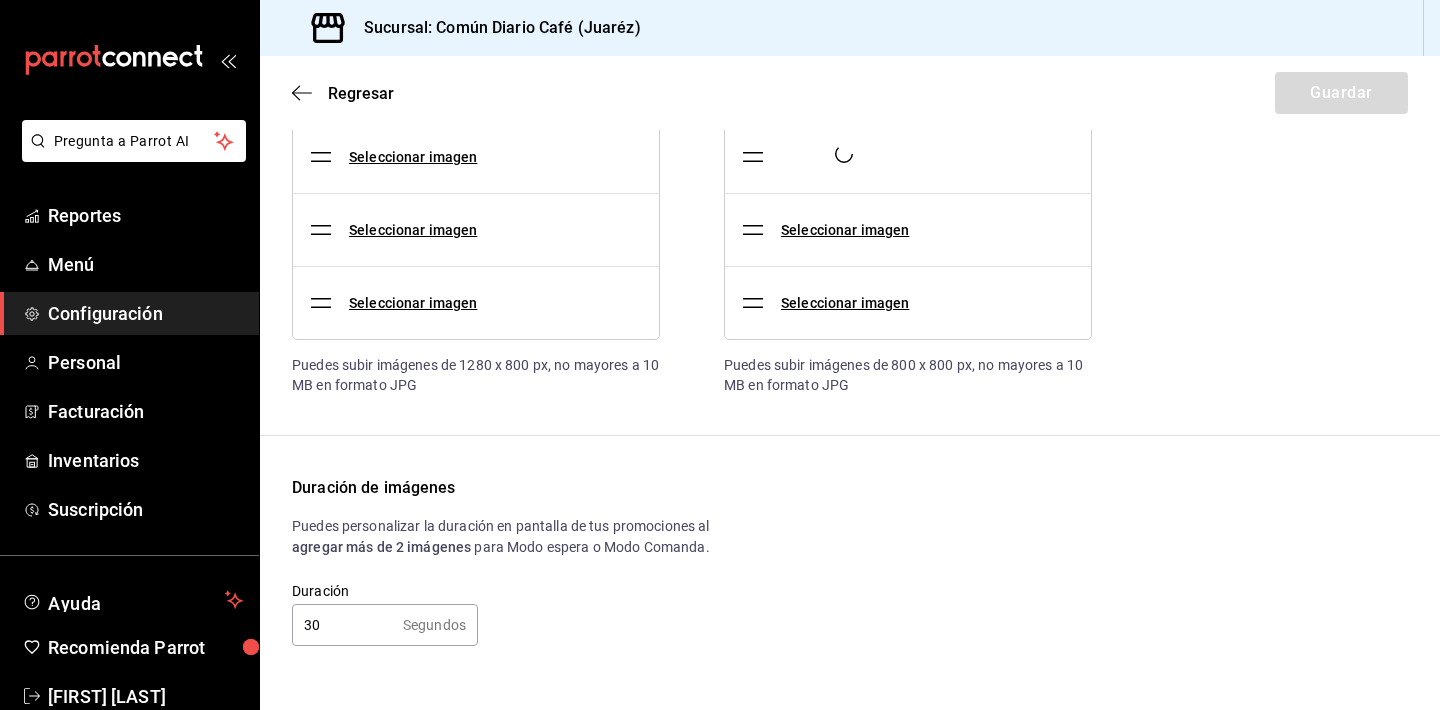 scroll, scrollTop: 245, scrollLeft: 0, axis: vertical 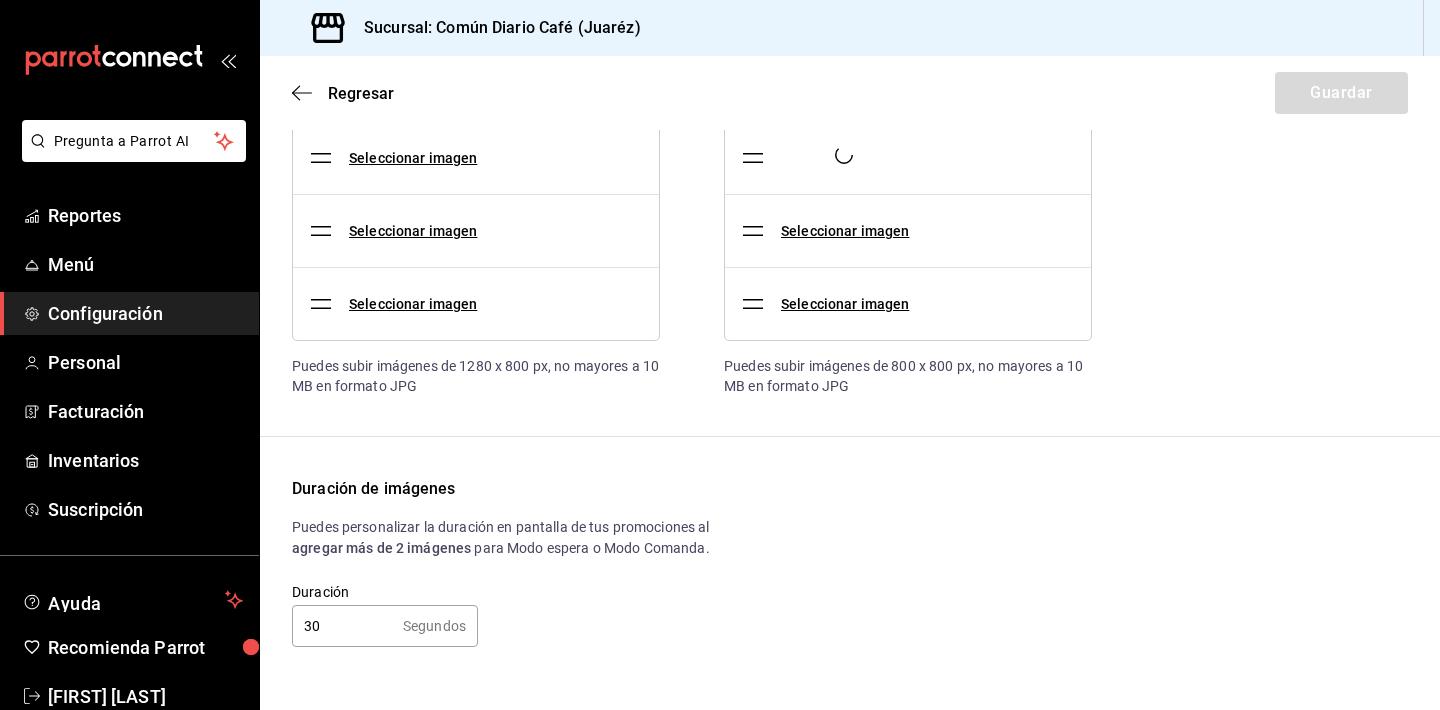 click on "30" at bounding box center [343, 626] 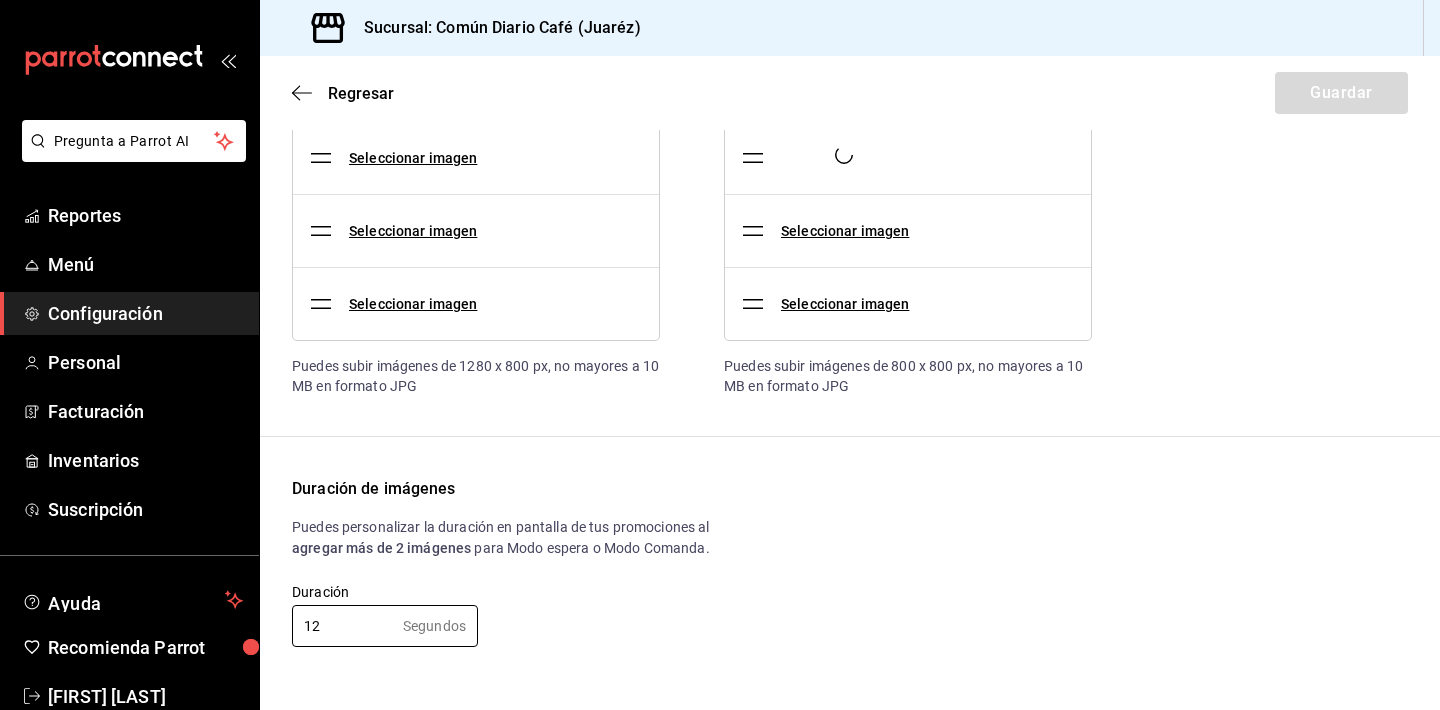 type on "1" 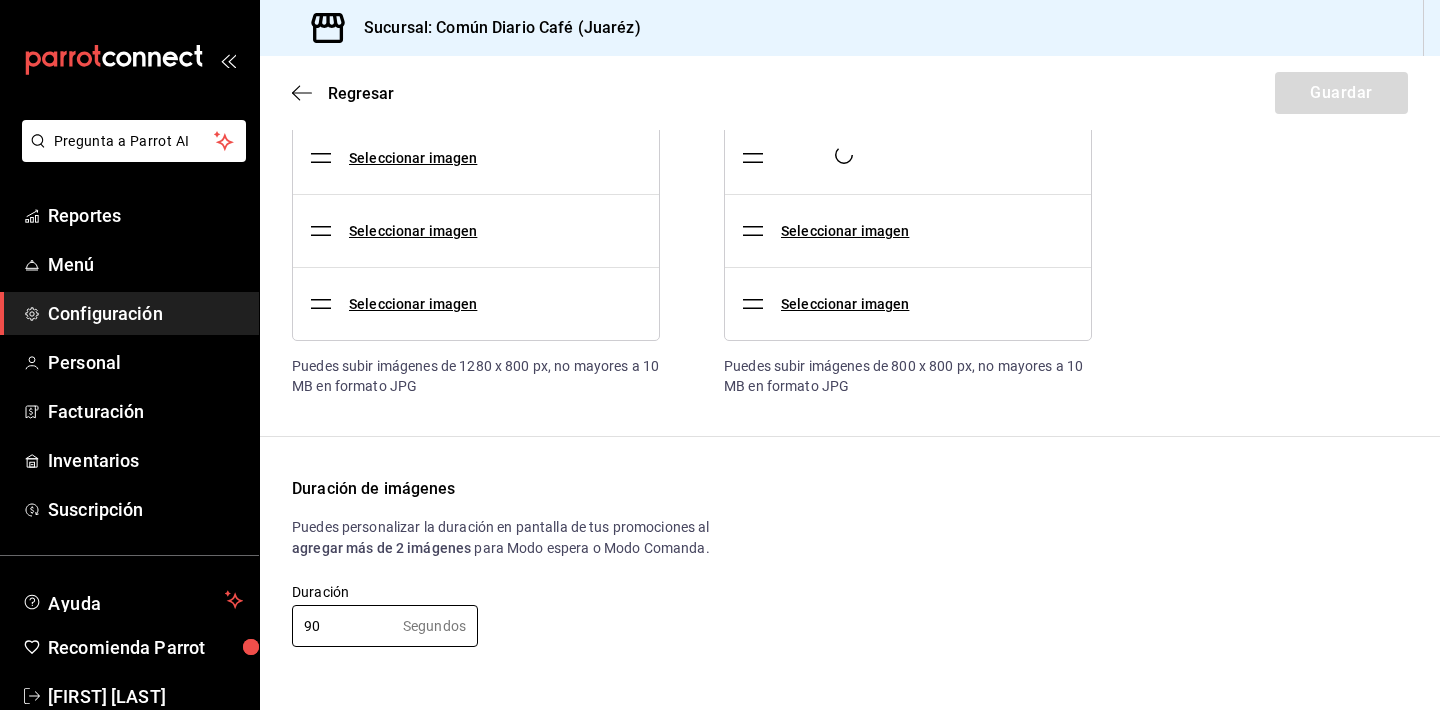 type on "9" 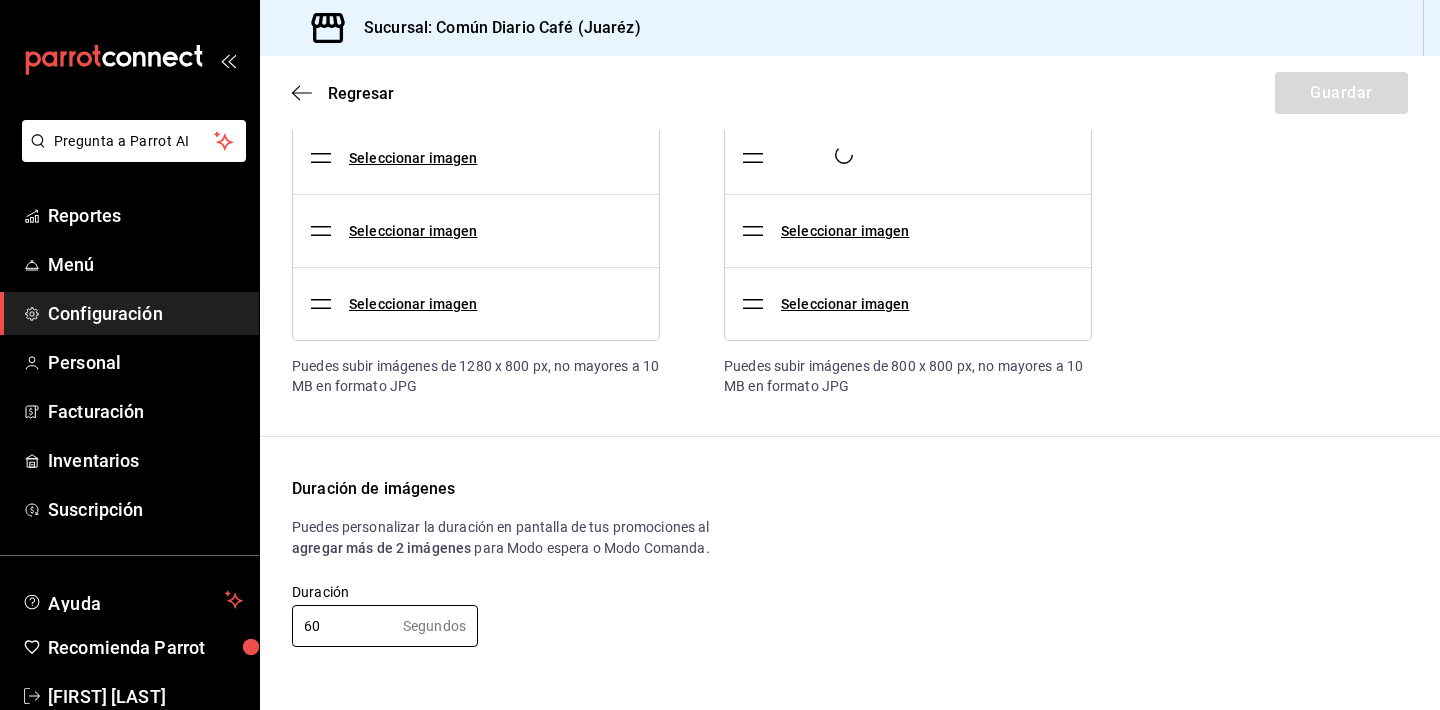 type on "60" 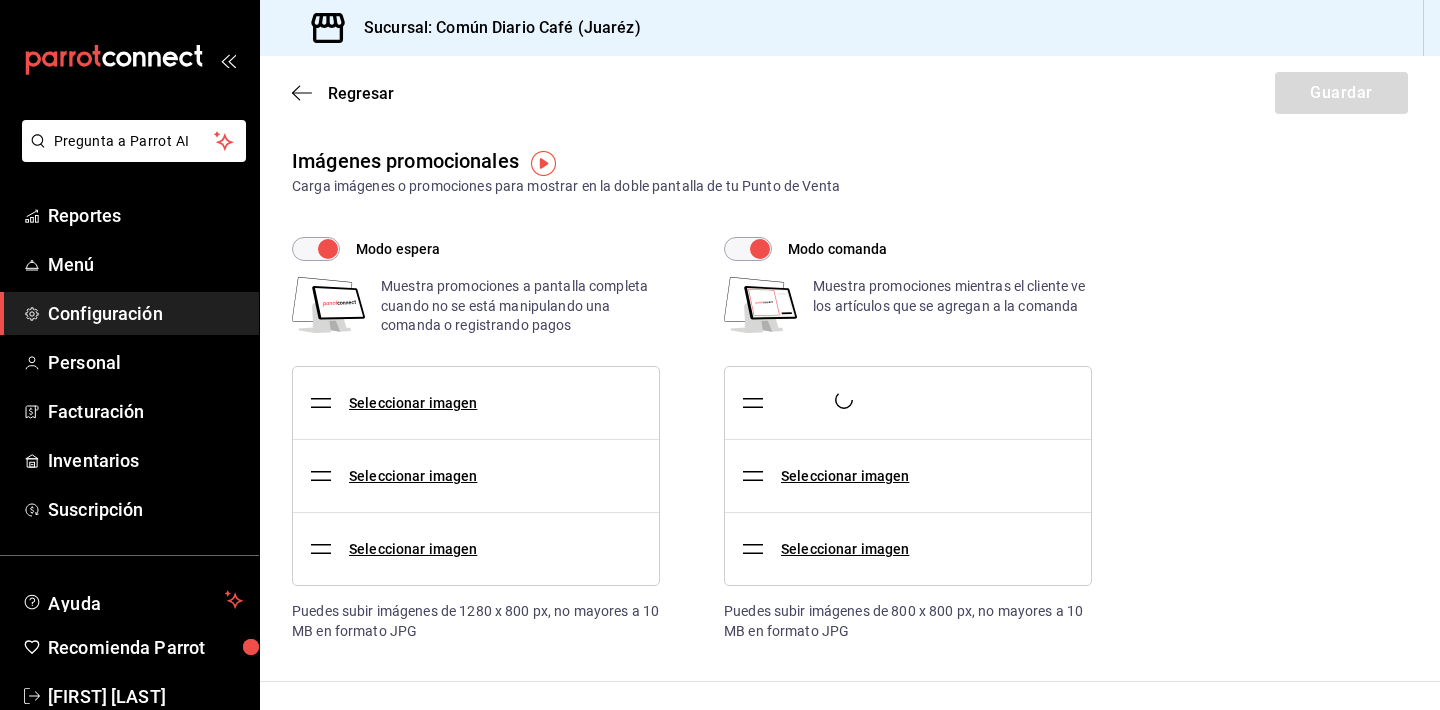 scroll, scrollTop: 0, scrollLeft: 0, axis: both 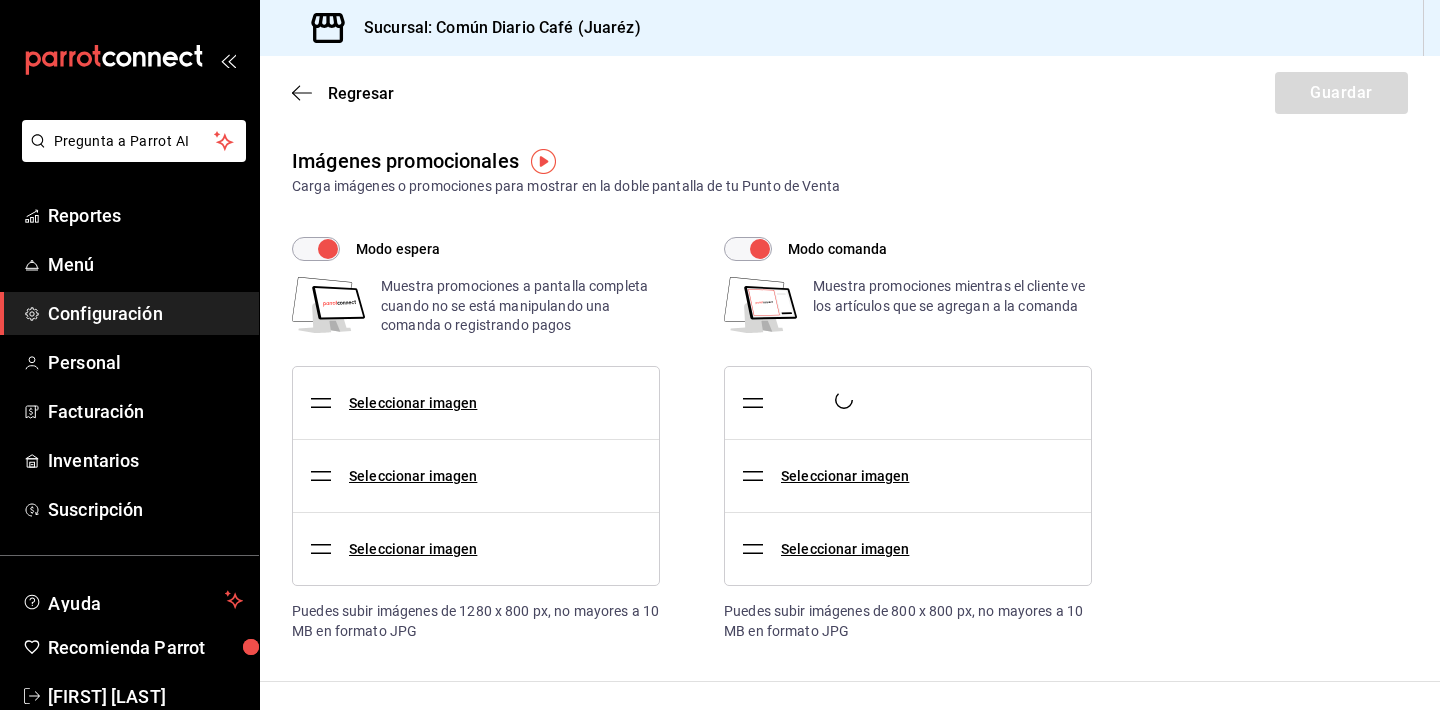 click at bounding box center (543, 161) 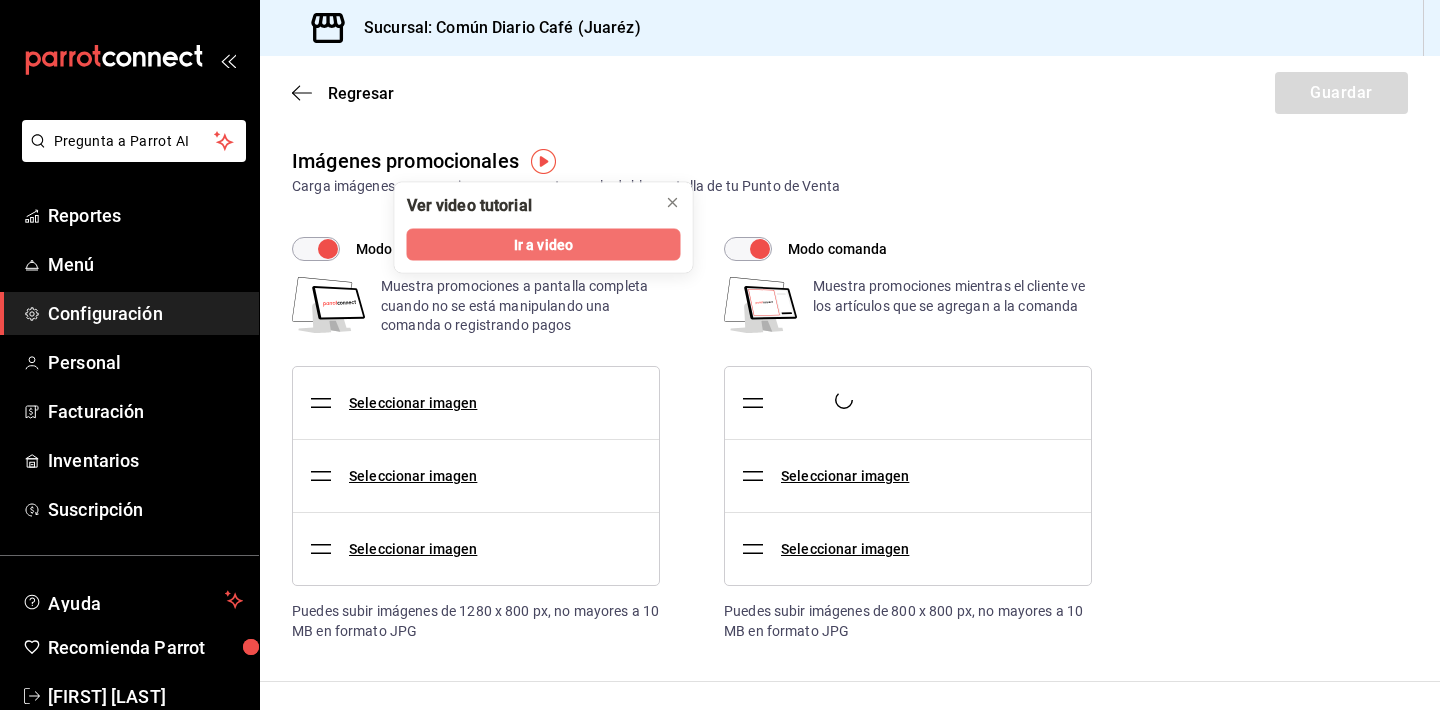 click on "Ir a video" at bounding box center (544, 245) 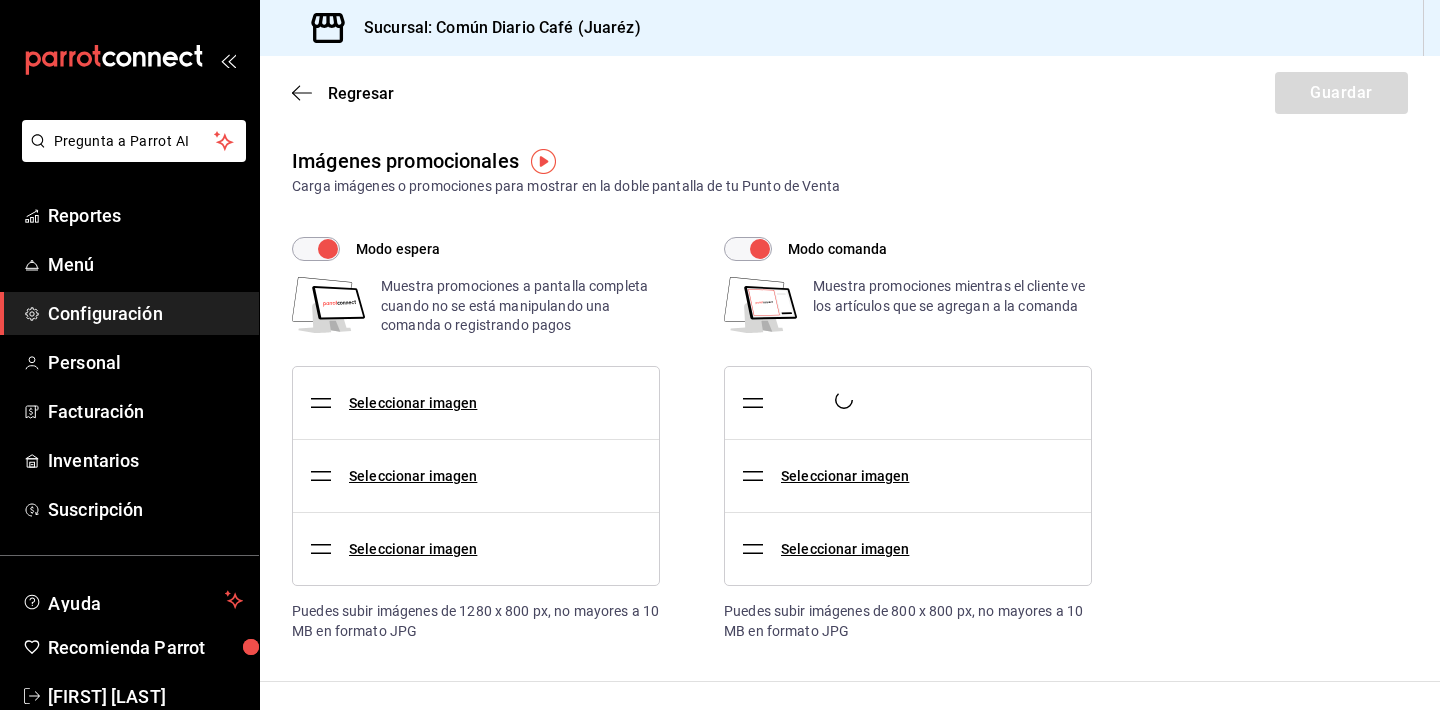click at bounding box center [908, 403] 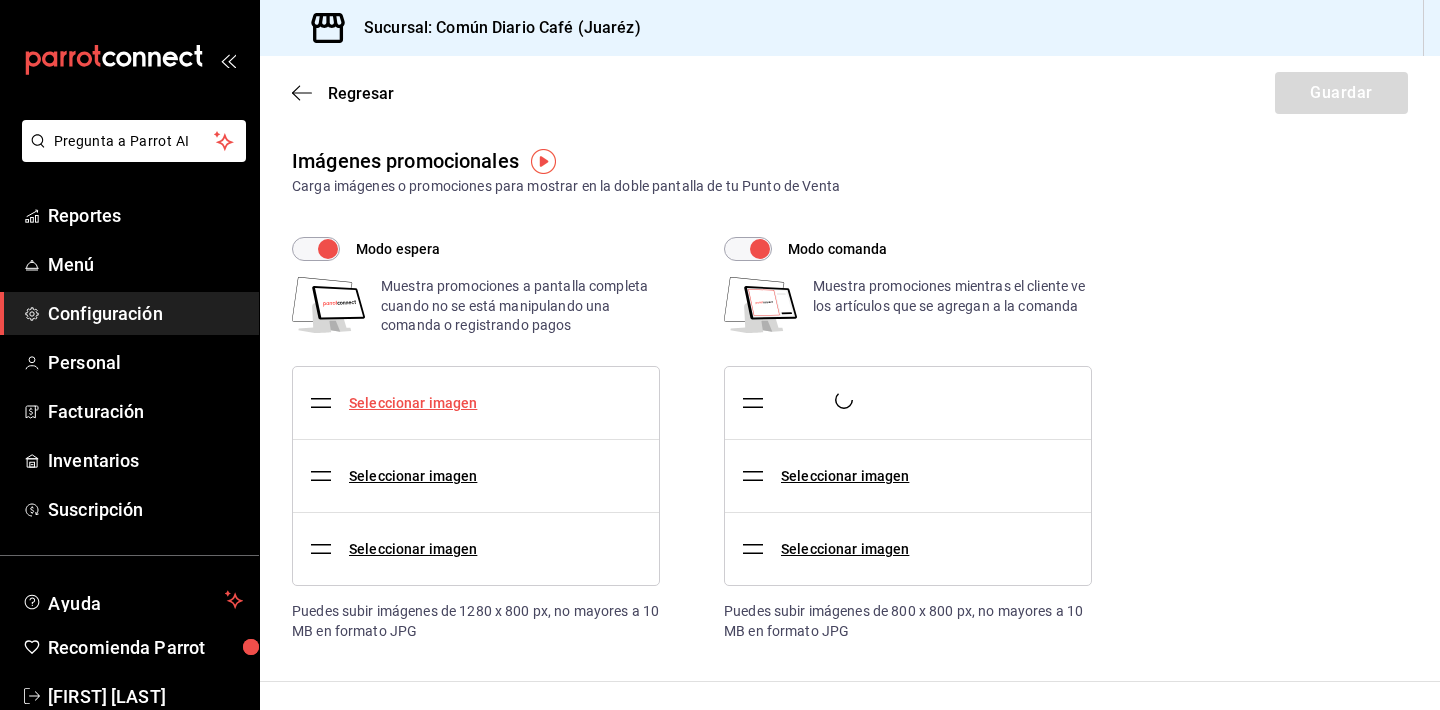 click on "Seleccionar imagen" at bounding box center (413, 403) 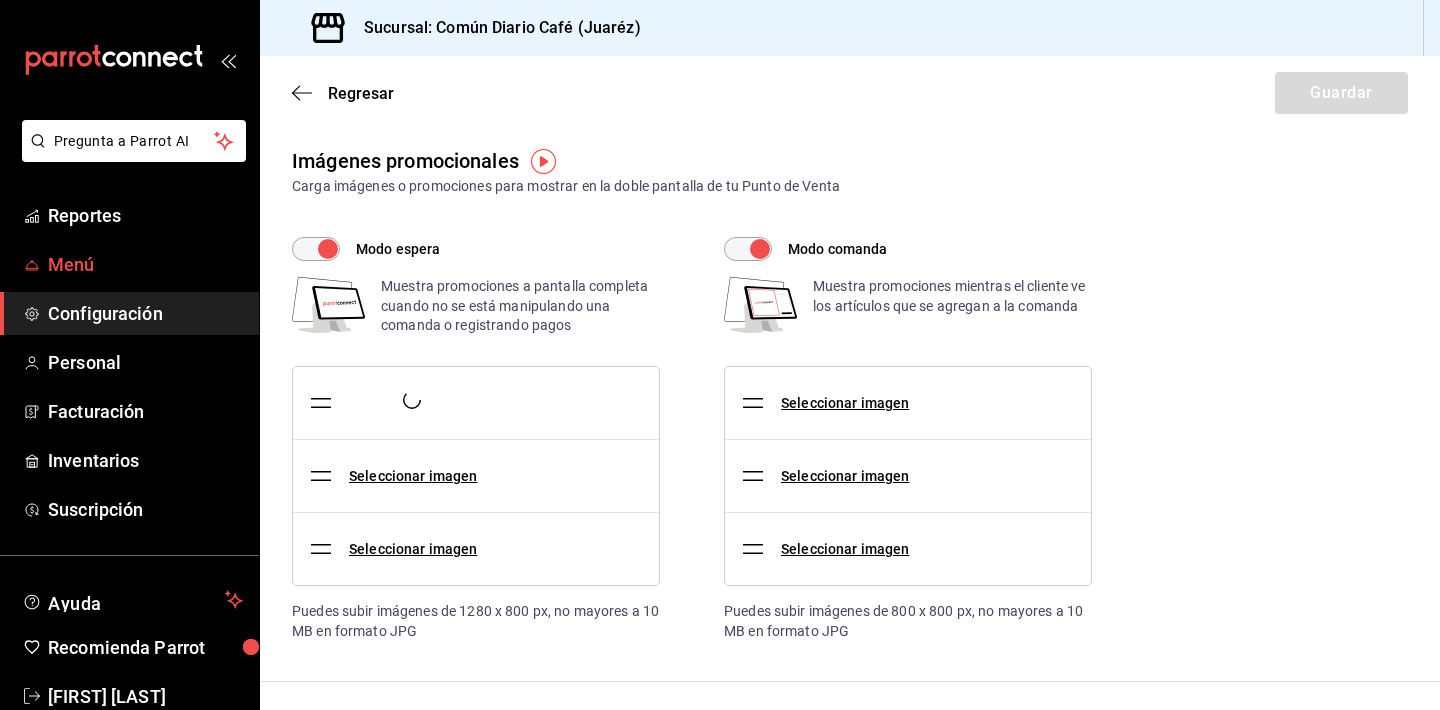 click on "Menú" at bounding box center (145, 264) 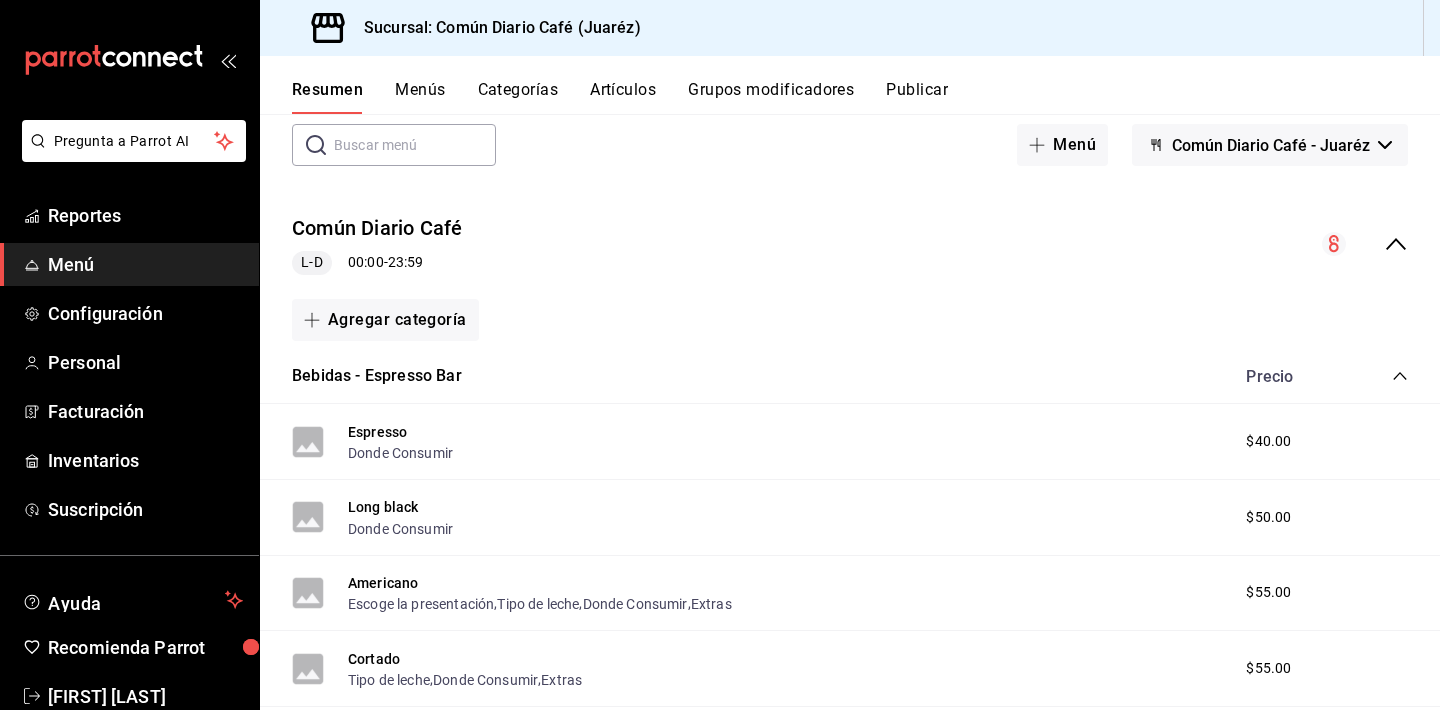 scroll, scrollTop: 115, scrollLeft: 0, axis: vertical 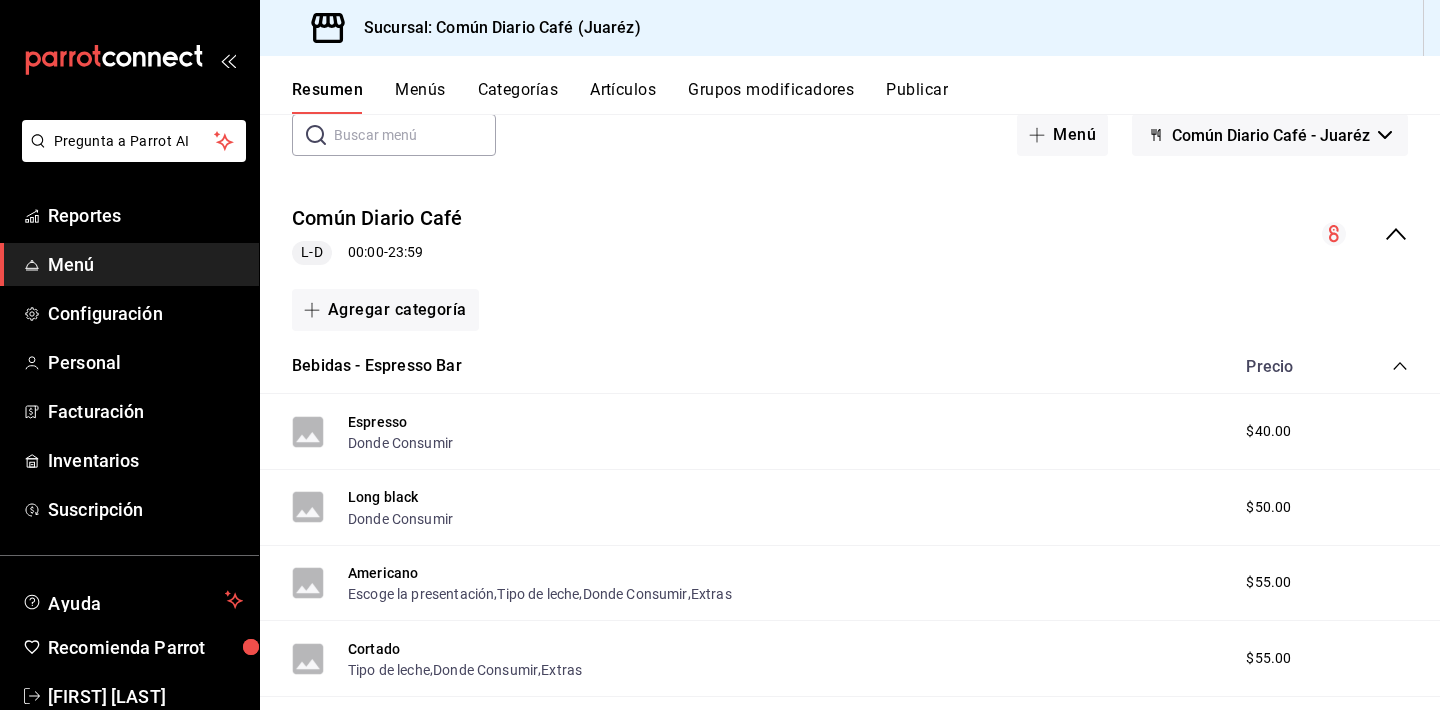click on "Grupos modificadores" at bounding box center (771, 97) 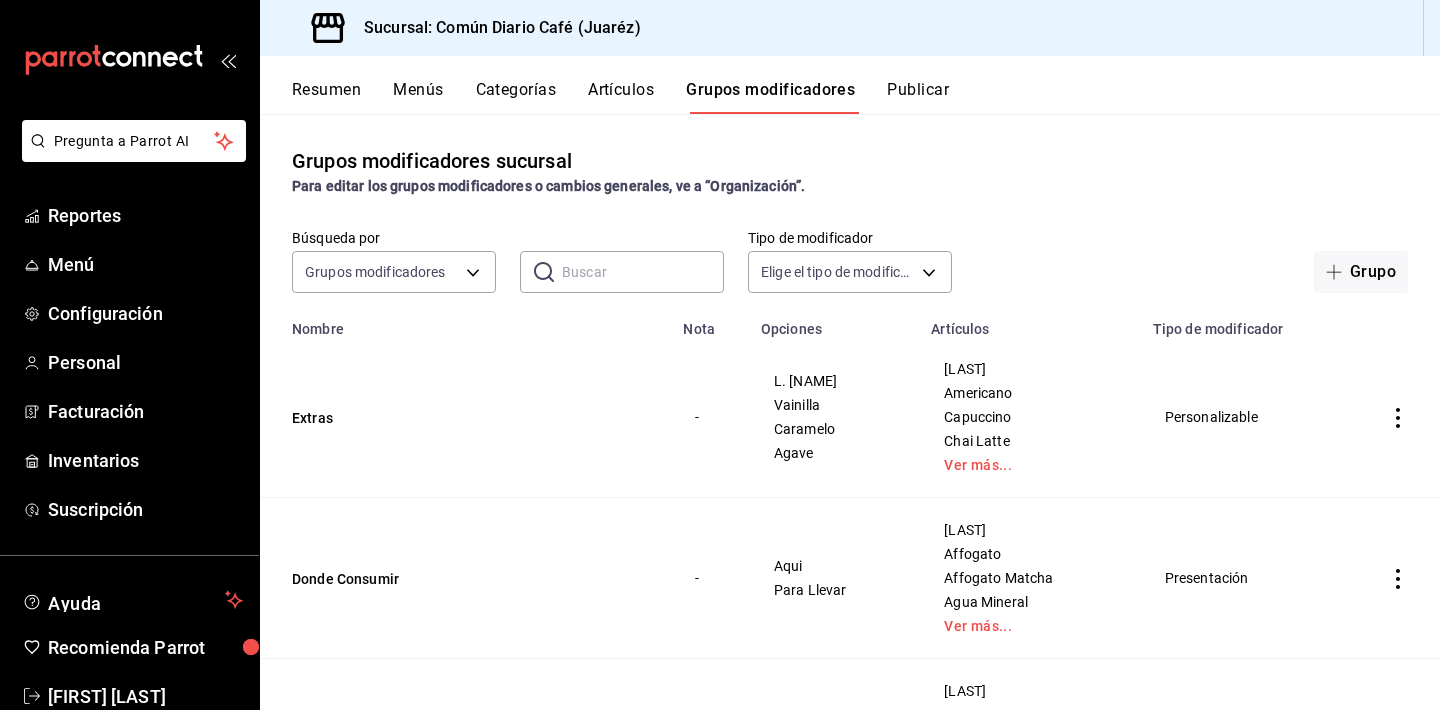 scroll, scrollTop: 0, scrollLeft: 0, axis: both 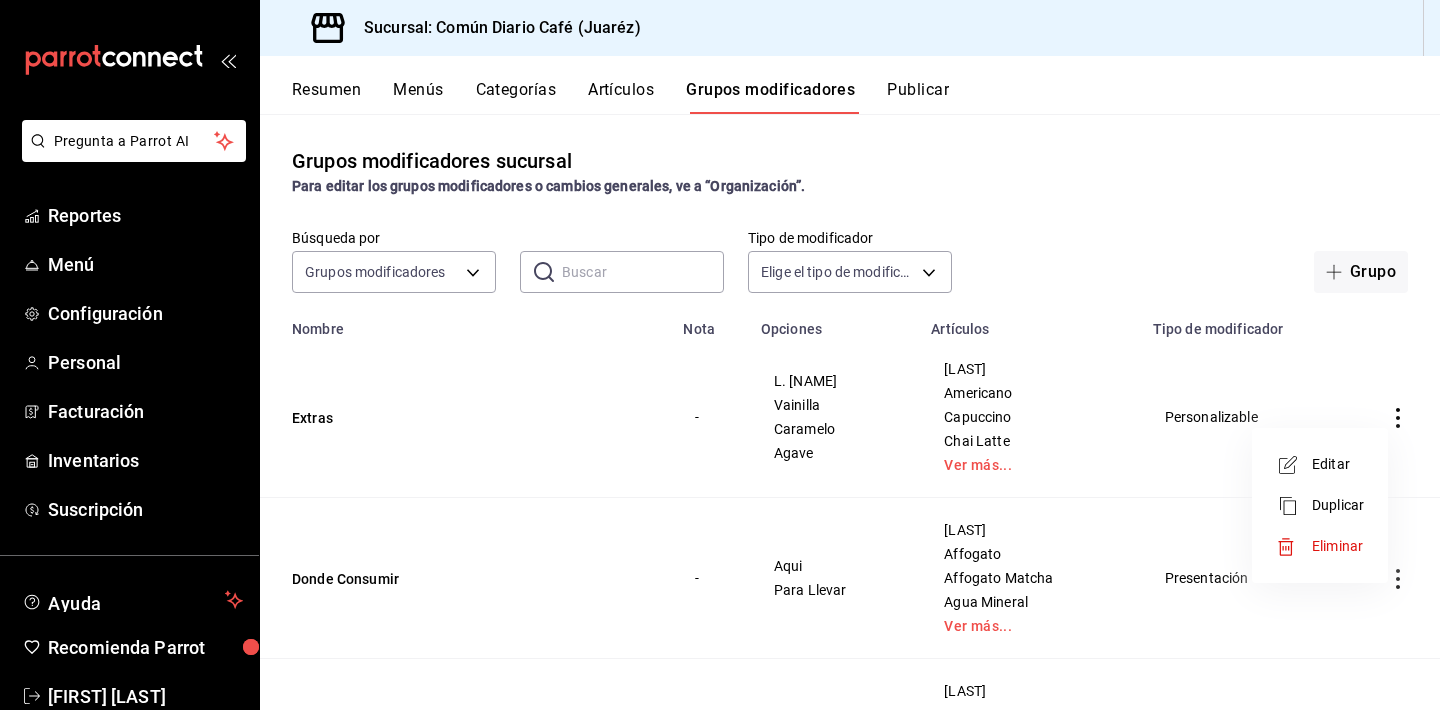 click on "Editar" at bounding box center [1338, 464] 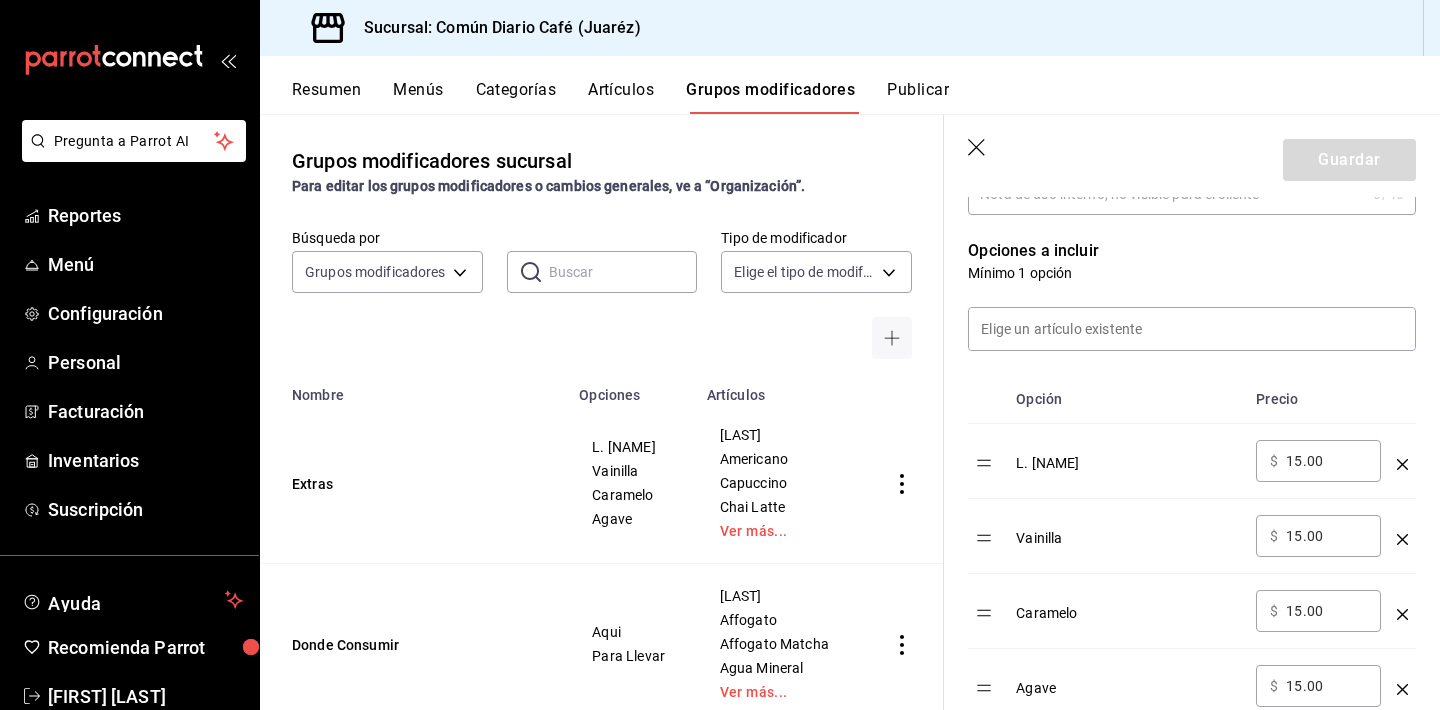 scroll, scrollTop: 481, scrollLeft: 0, axis: vertical 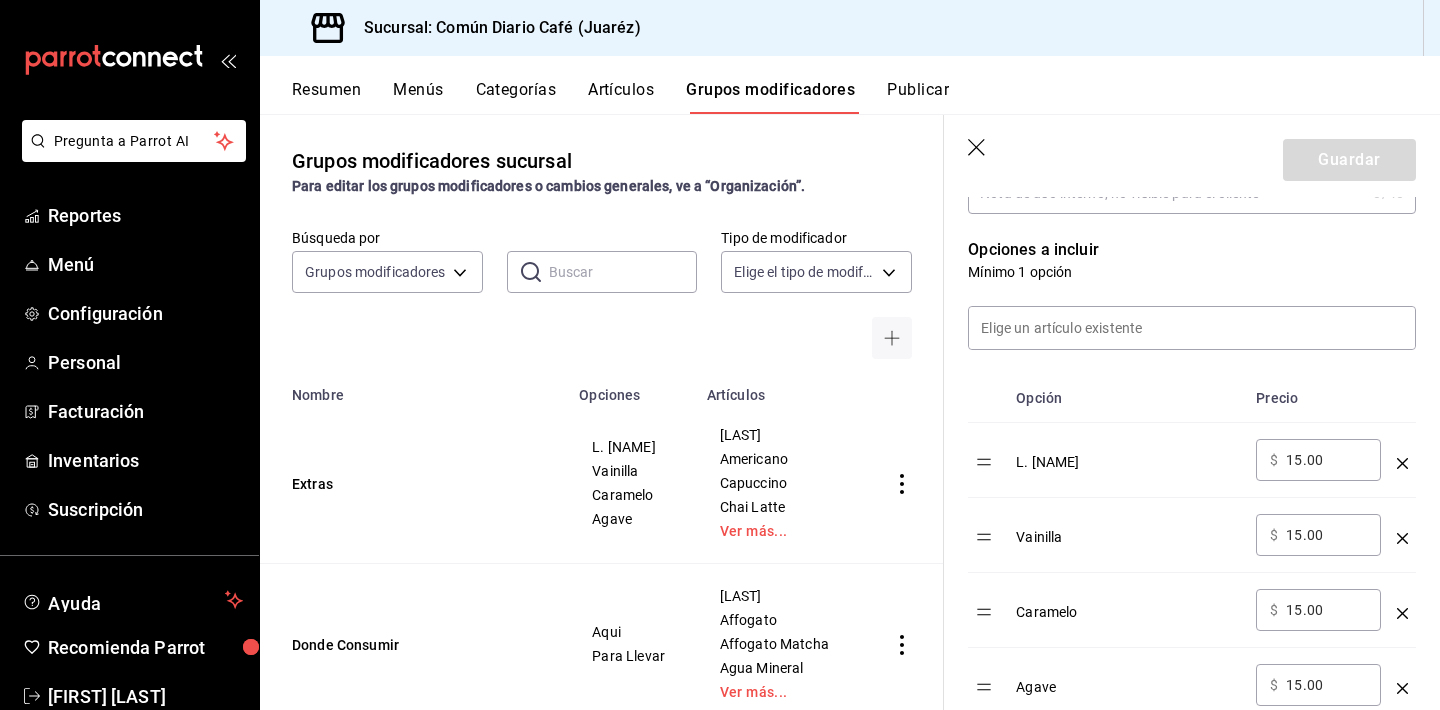 click 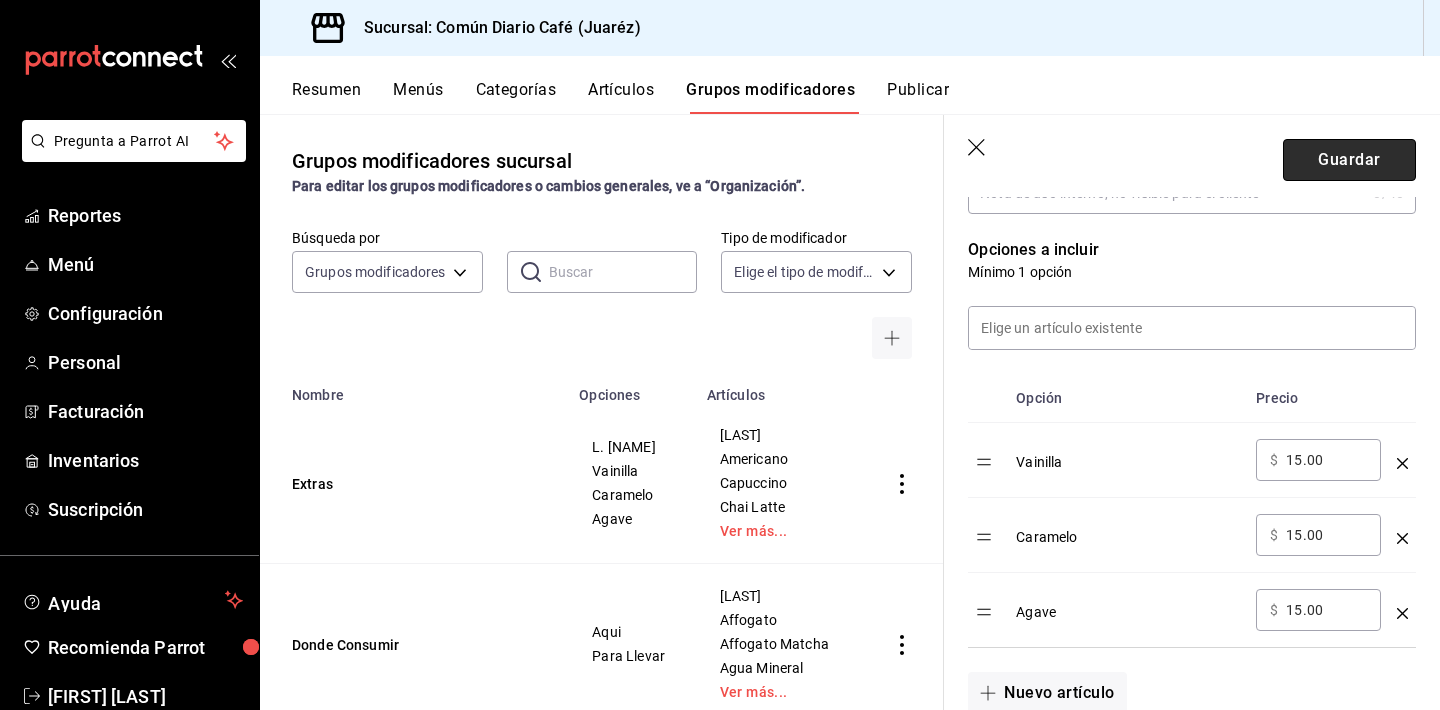 click on "Guardar" at bounding box center [1349, 160] 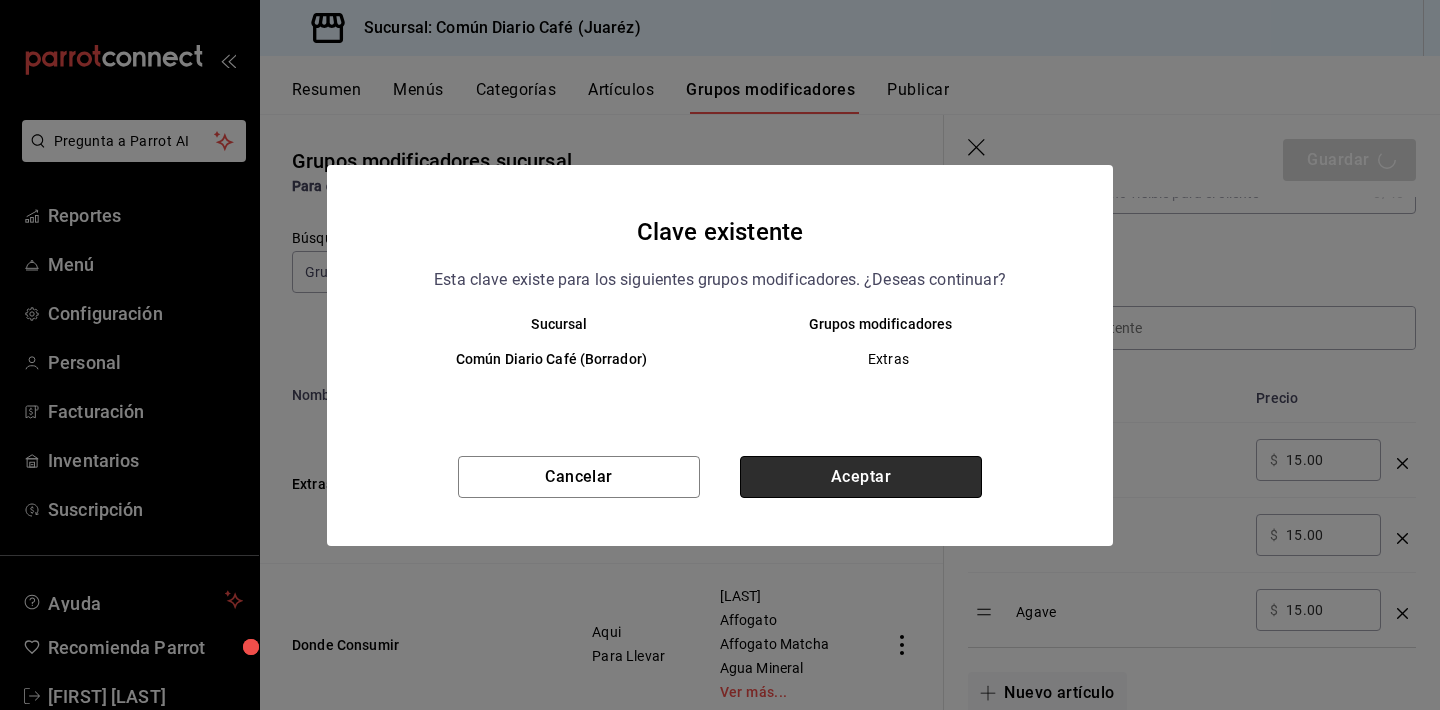 click on "Aceptar" at bounding box center (861, 477) 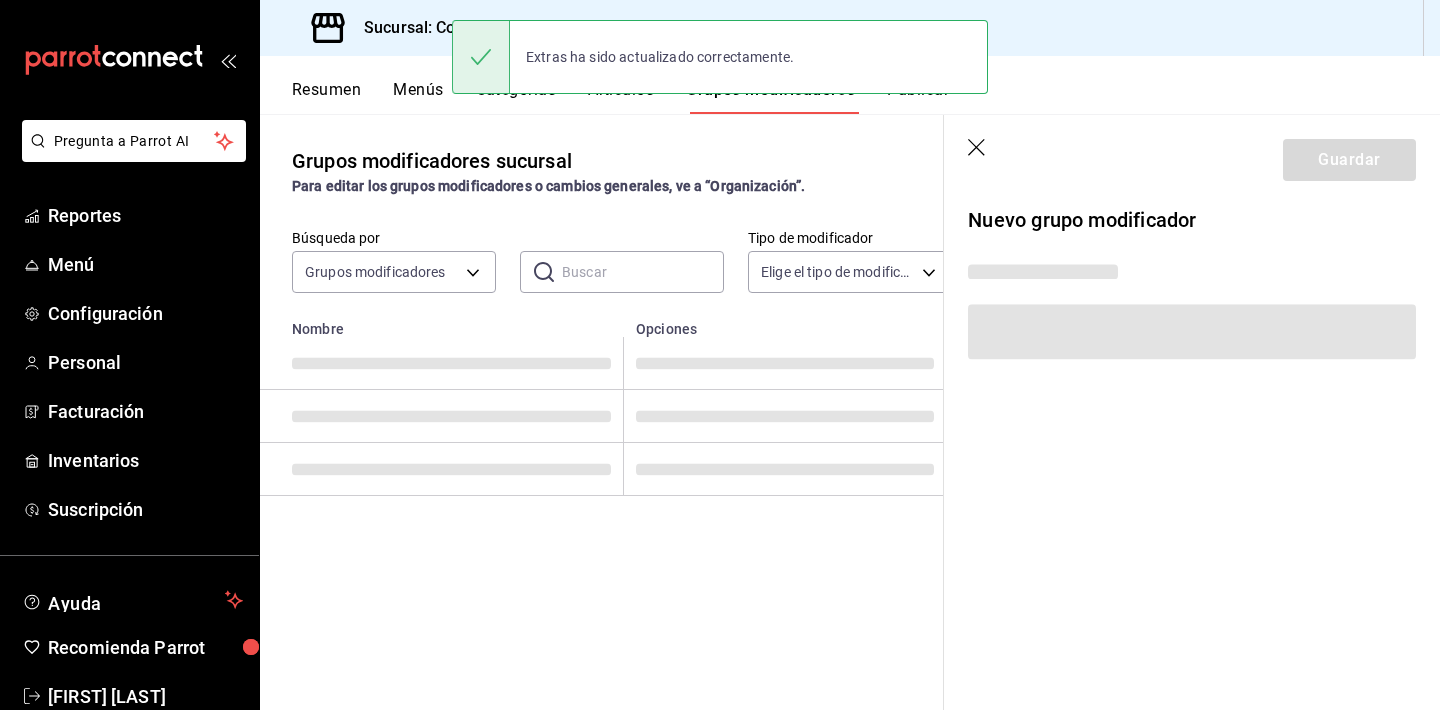 scroll, scrollTop: 0, scrollLeft: 0, axis: both 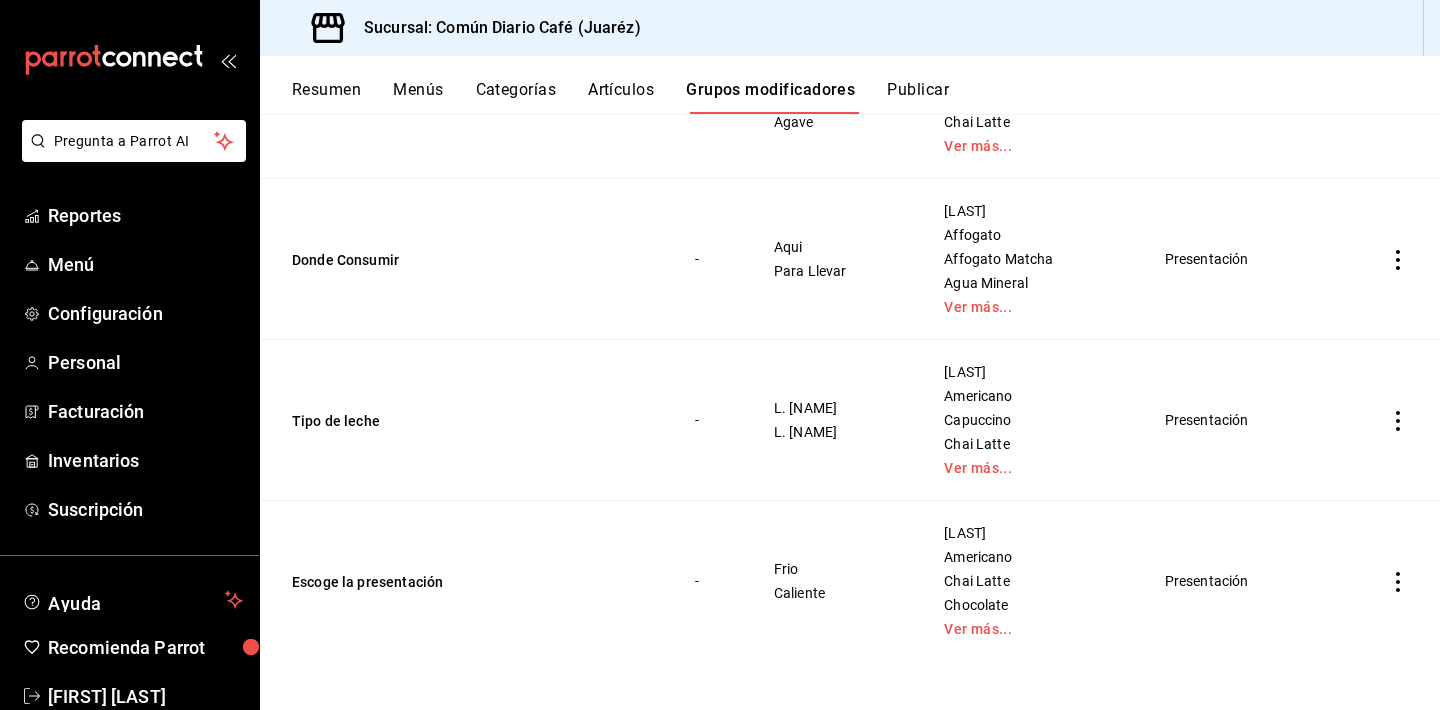 click 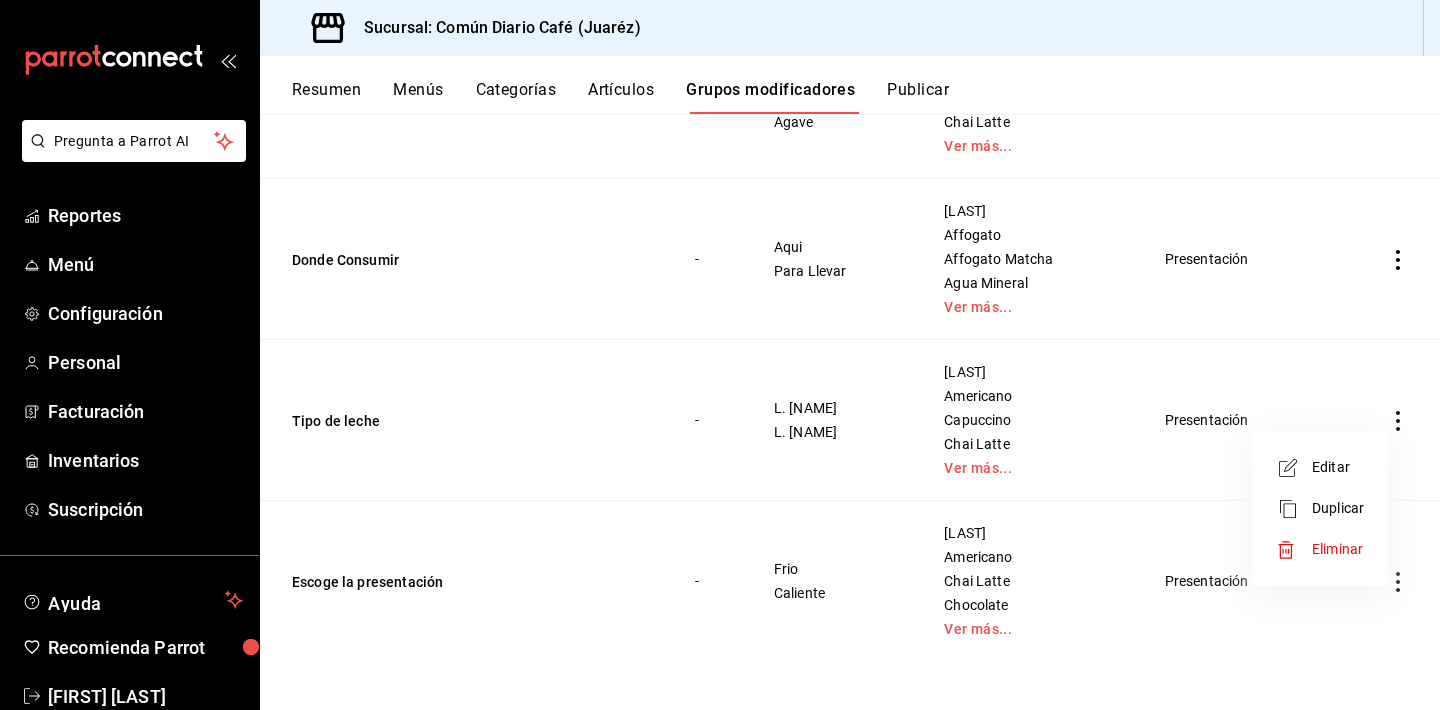 click on "Editar" at bounding box center (1338, 467) 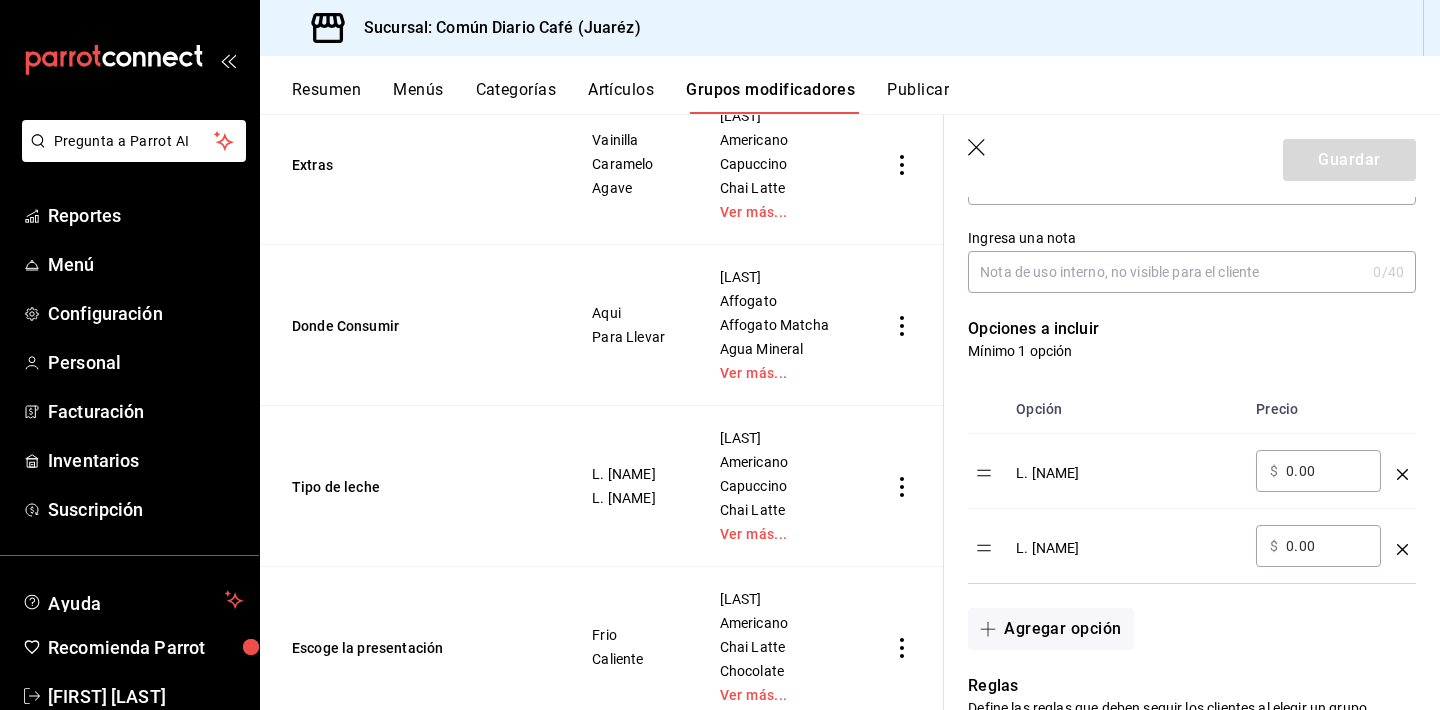 scroll, scrollTop: 479, scrollLeft: 0, axis: vertical 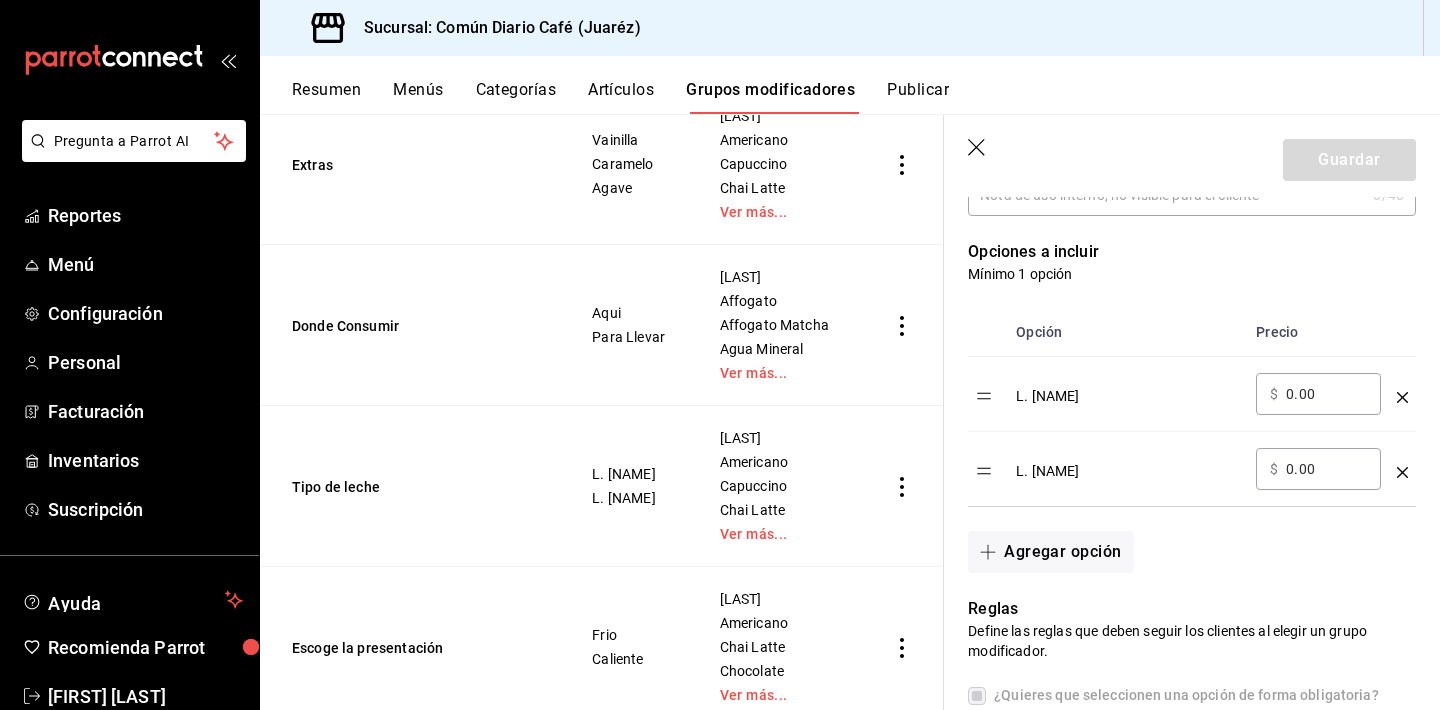 click on "Reglas Define las reglas que deben seguir los clientes al elegir un grupo modificador. ¿Quieres que seleccionen una opción de forma obligatoria? Opciones  ¿Cuál es el mínimo de opciones que un cliente puede elegir? 1 ¿Cuál es el máximo de opciones que un cliente puede elegir? 1 ¿Cuántas veces pueden elegir la misma opción? 1" at bounding box center [1180, 751] 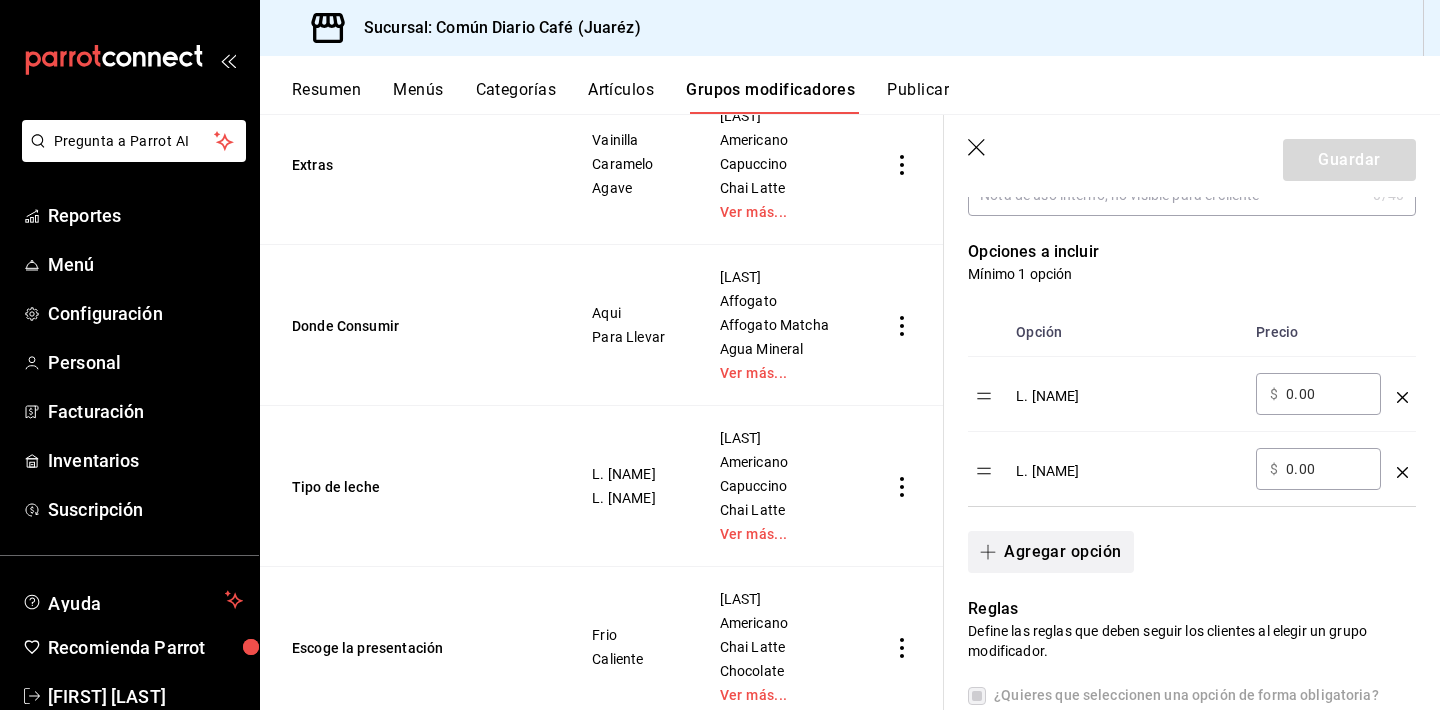 click on "Agregar opción" at bounding box center (1050, 552) 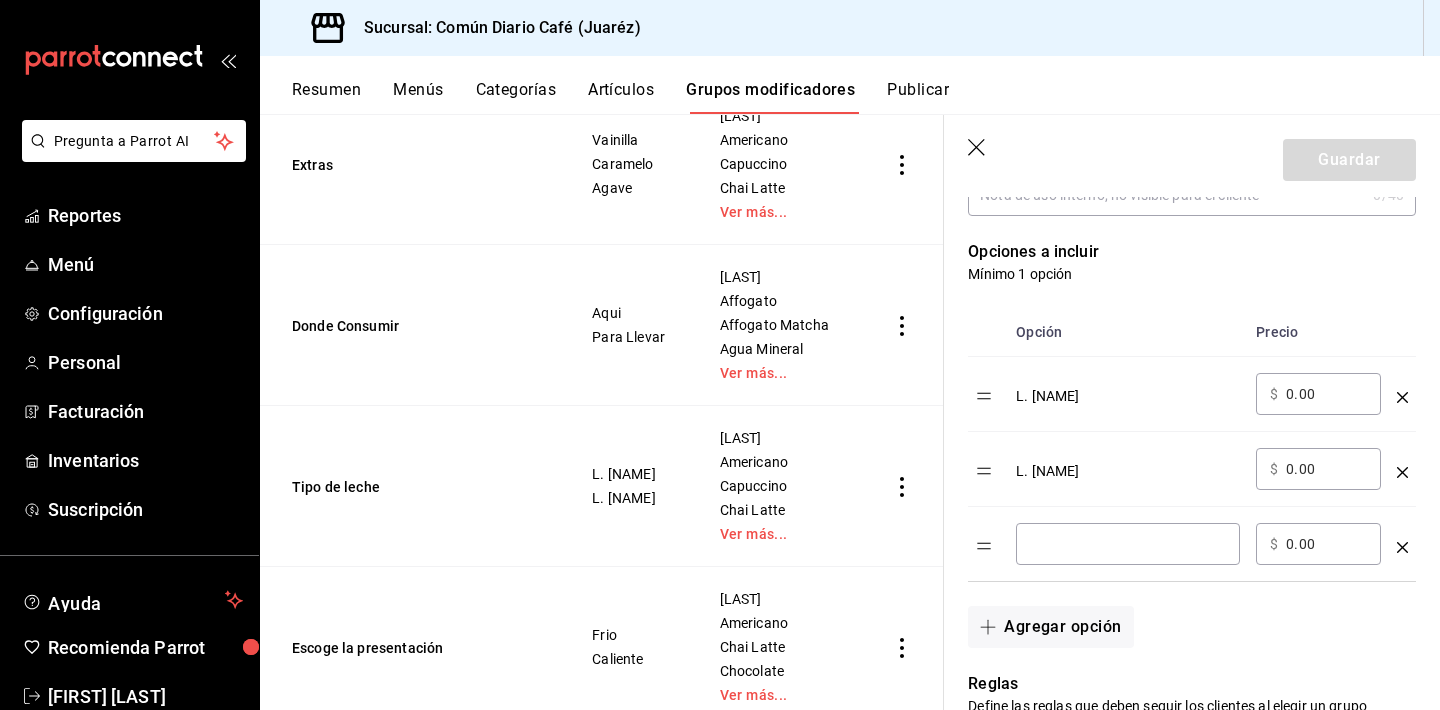 click at bounding box center [1128, 544] 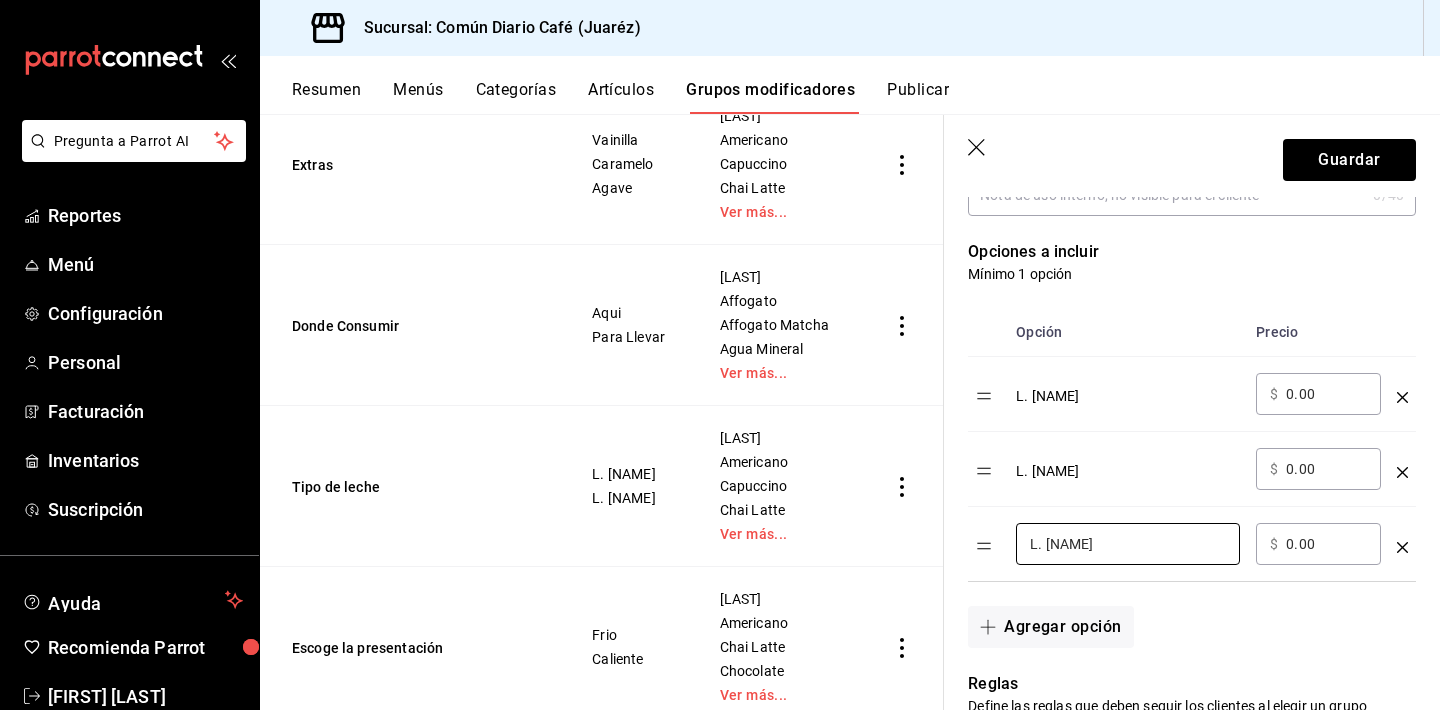 type on "L. [NAME]" 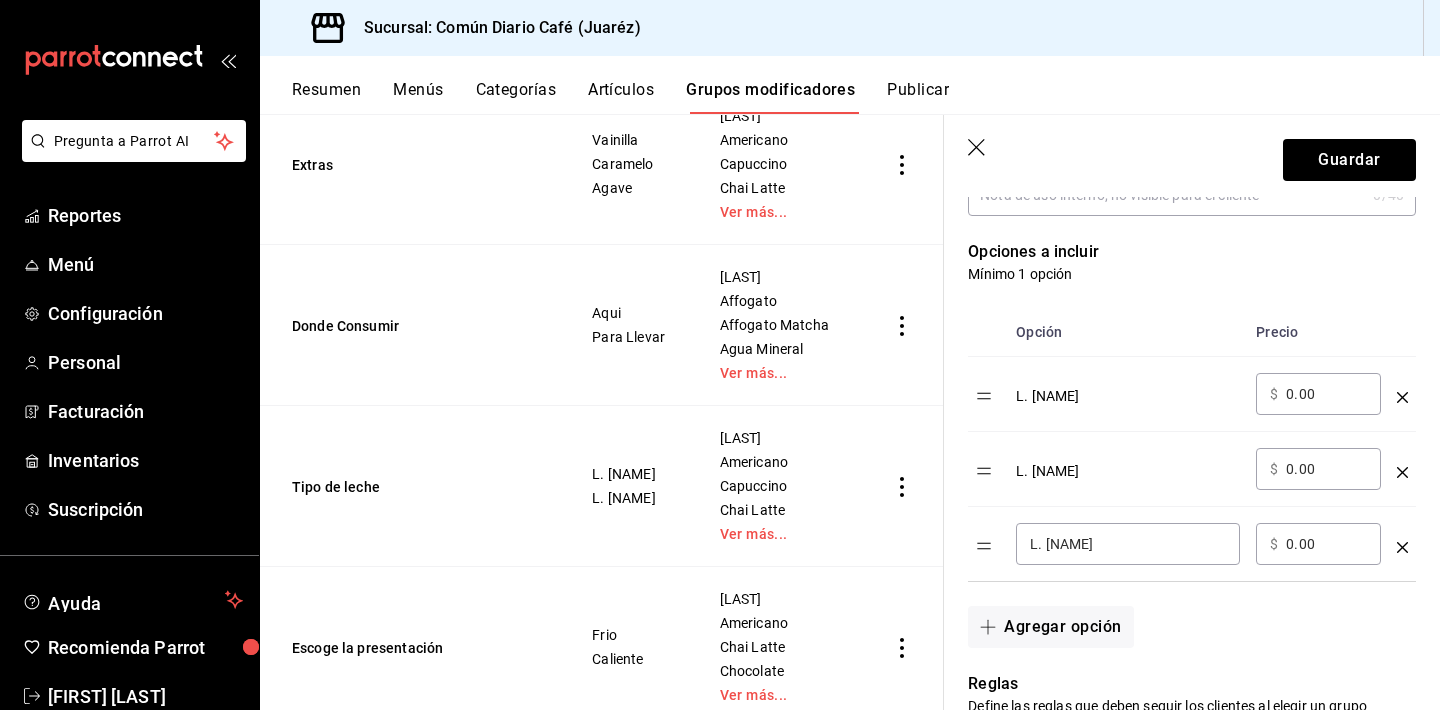 click on "0.00" at bounding box center (1326, 544) 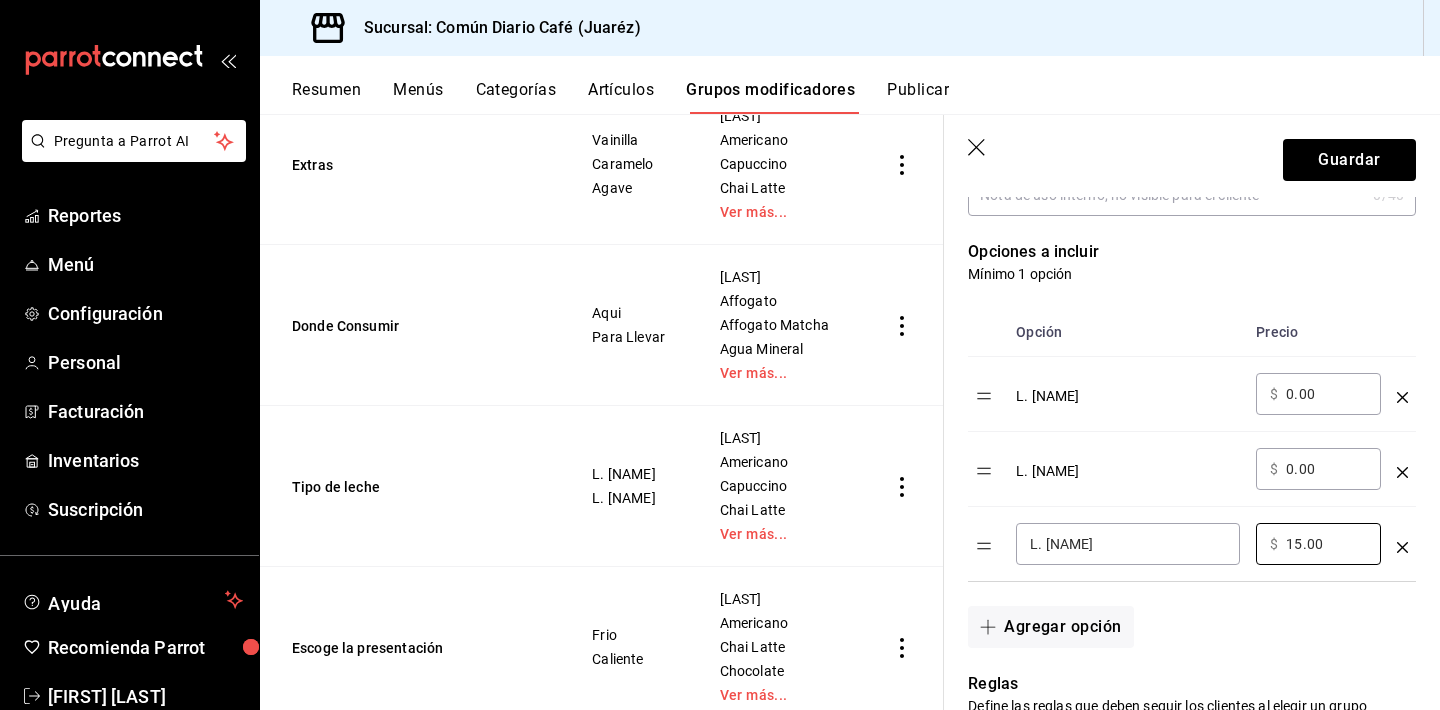type on "15.00" 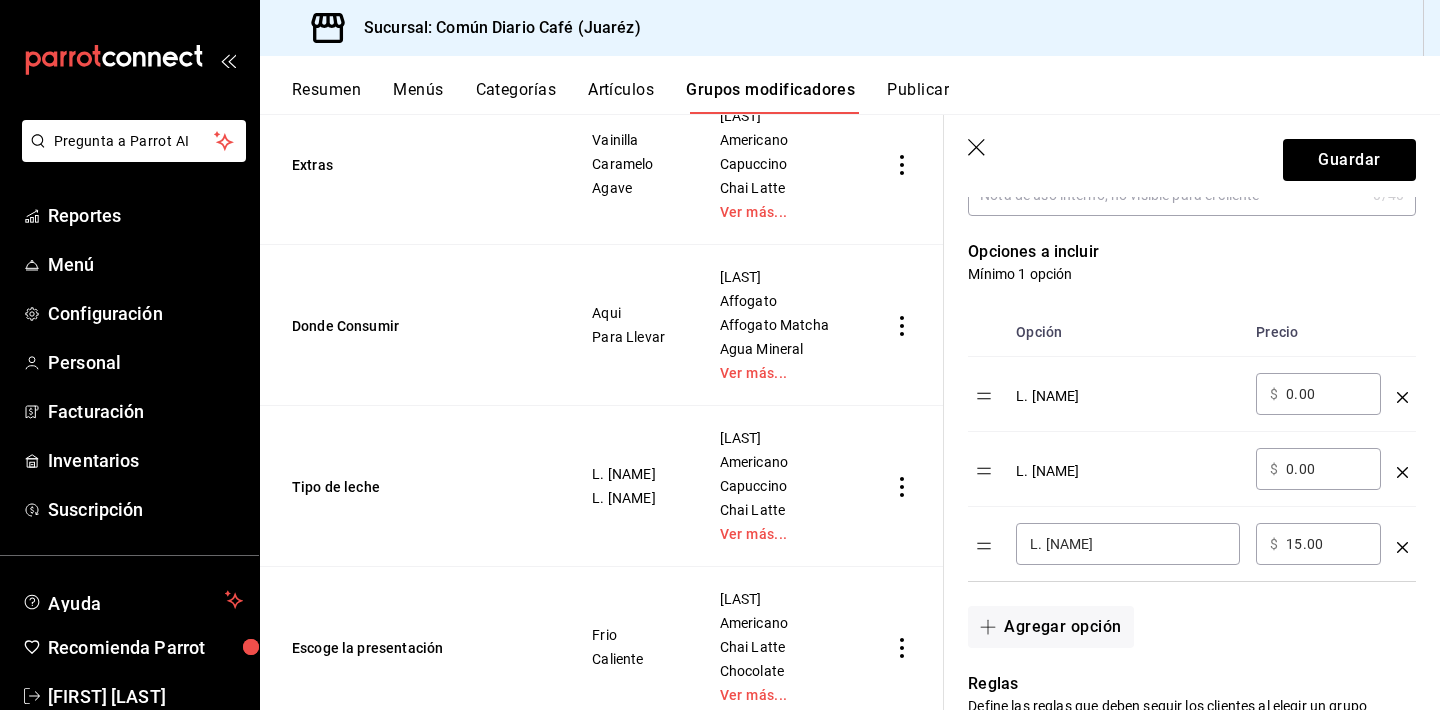 click on "Mínimo 1 opción" at bounding box center (1192, 274) 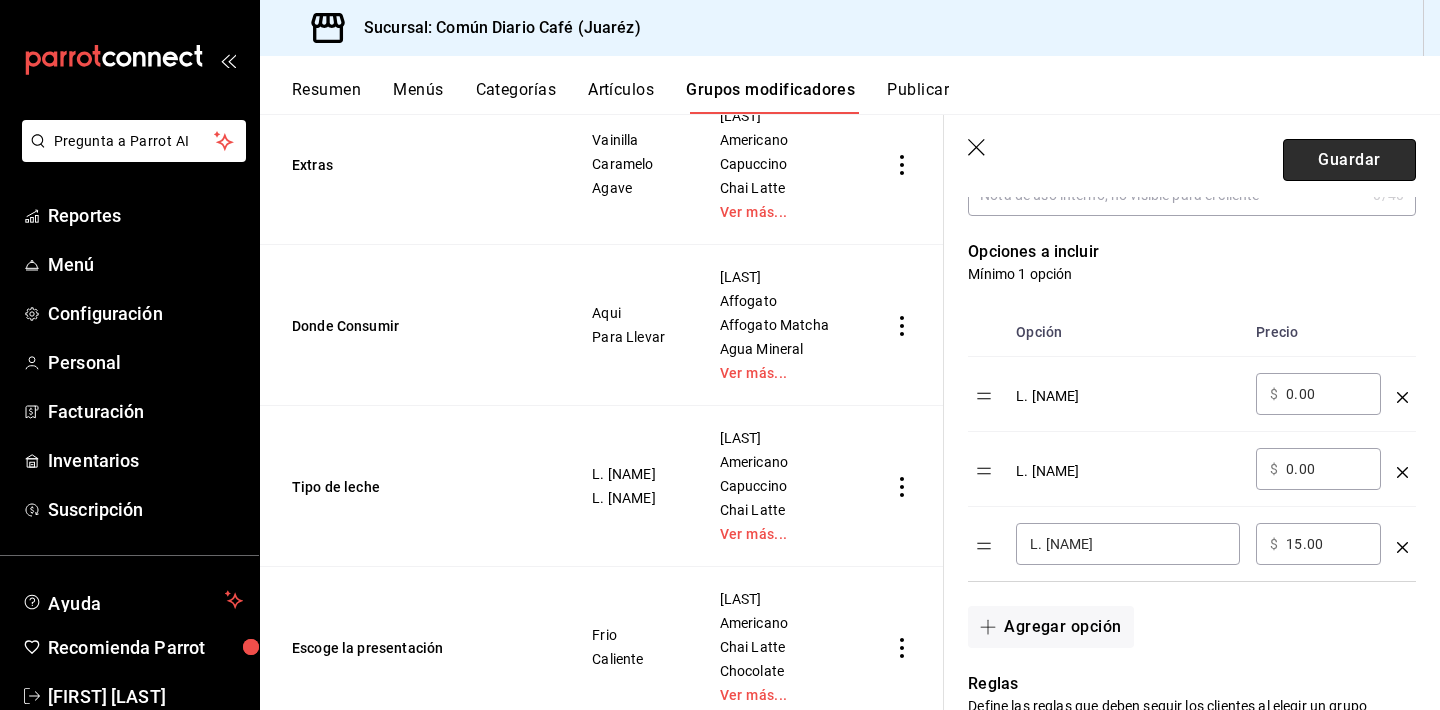 click on "Guardar" at bounding box center [1349, 160] 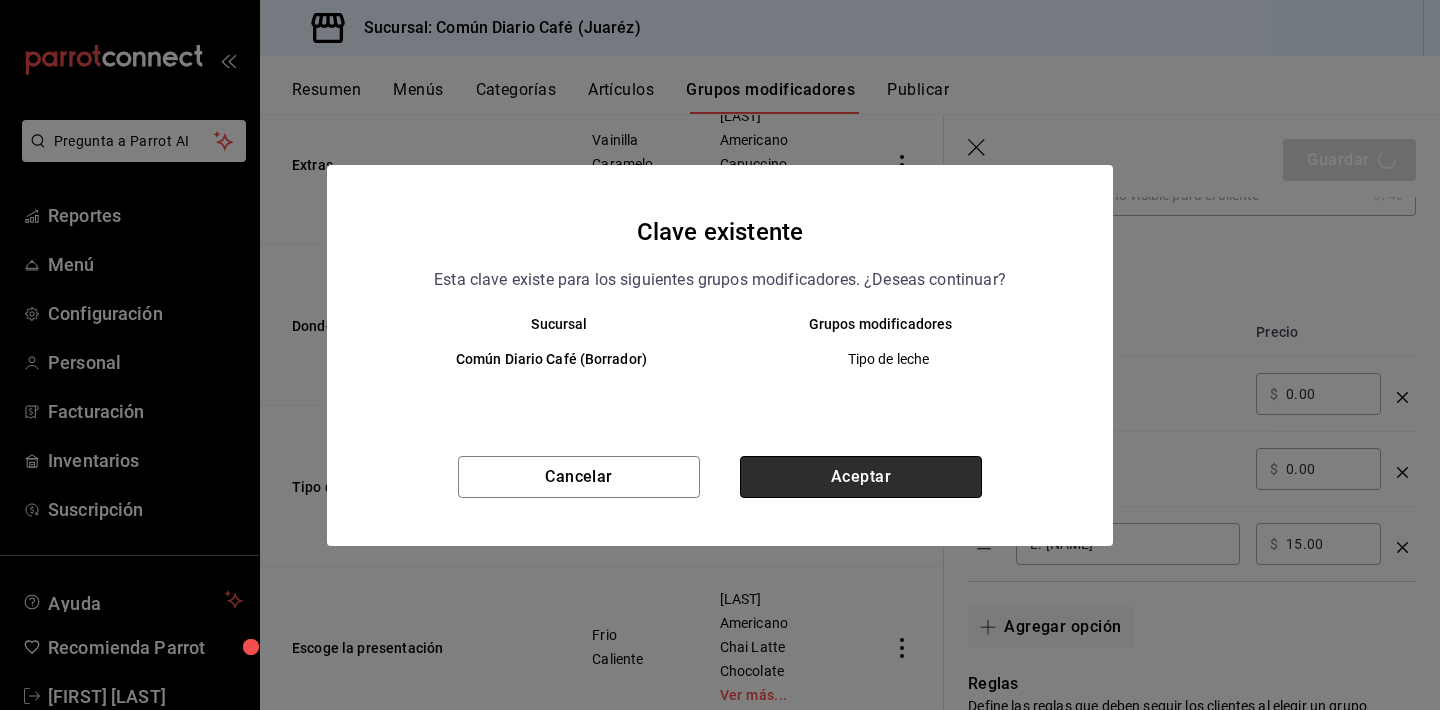 click on "Aceptar" at bounding box center [861, 477] 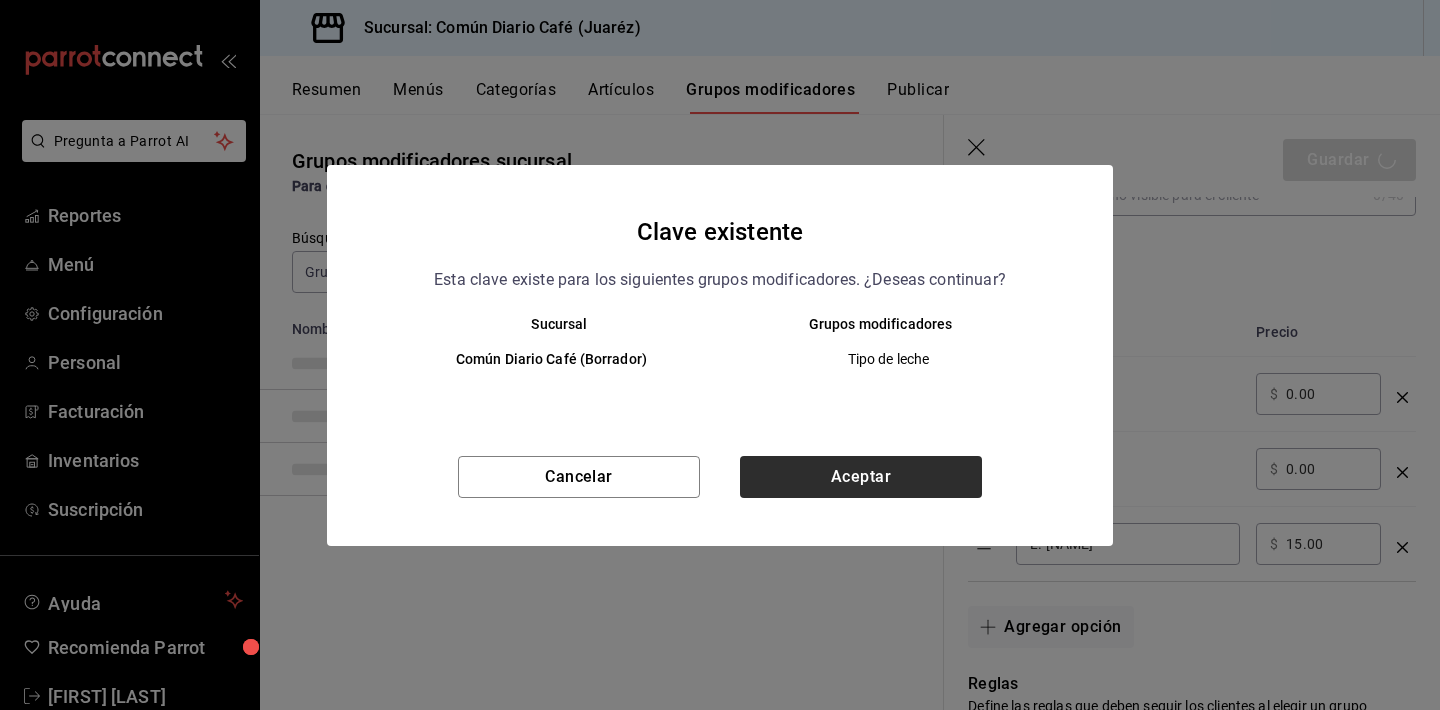 scroll, scrollTop: 0, scrollLeft: 0, axis: both 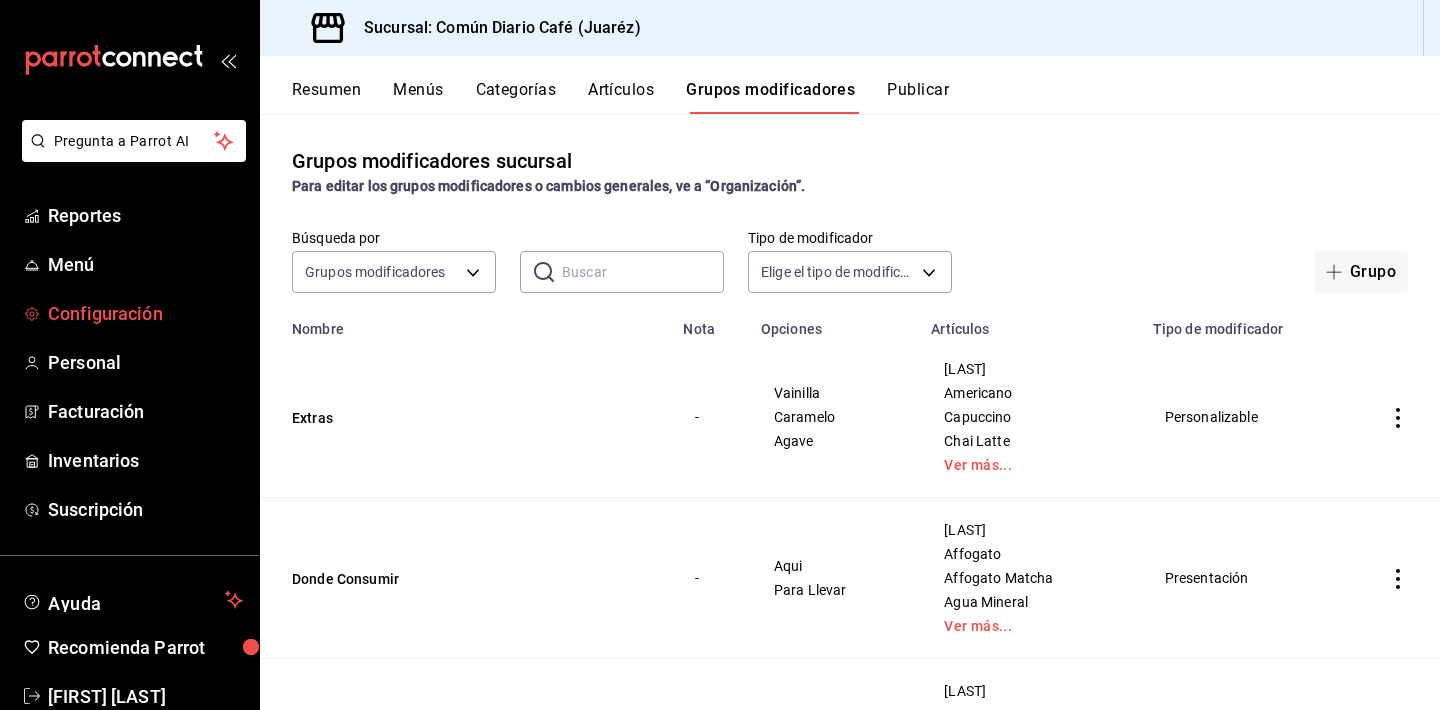 click on "Configuración" at bounding box center [145, 313] 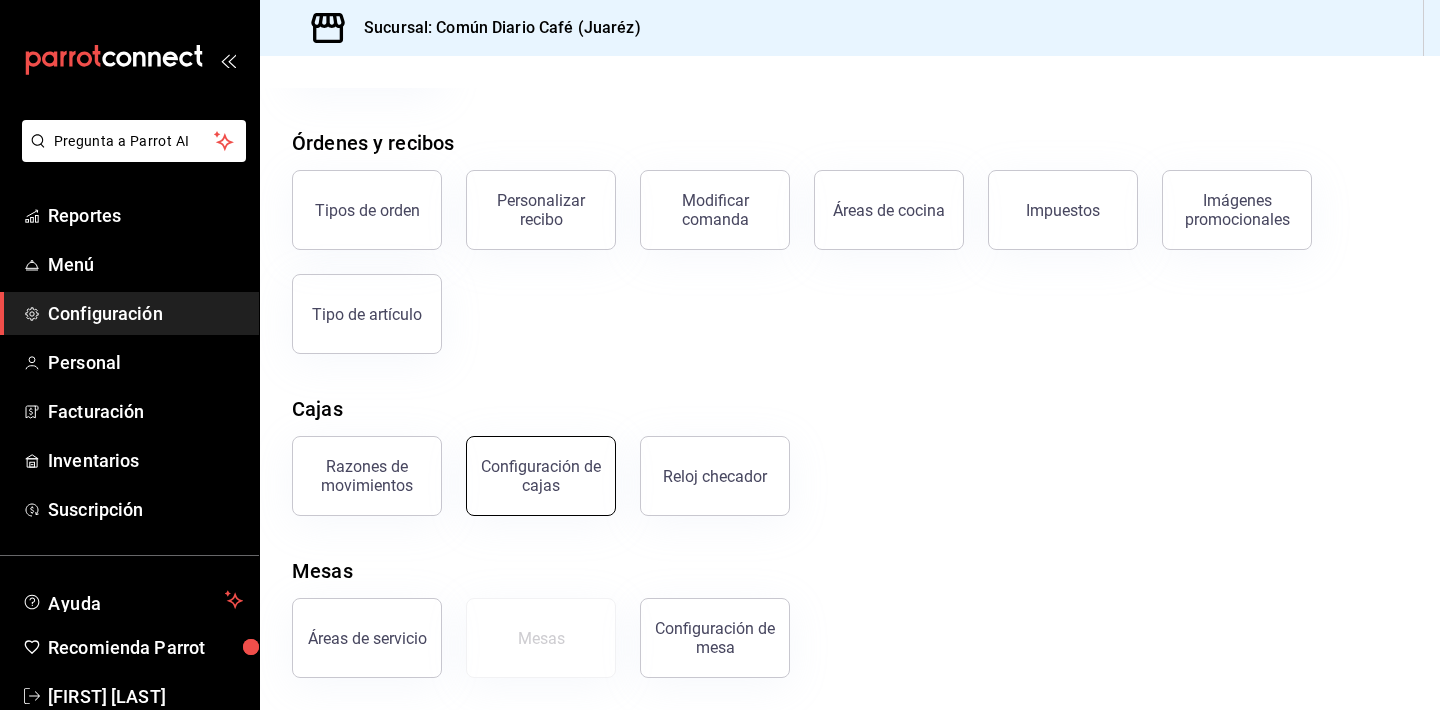 scroll, scrollTop: 304, scrollLeft: 0, axis: vertical 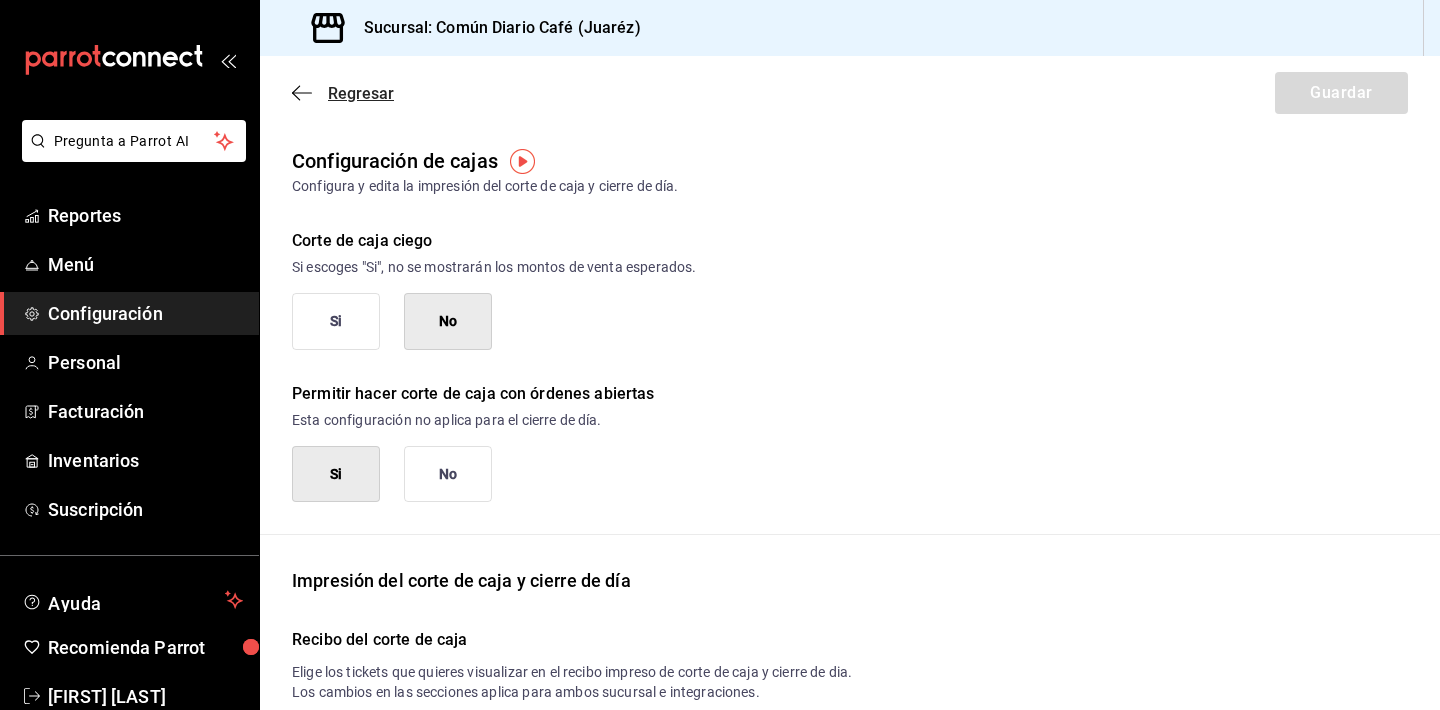 click 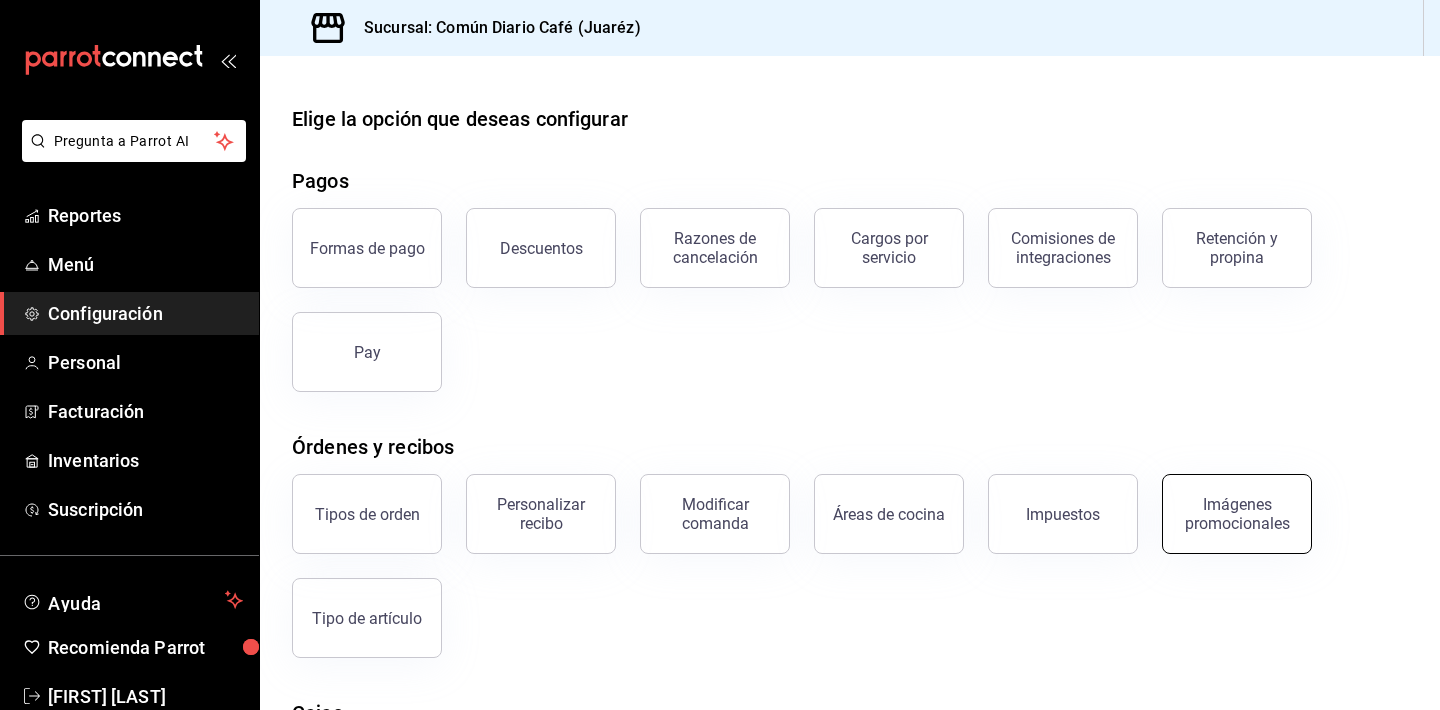 click on "Imágenes promocionales" at bounding box center [1237, 514] 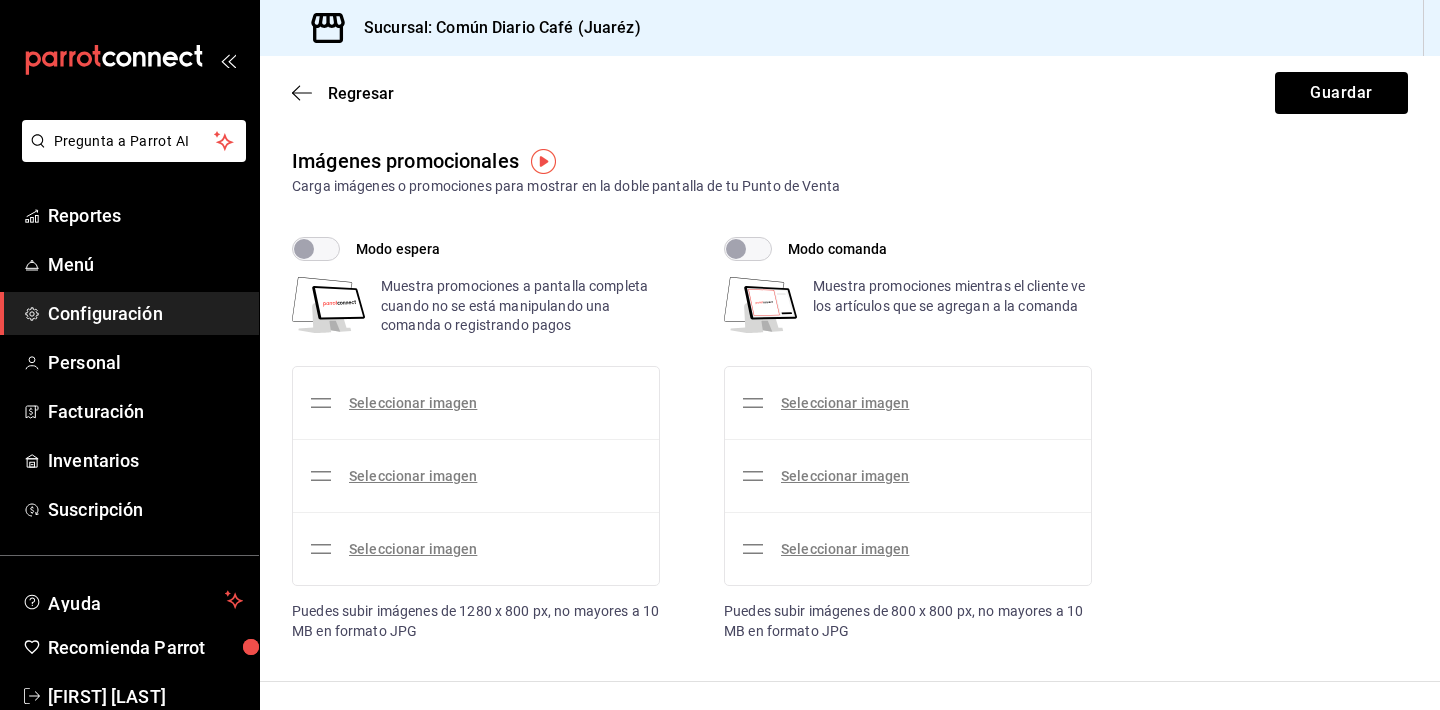 click on "Modo espera" at bounding box center (398, 249) 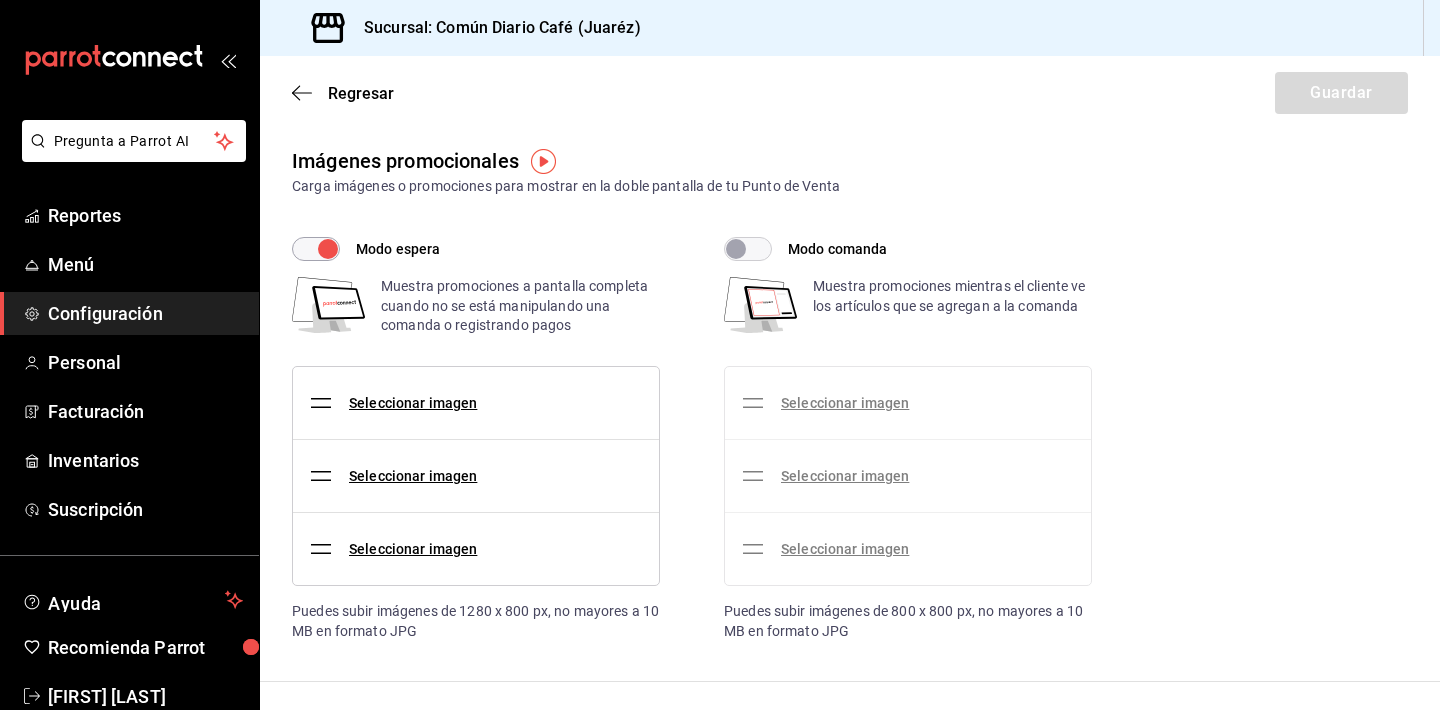 click on "Modo comanda" at bounding box center [838, 249] 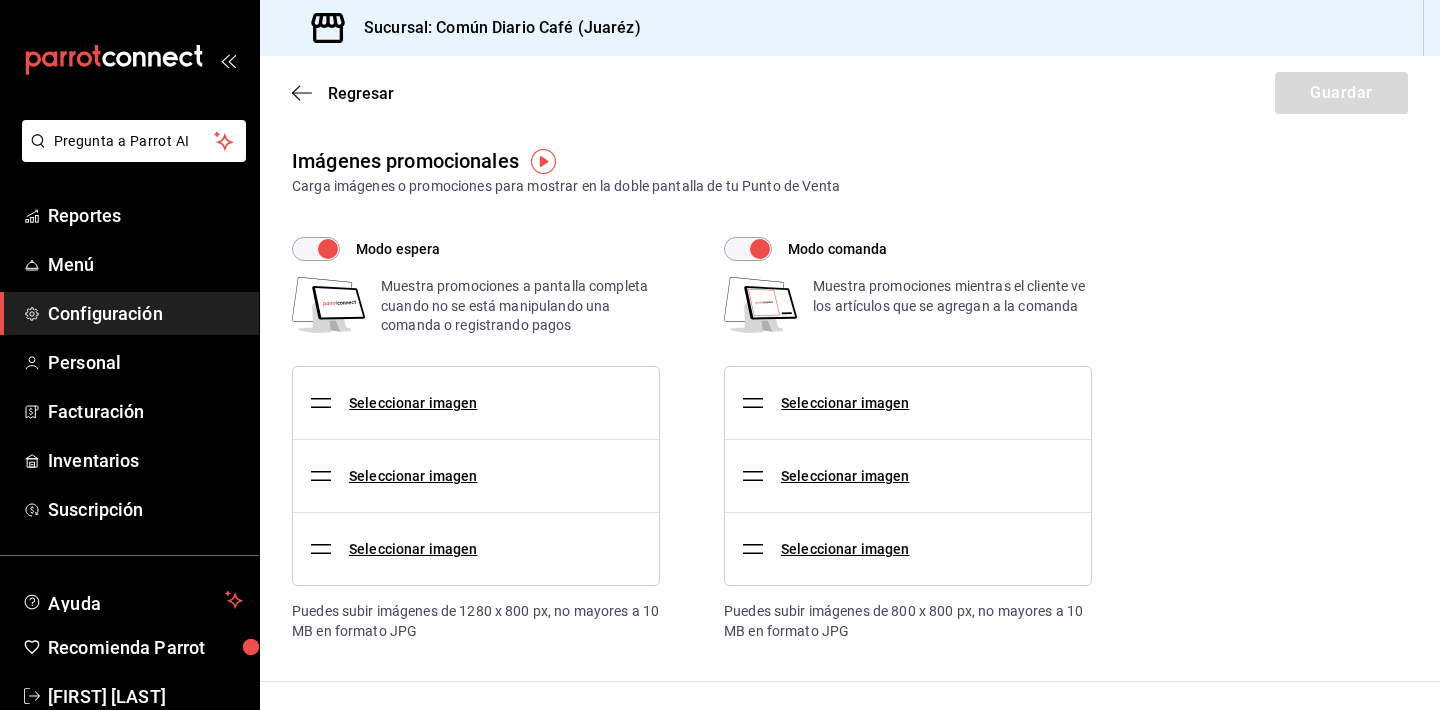 click on "Regresar Guardar" at bounding box center [850, 93] 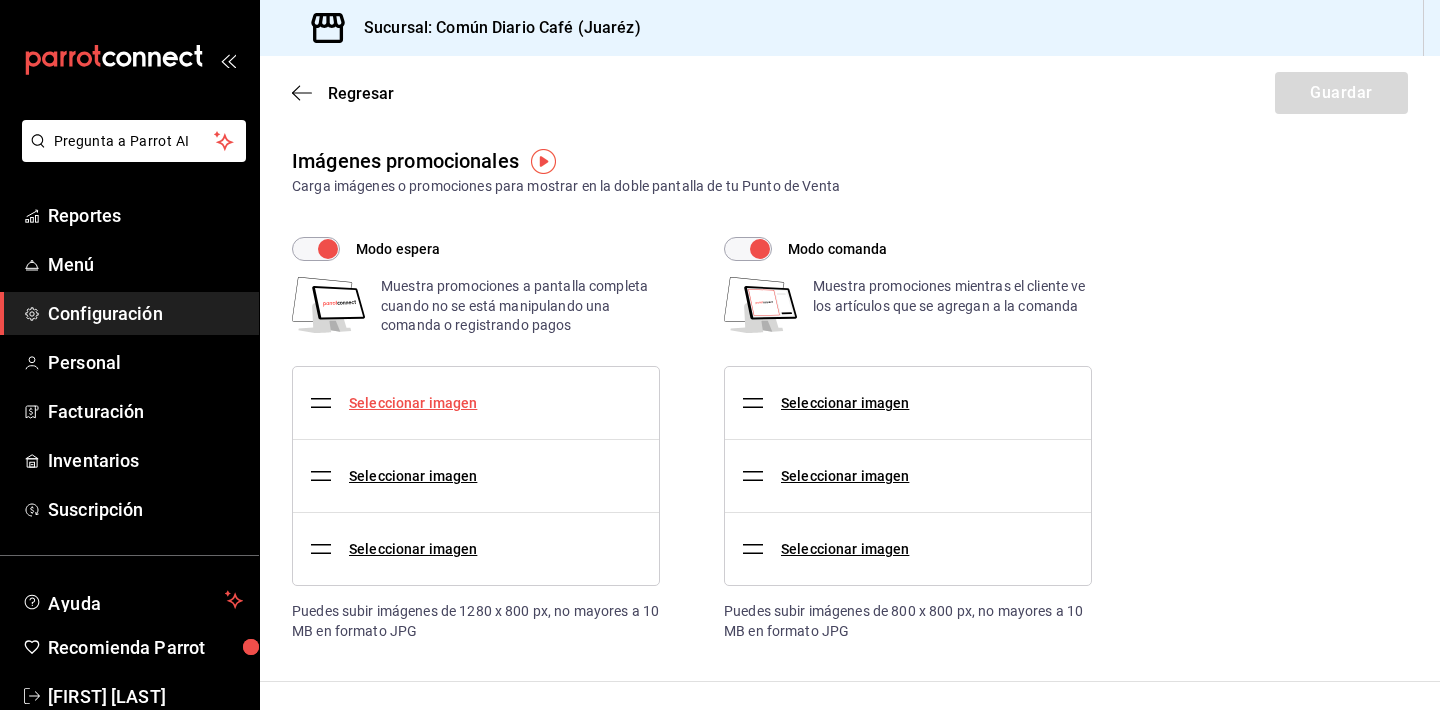 click on "Seleccionar imagen" at bounding box center (413, 403) 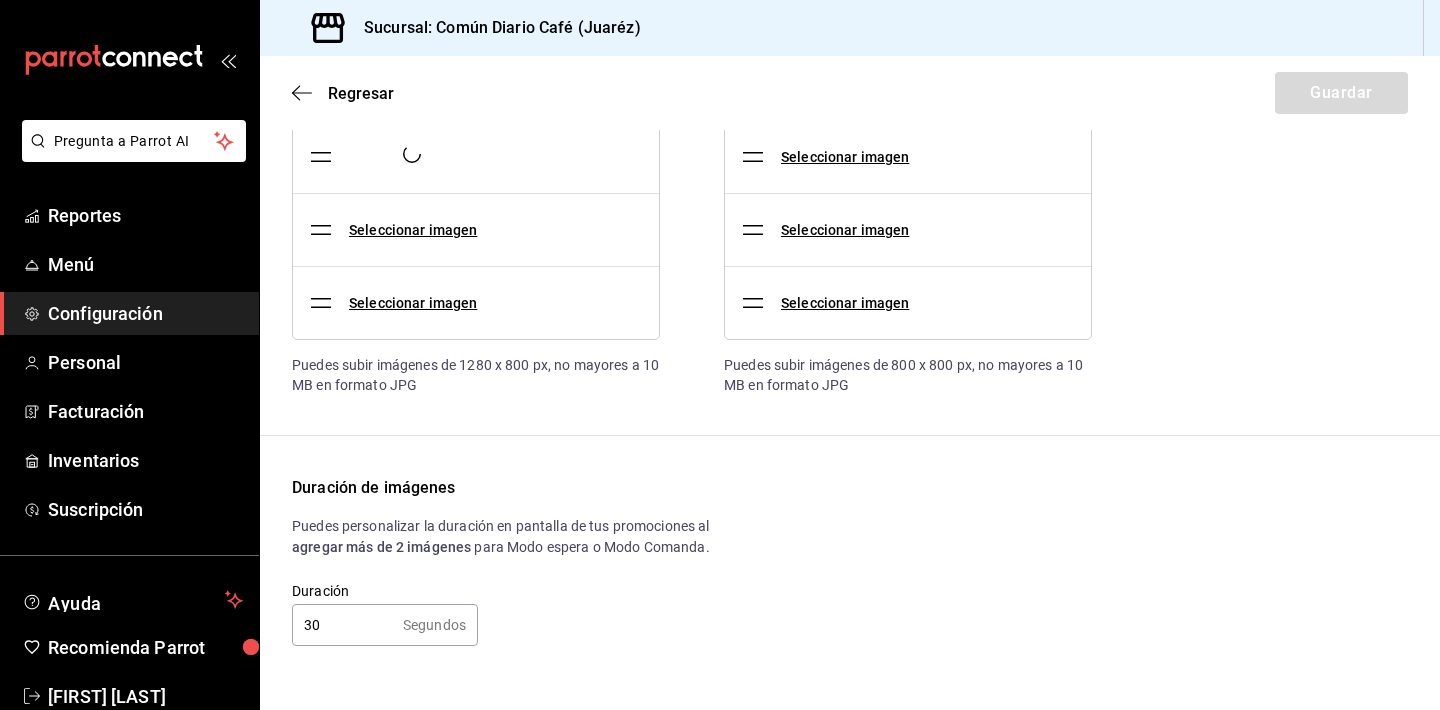 scroll, scrollTop: 245, scrollLeft: 0, axis: vertical 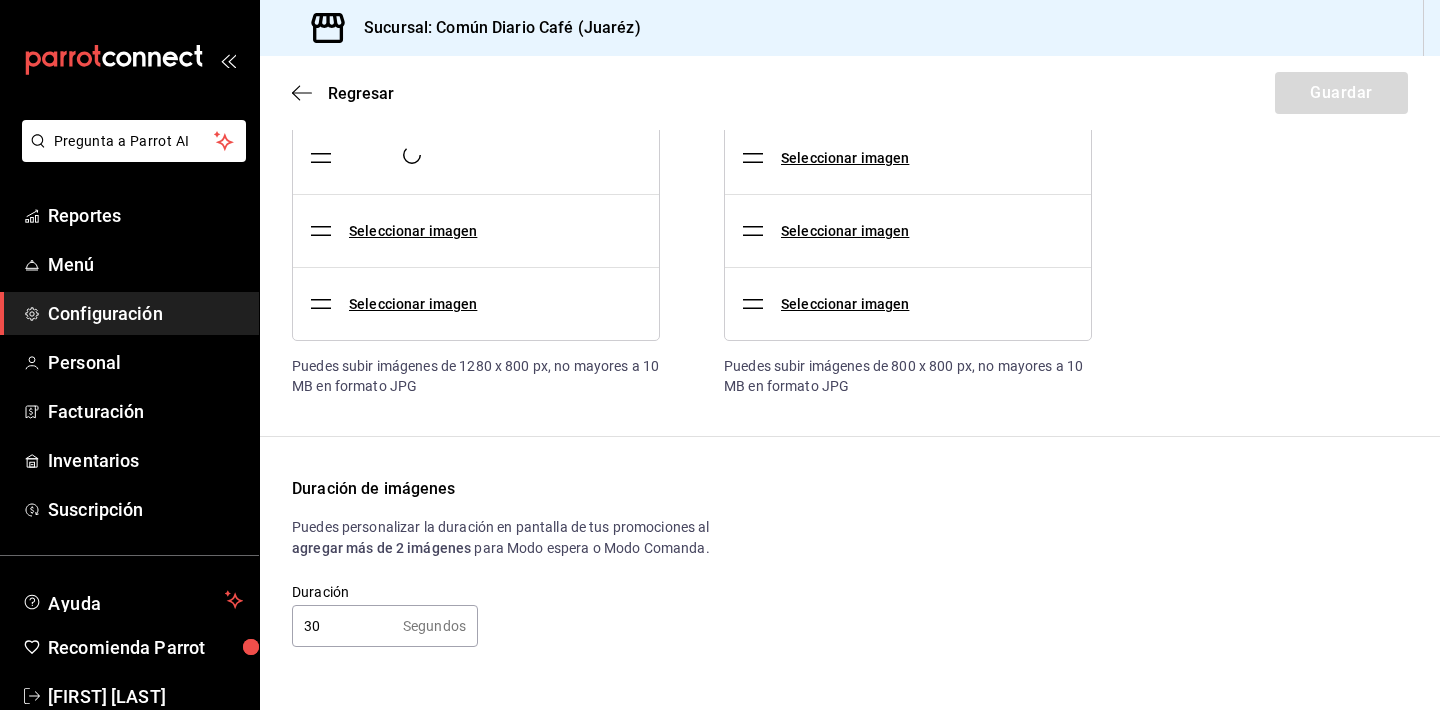 click on "30" at bounding box center (343, 626) 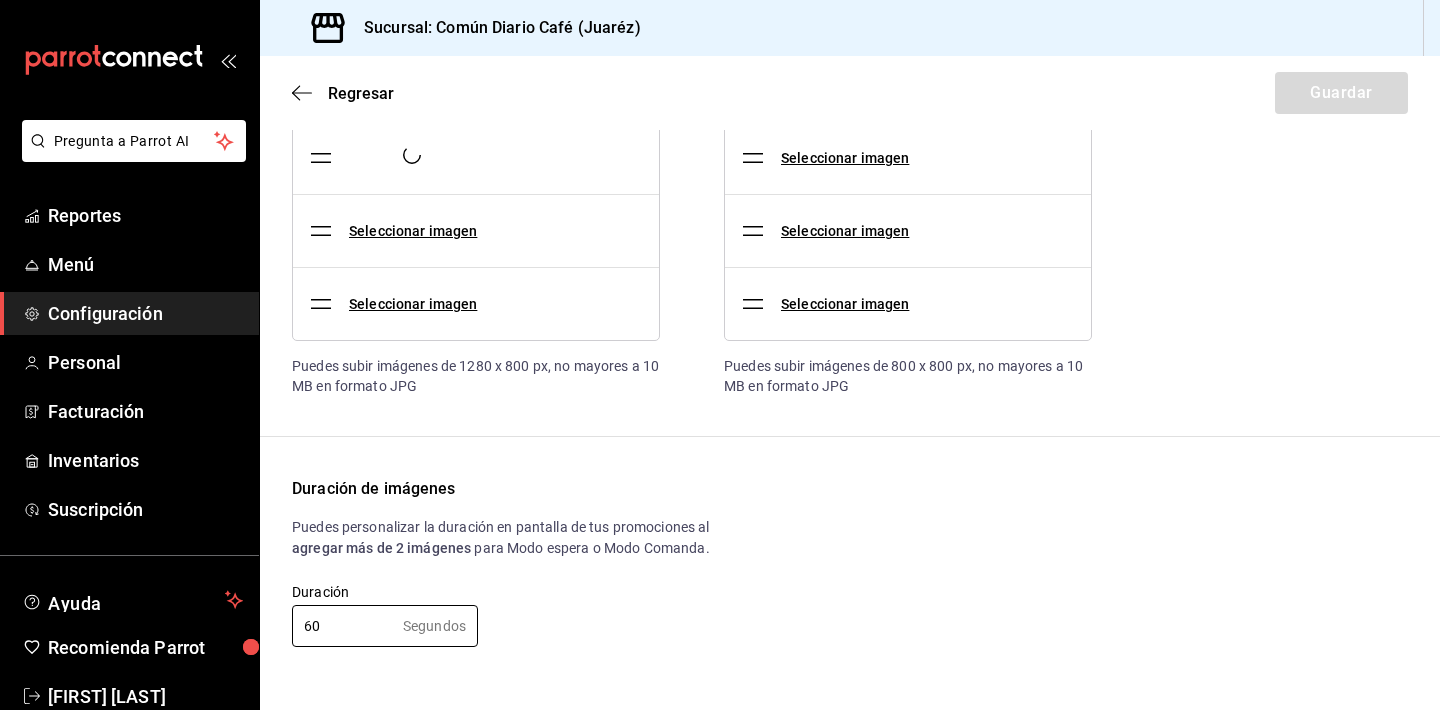 type on "60" 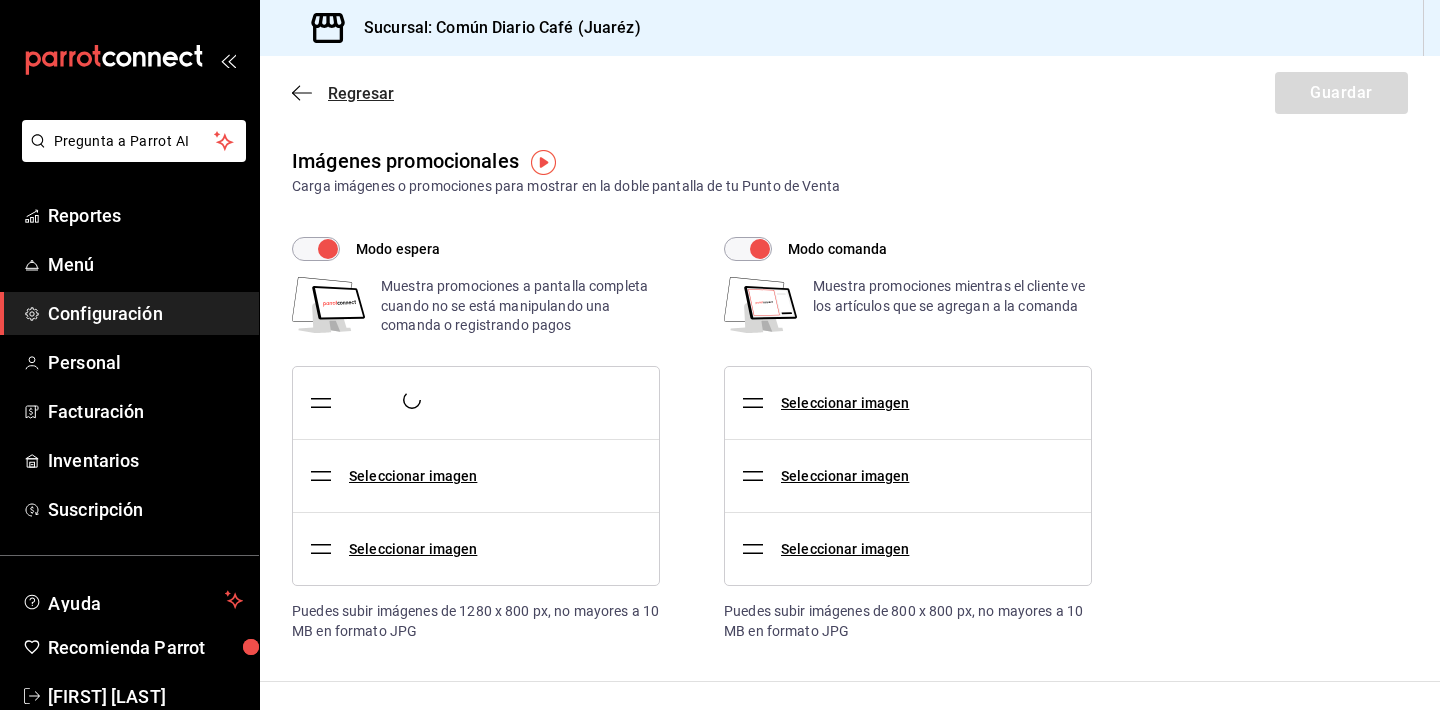 scroll, scrollTop: 0, scrollLeft: 0, axis: both 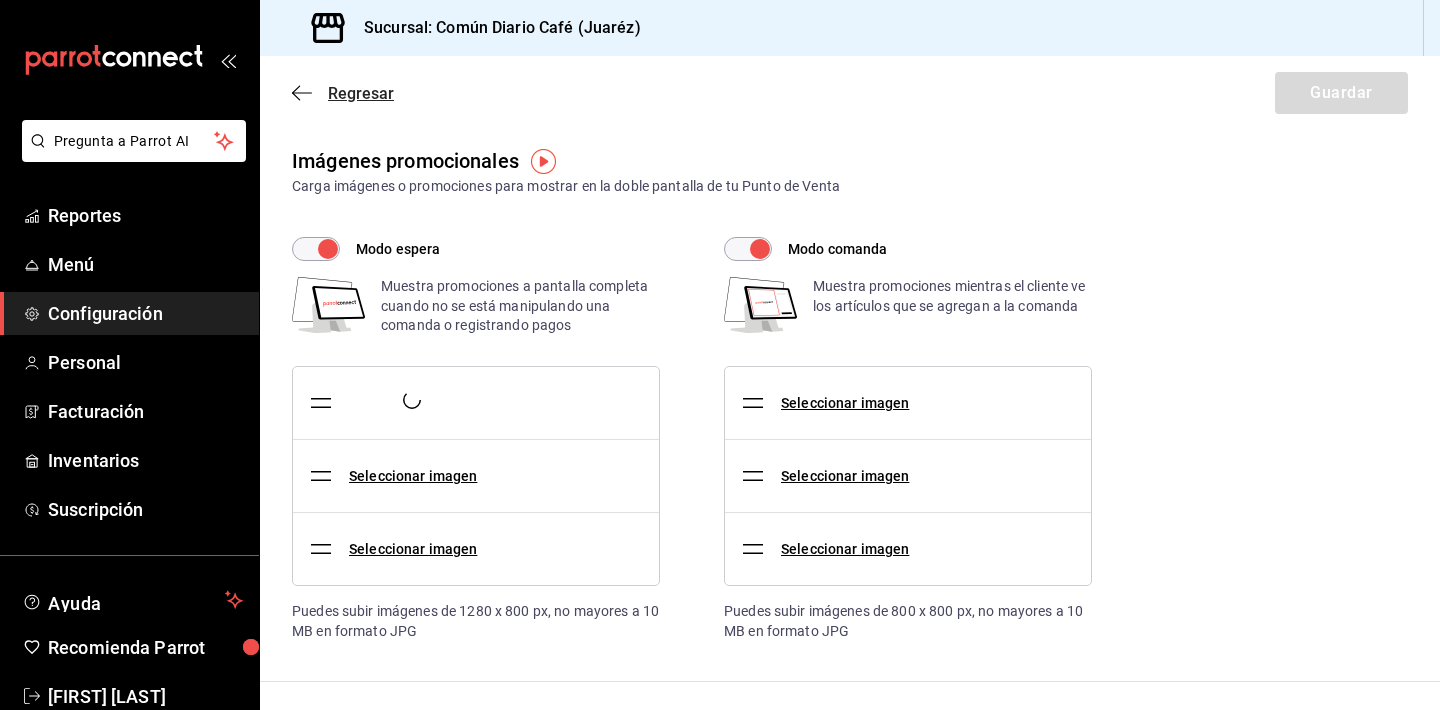 click on "Regresar" at bounding box center (361, 93) 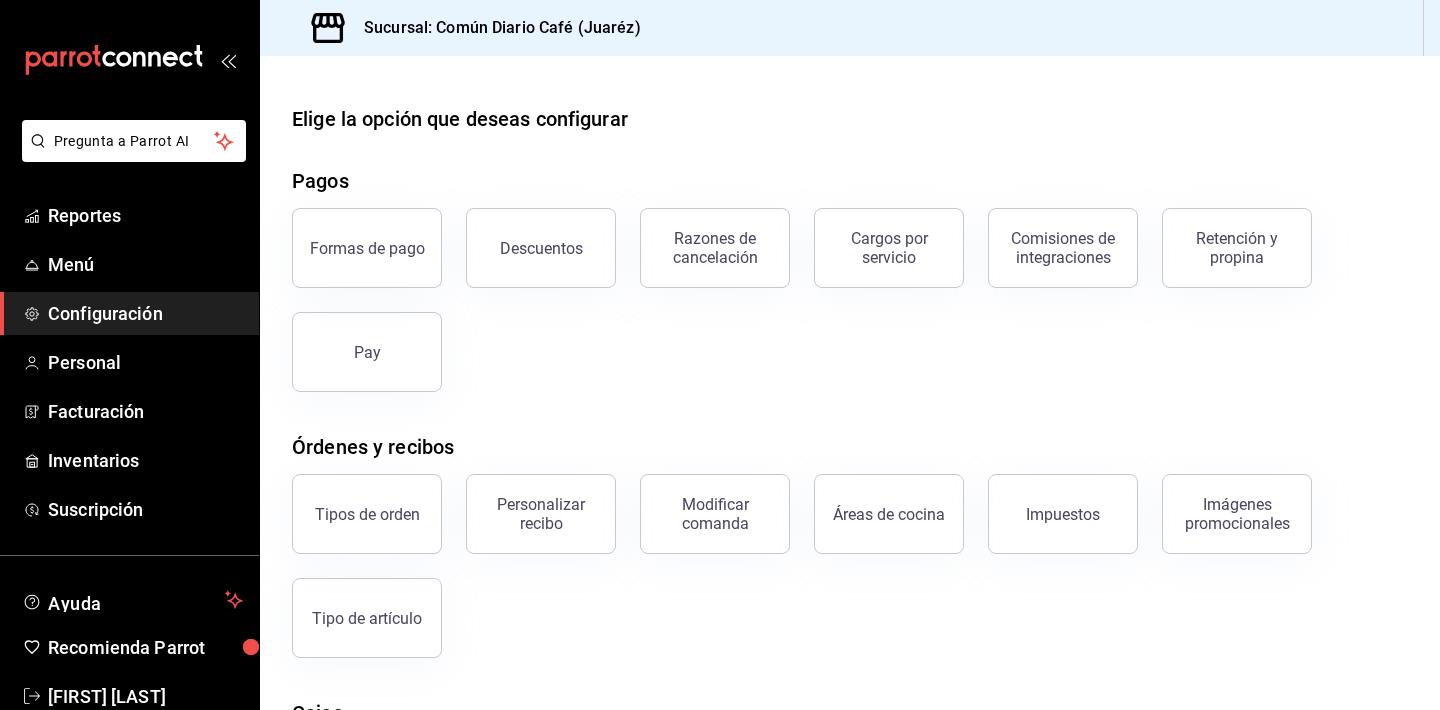 click on "Elige la opción que deseas configurar" at bounding box center [850, 119] 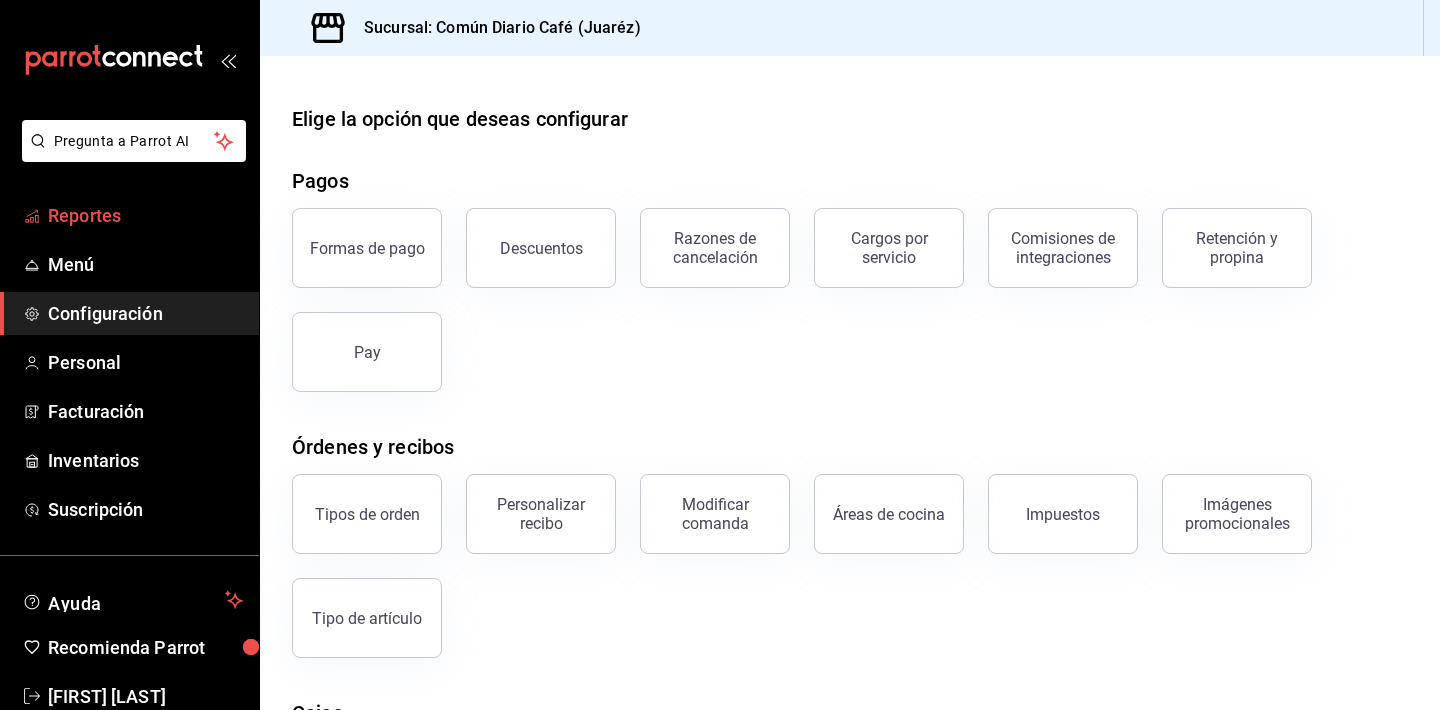click on "Reportes" at bounding box center (145, 215) 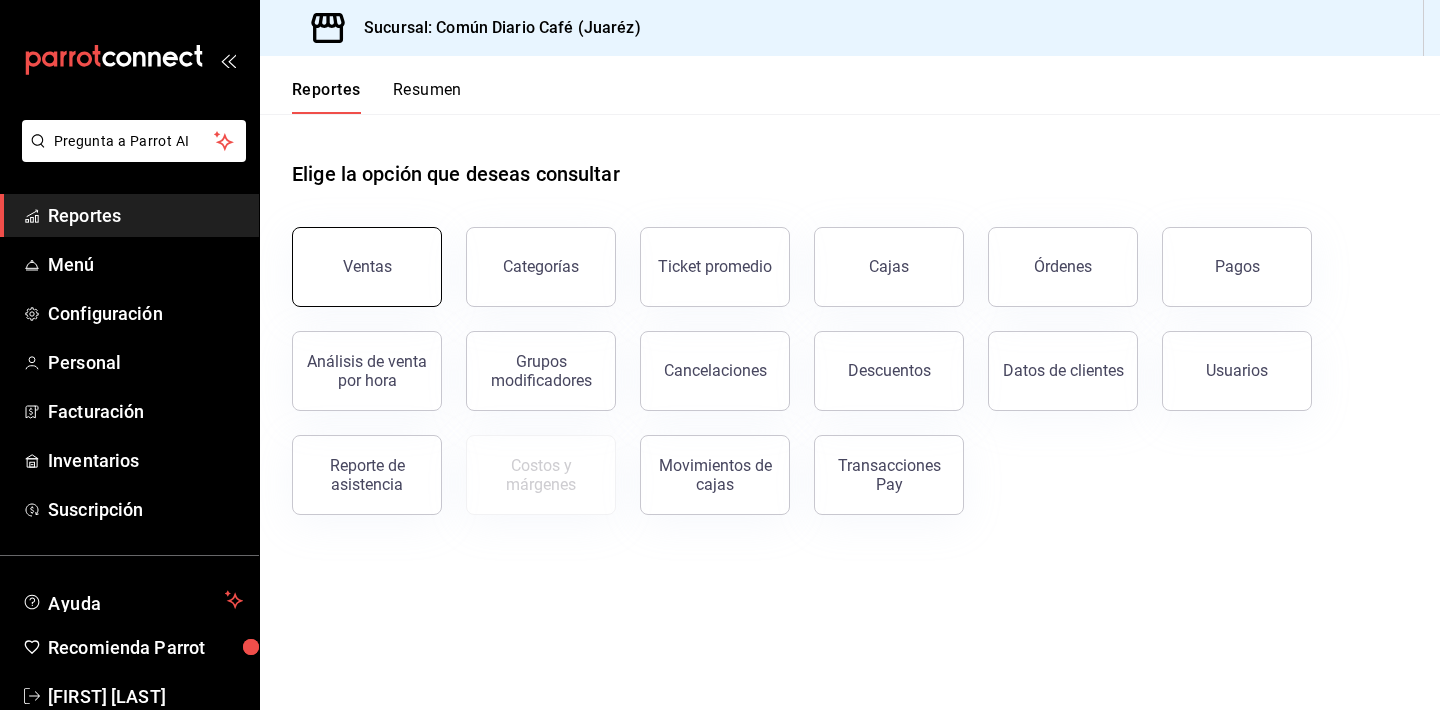 click on "Ventas" at bounding box center (367, 267) 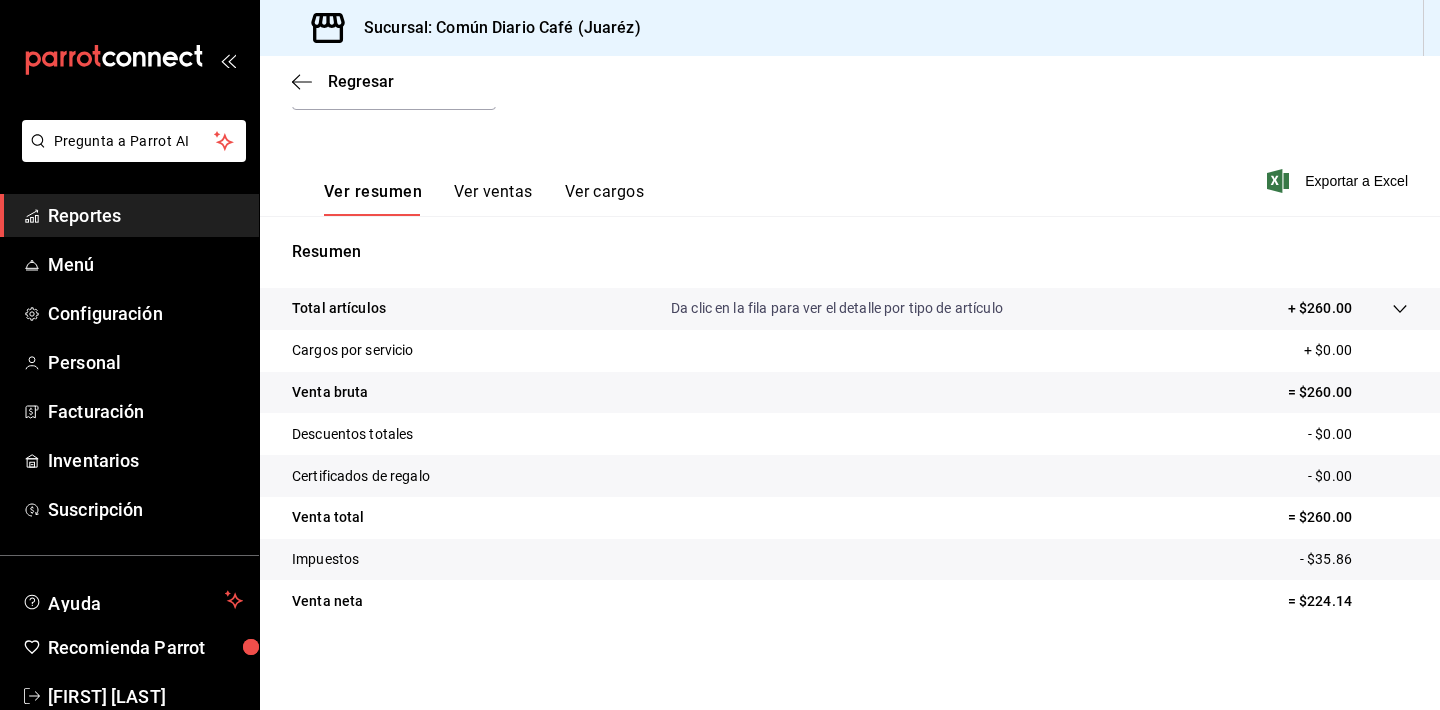 scroll, scrollTop: 67, scrollLeft: 0, axis: vertical 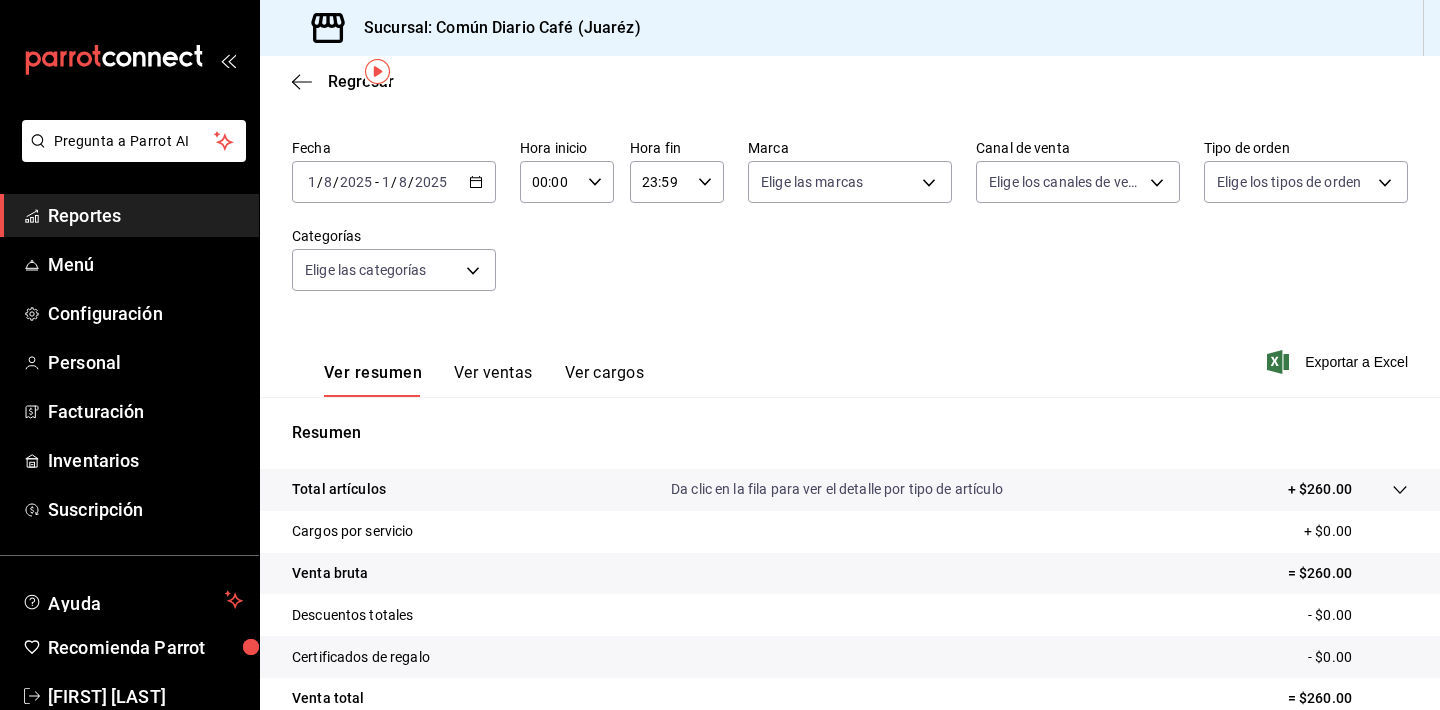 click on "Reportes" at bounding box center [145, 215] 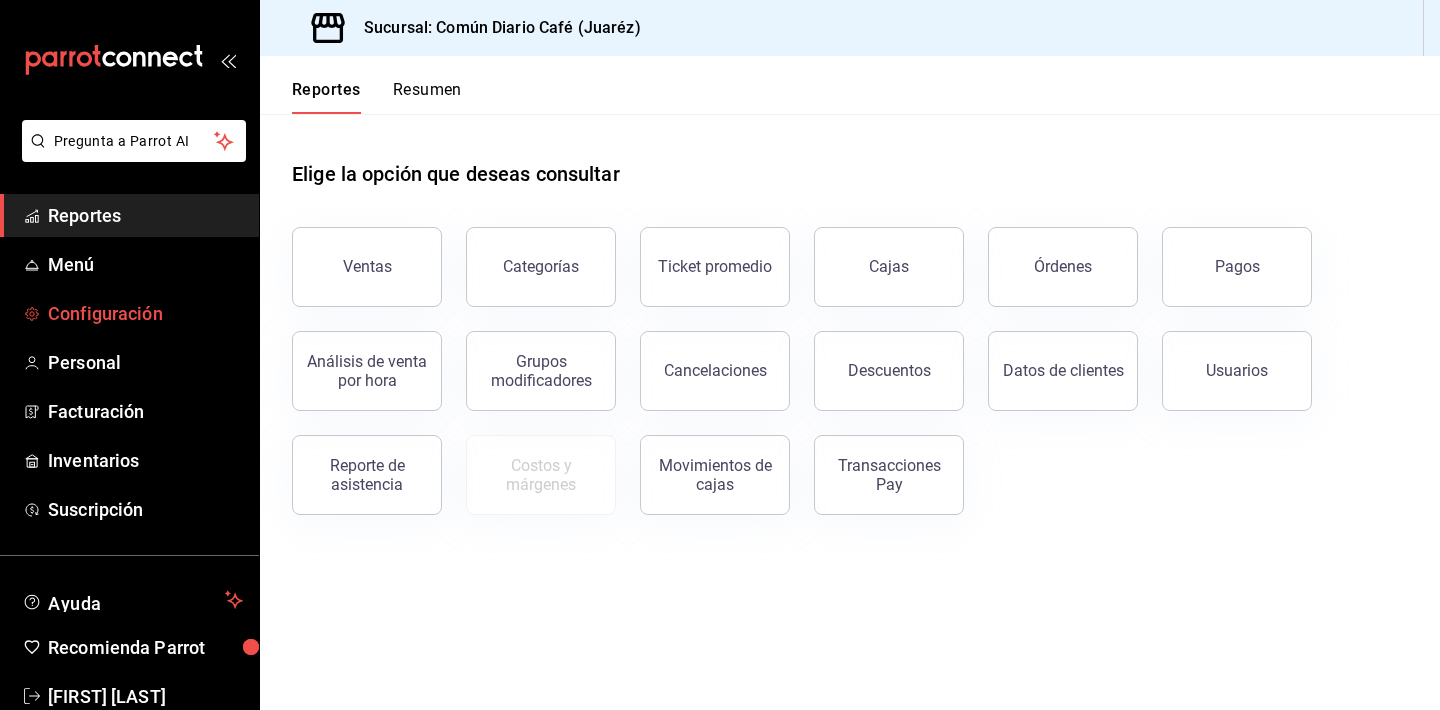 click on "Configuración" at bounding box center [129, 313] 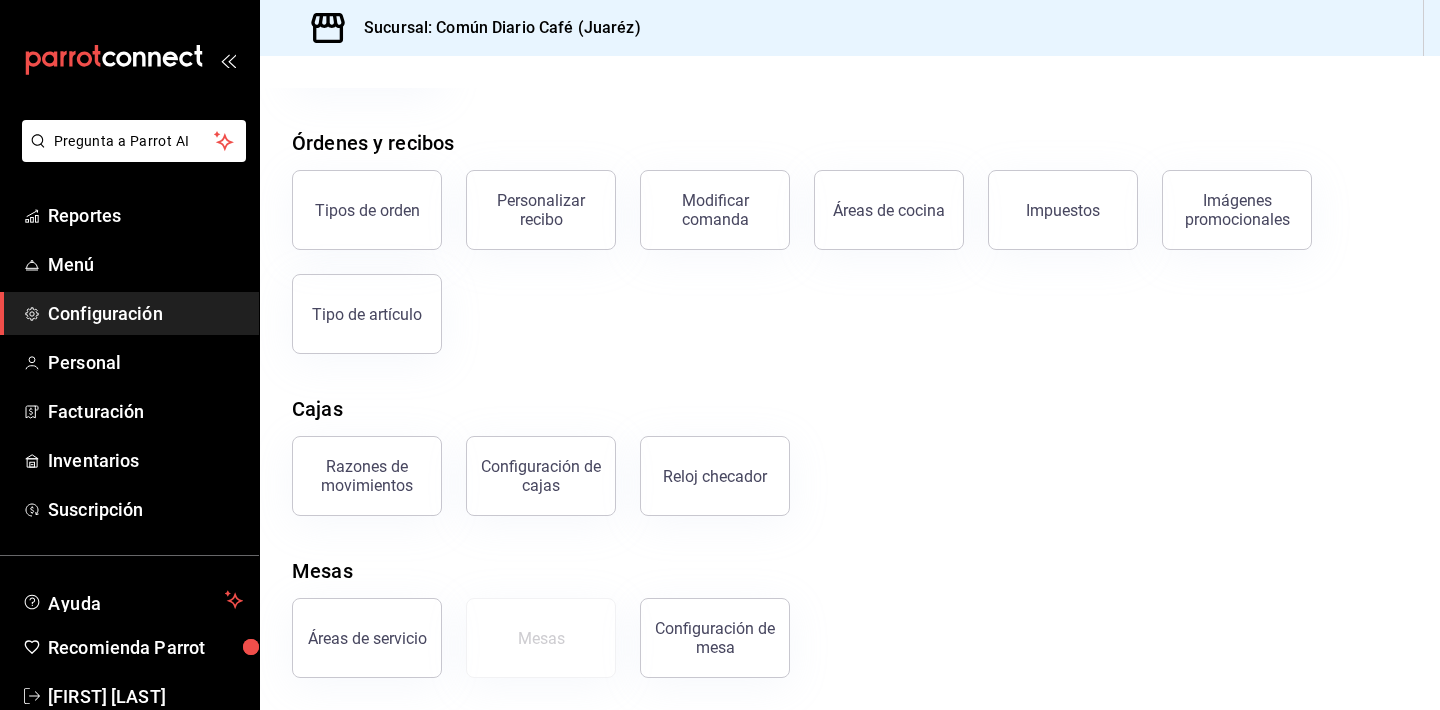 scroll, scrollTop: 305, scrollLeft: 0, axis: vertical 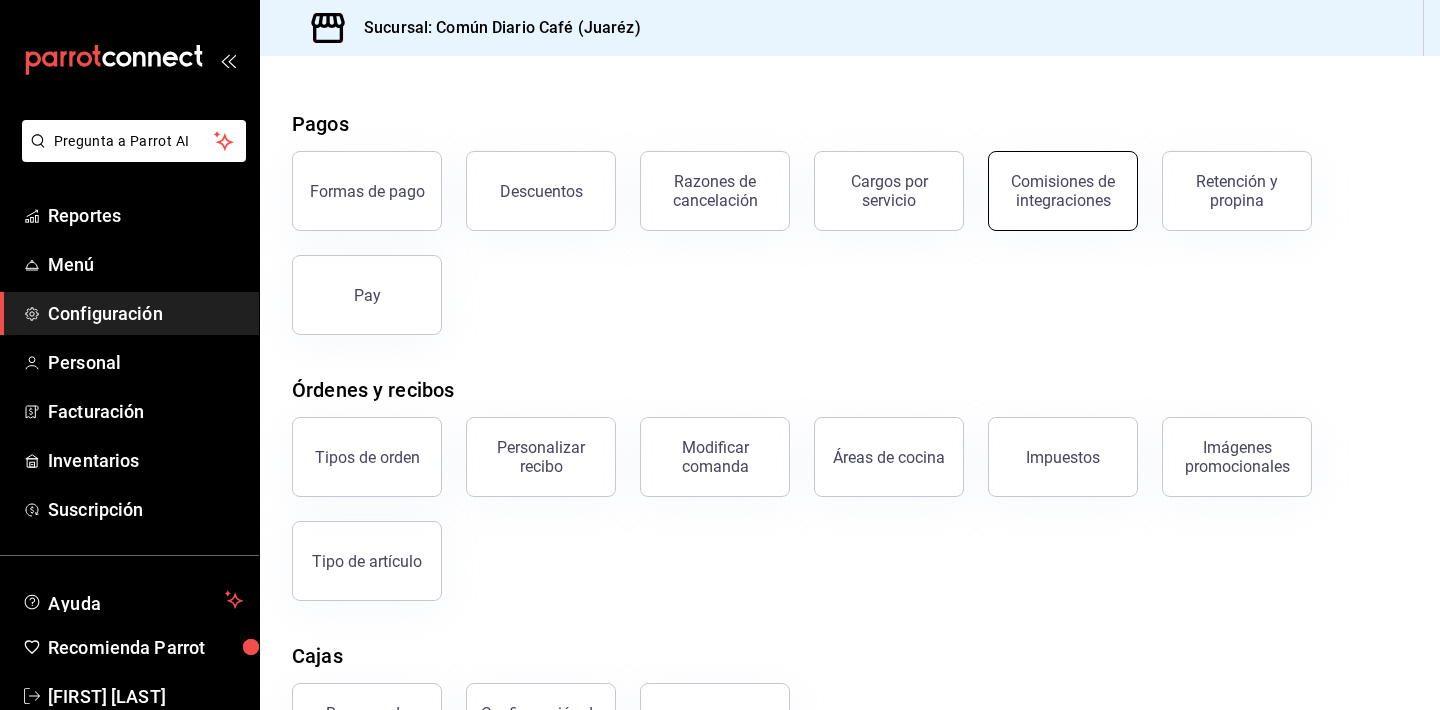 click on "Comisiones de integraciones" at bounding box center [1063, 191] 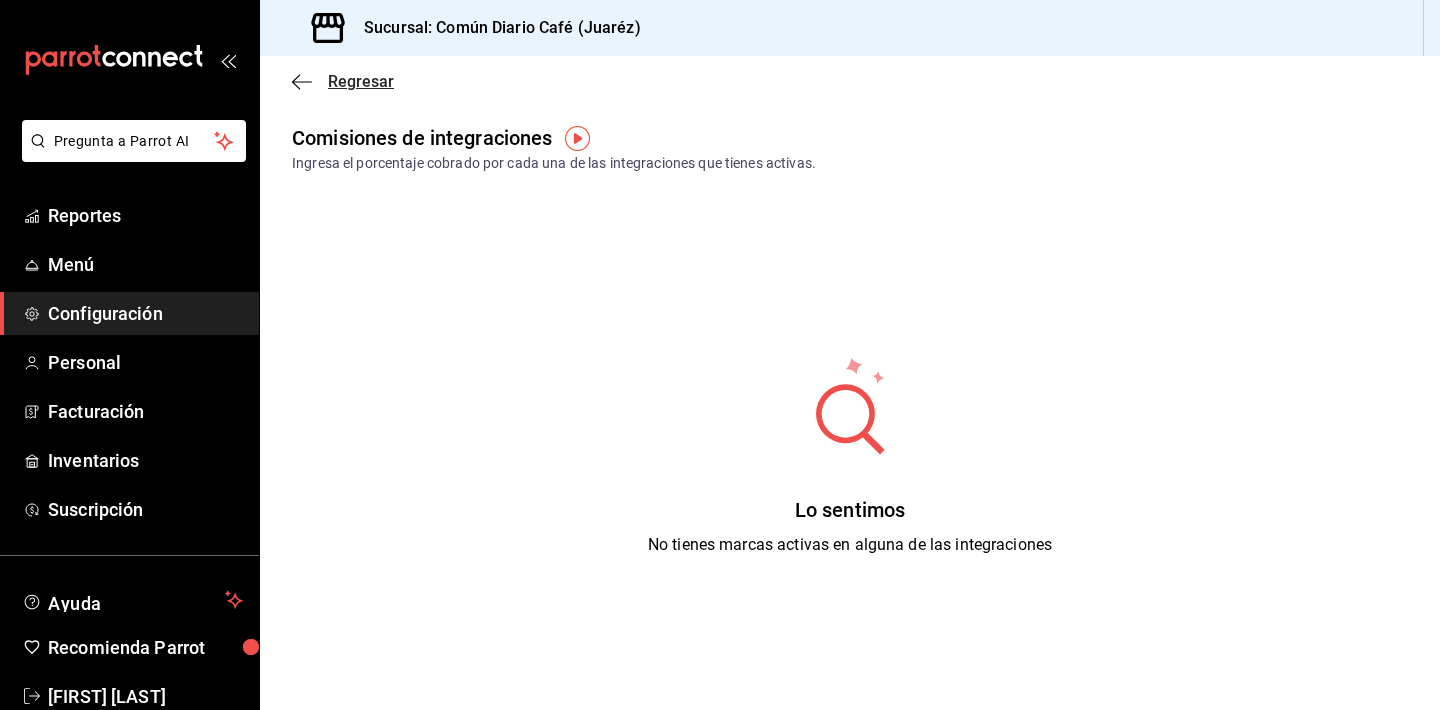 click 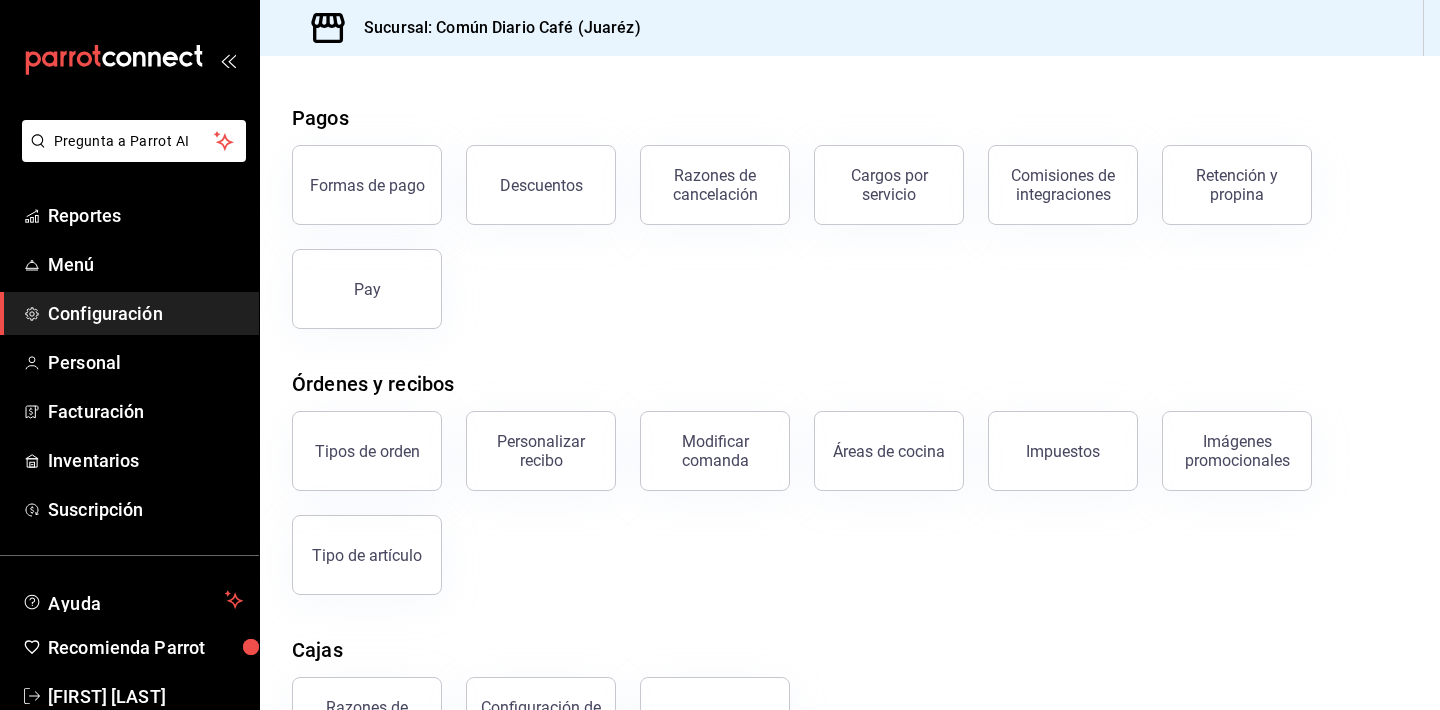scroll, scrollTop: 69, scrollLeft: 0, axis: vertical 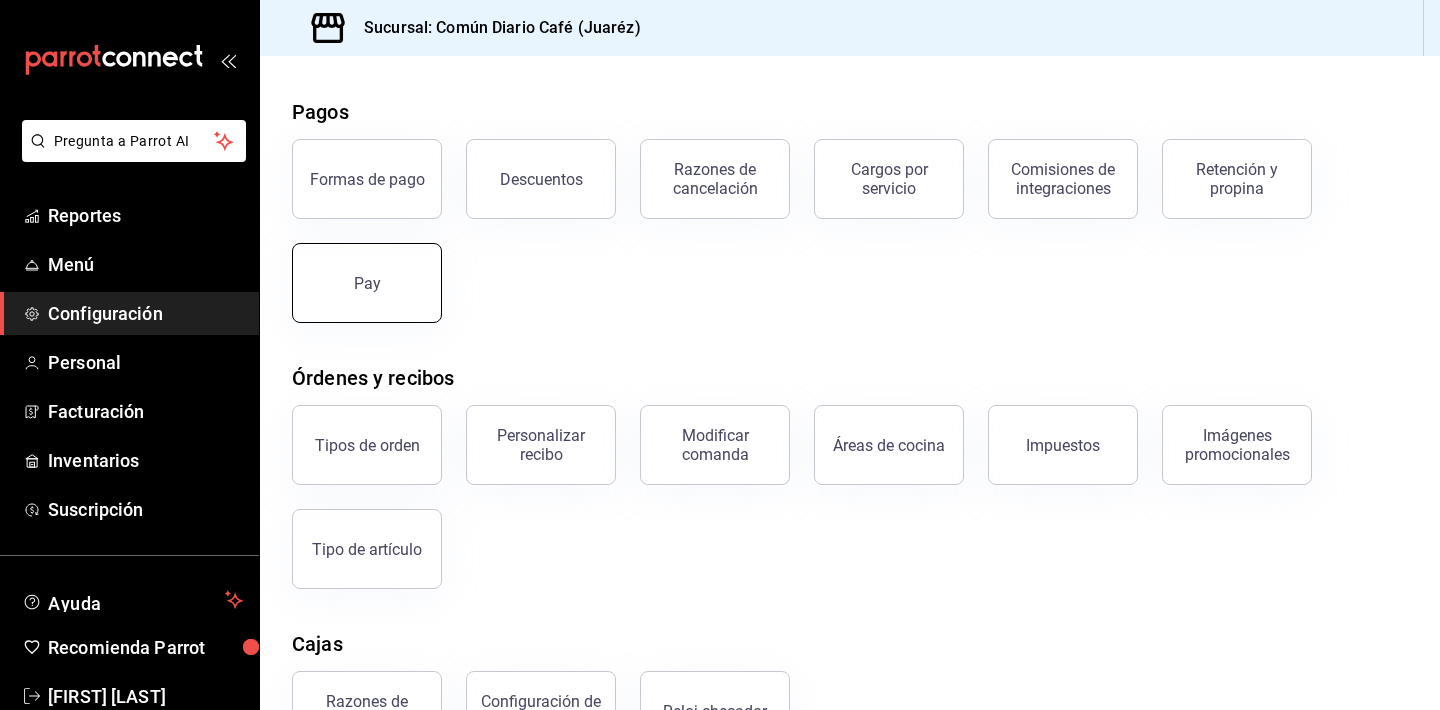 click on "Pay" at bounding box center (367, 283) 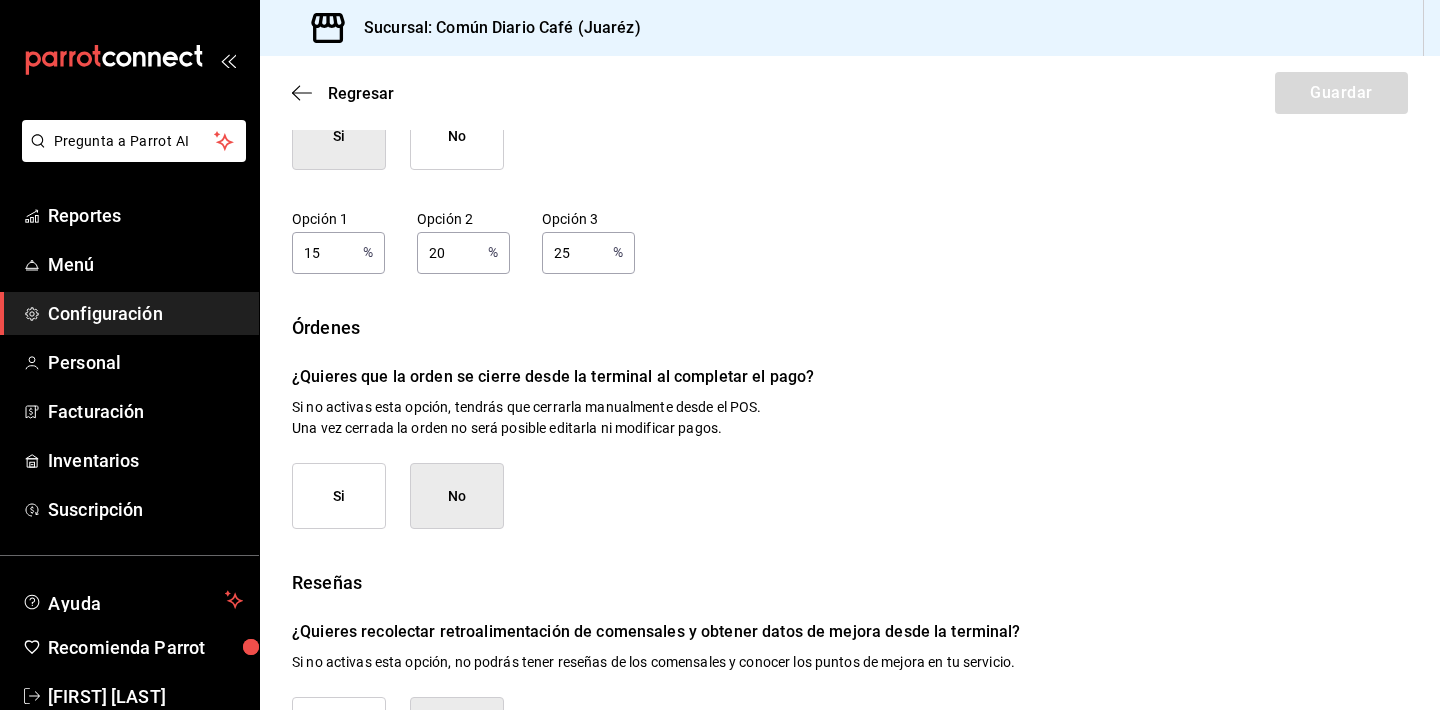 scroll, scrollTop: 259, scrollLeft: 0, axis: vertical 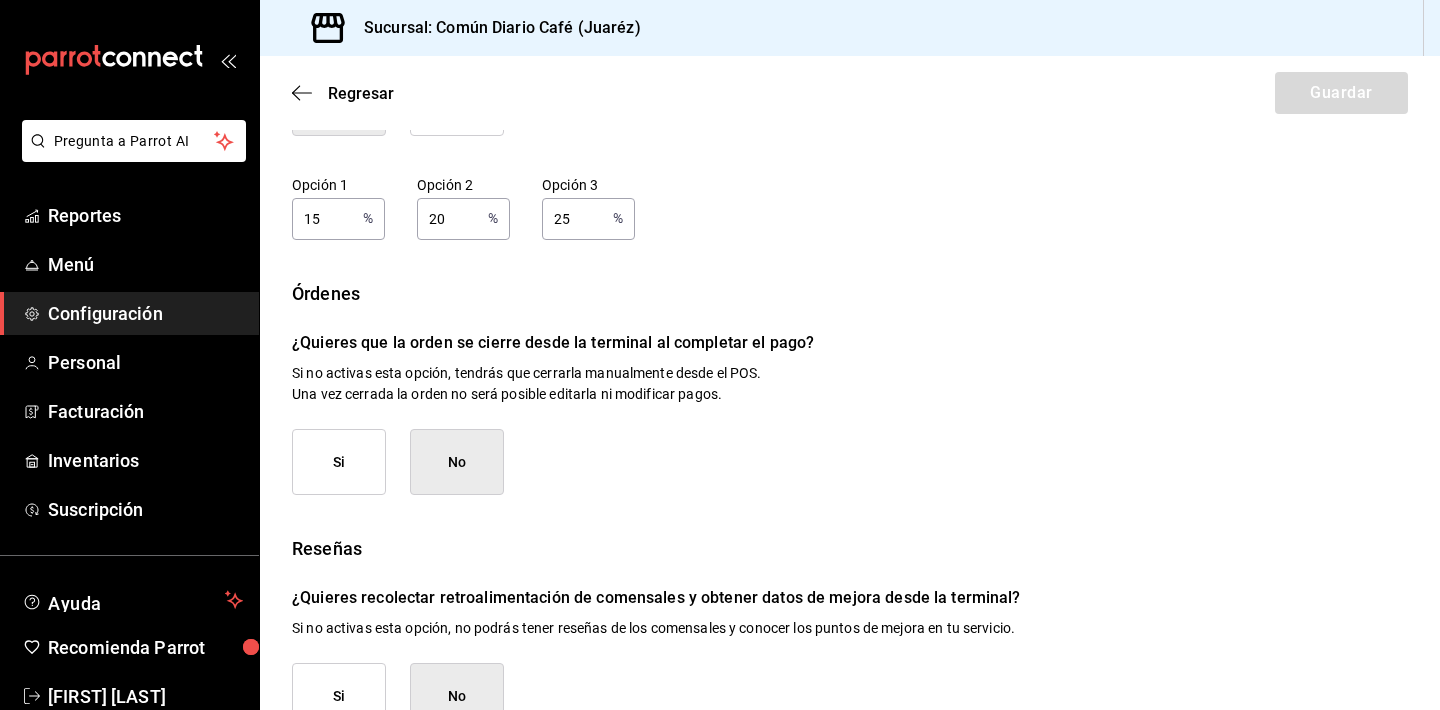 click on "Si" at bounding box center (339, 462) 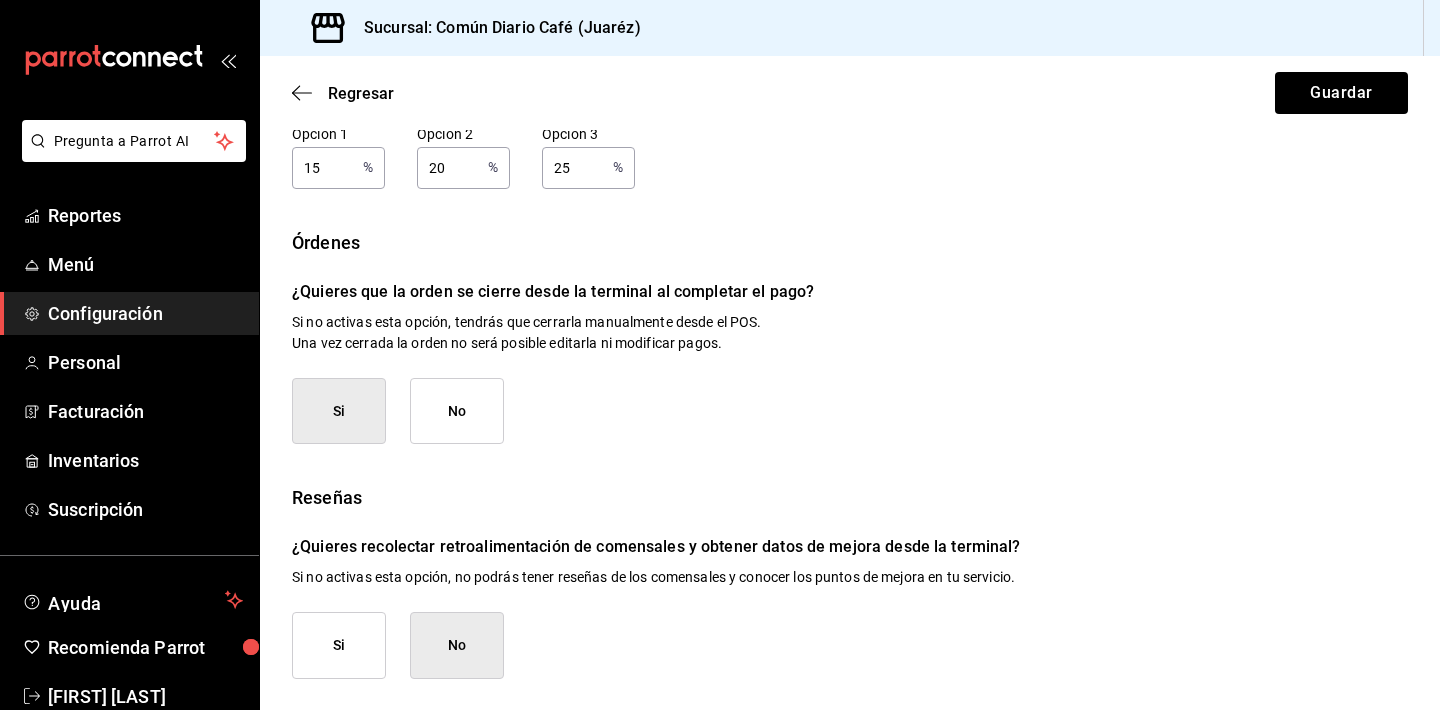 scroll, scrollTop: 309, scrollLeft: 0, axis: vertical 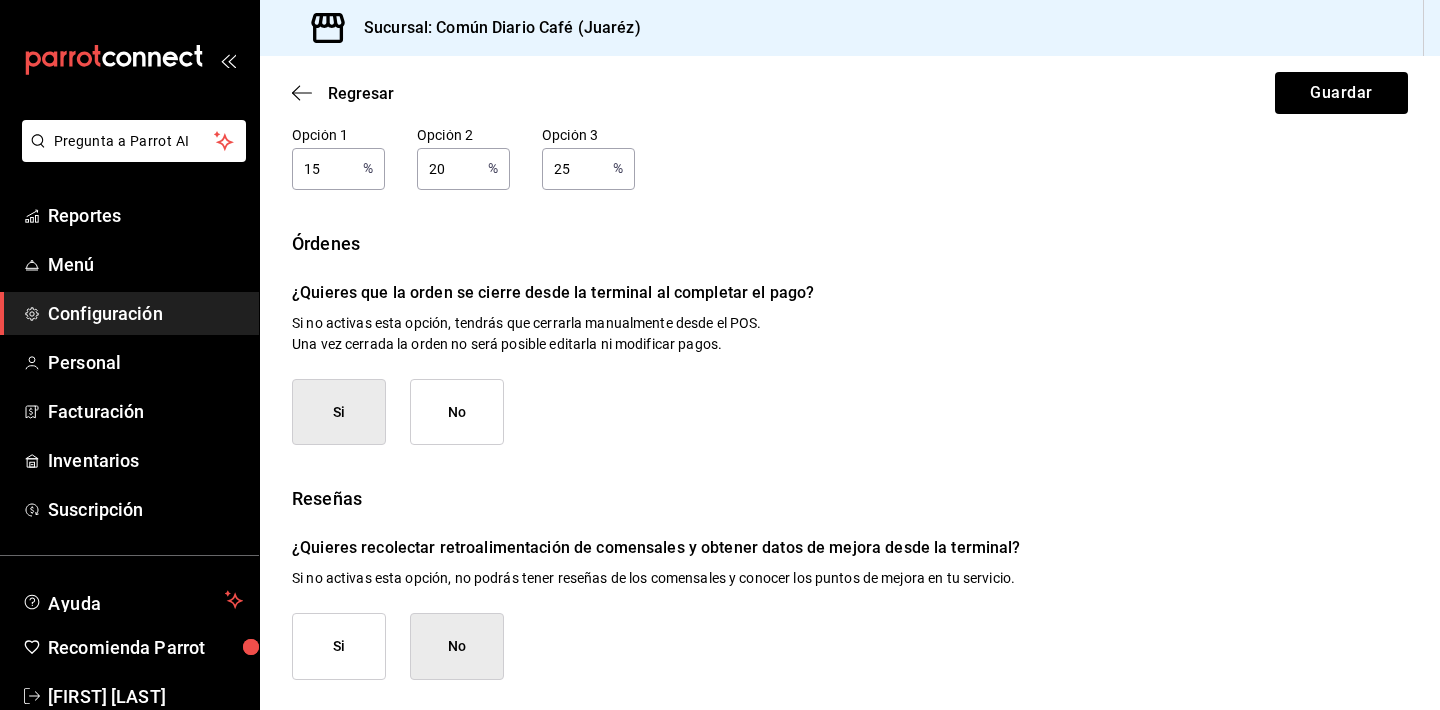 click on "Si" at bounding box center [339, 646] 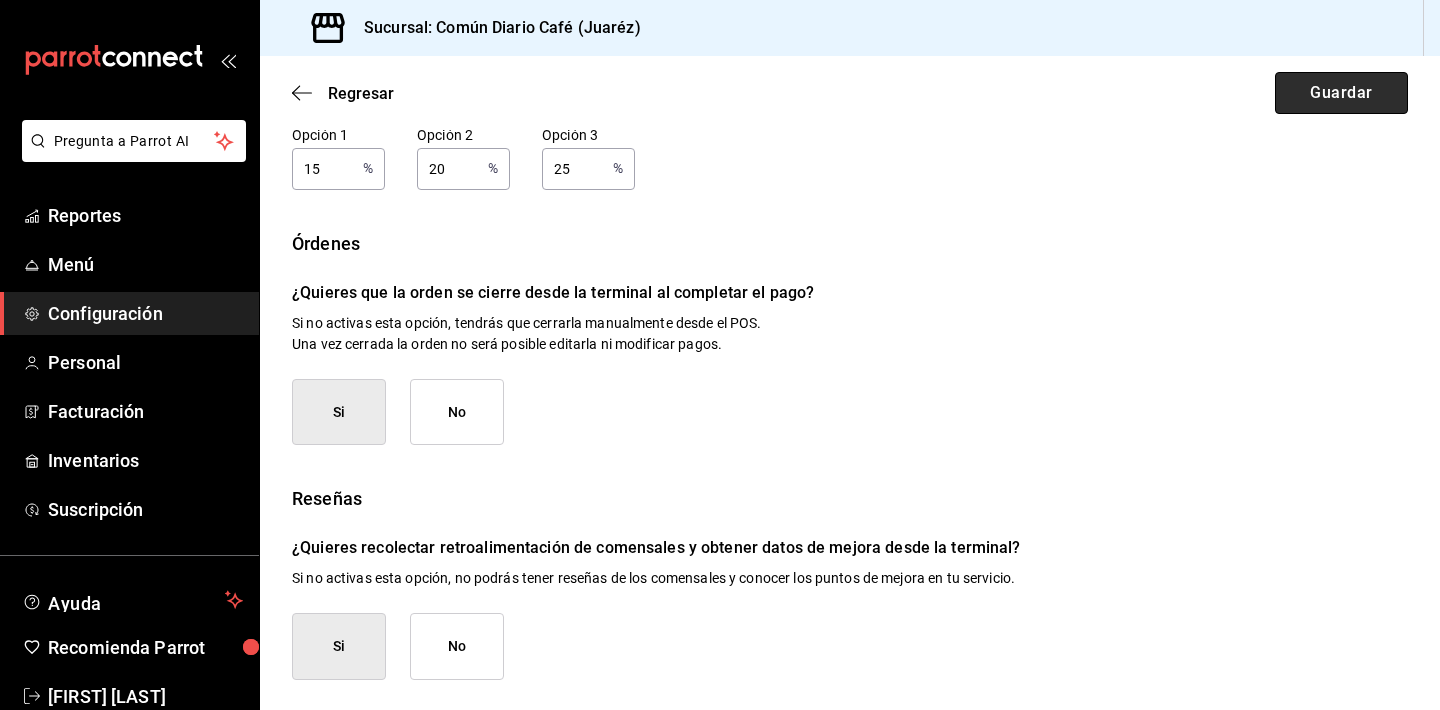 click on "Guardar" at bounding box center [1341, 93] 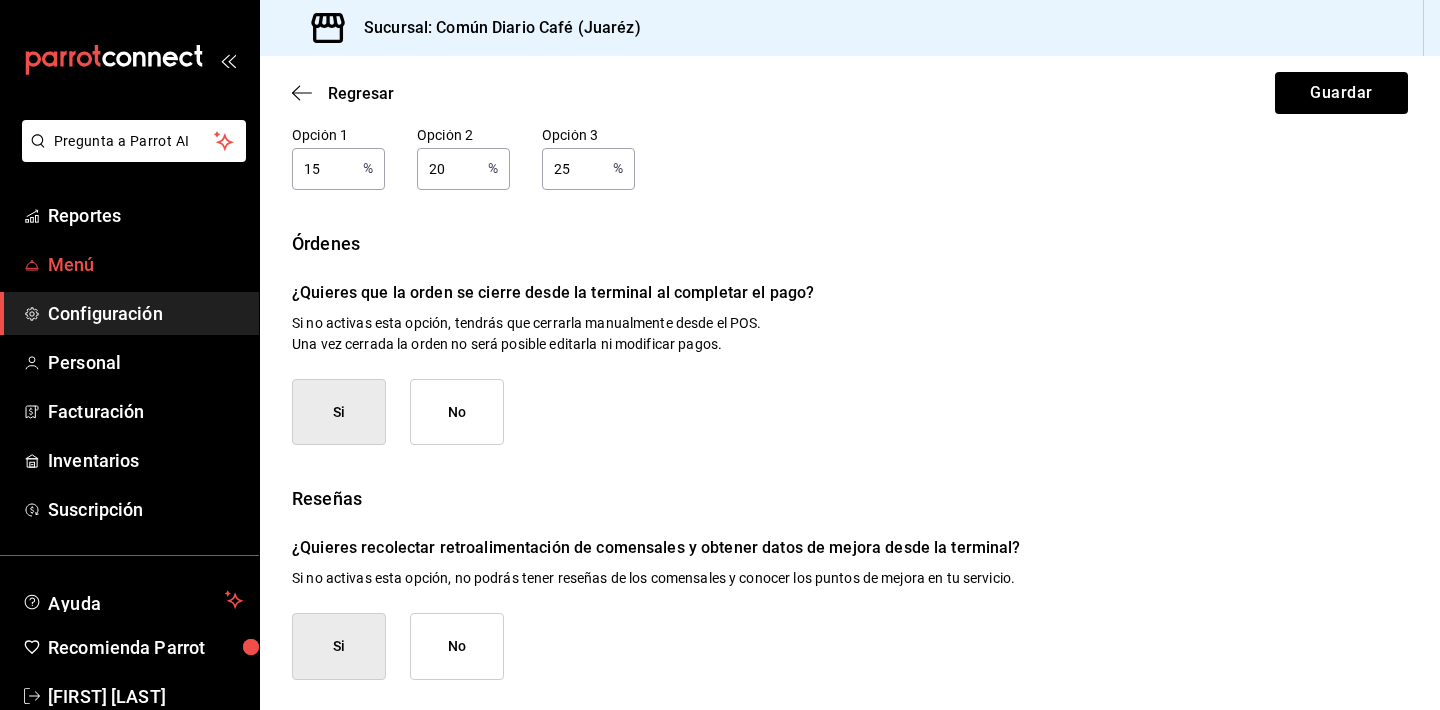 click on "Menú" at bounding box center (145, 264) 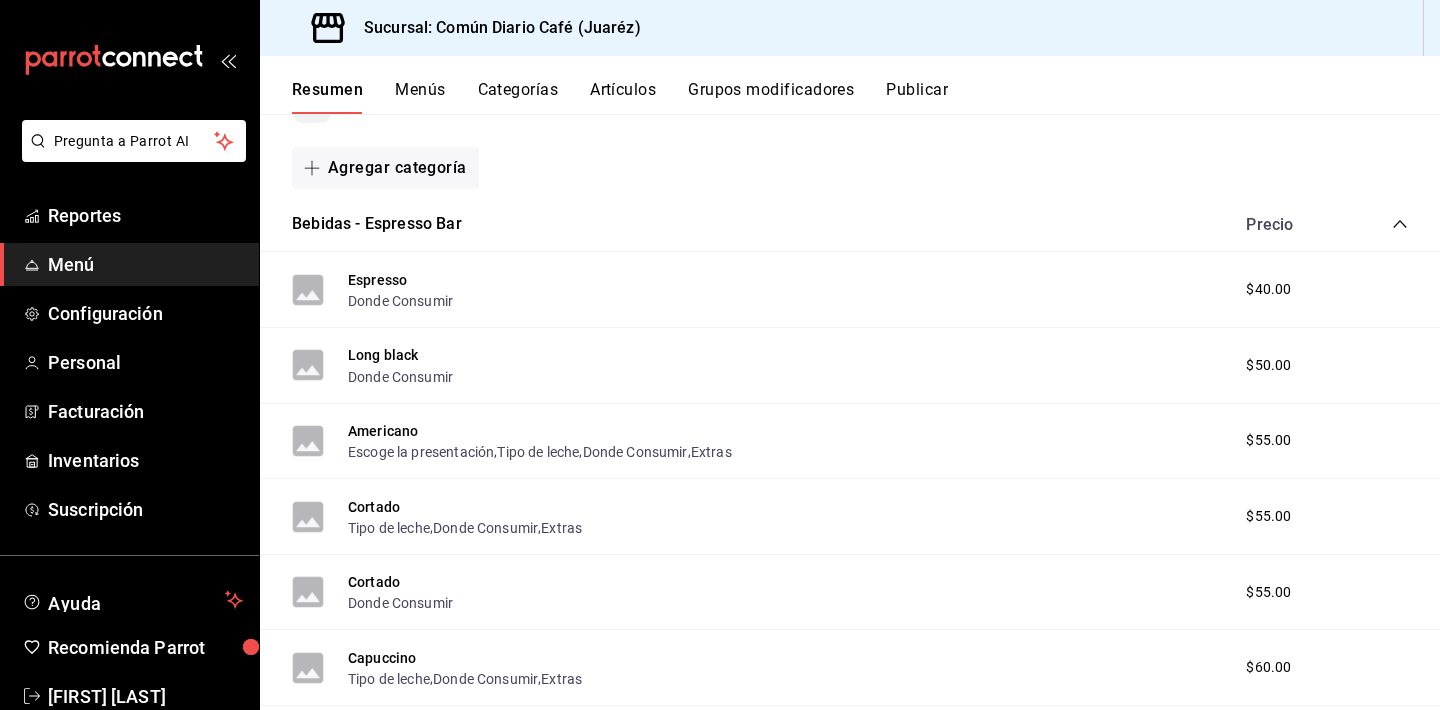 scroll, scrollTop: 258, scrollLeft: 0, axis: vertical 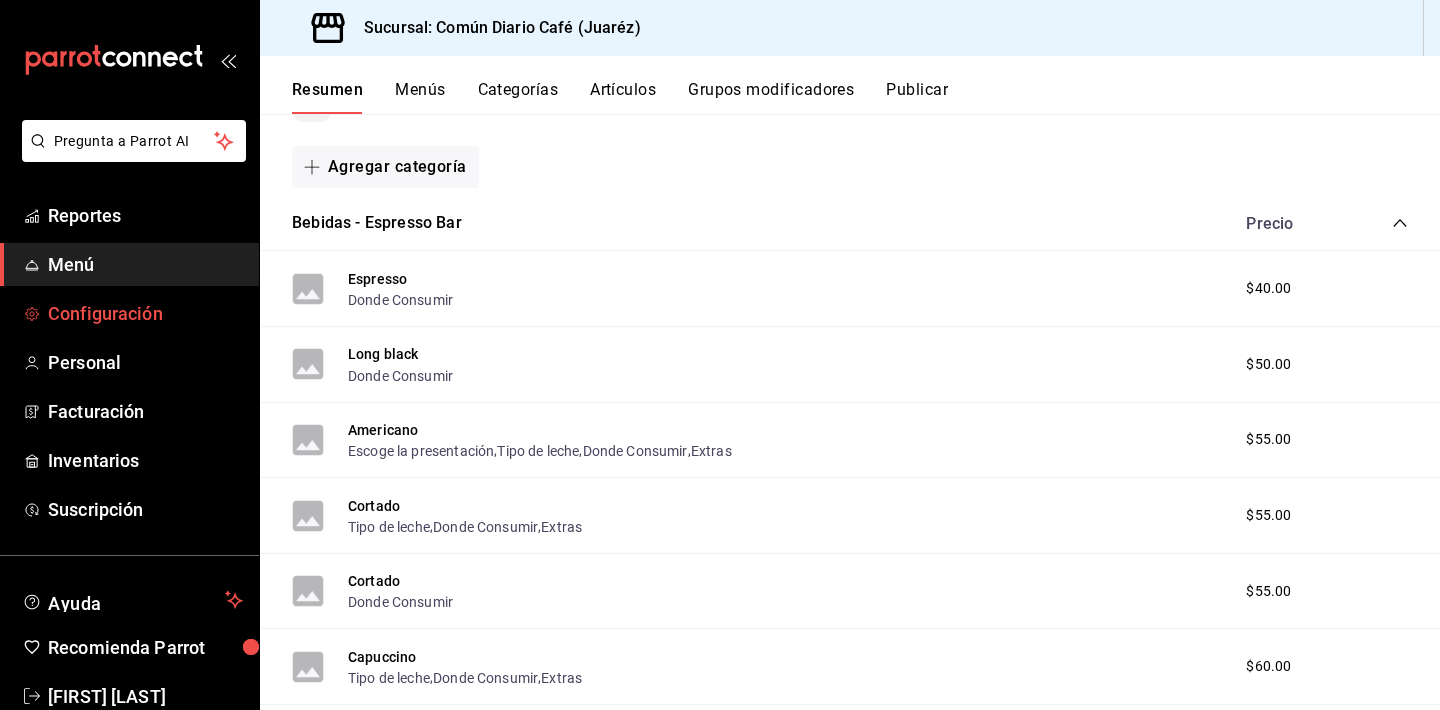 click on "Configuración" at bounding box center (129, 313) 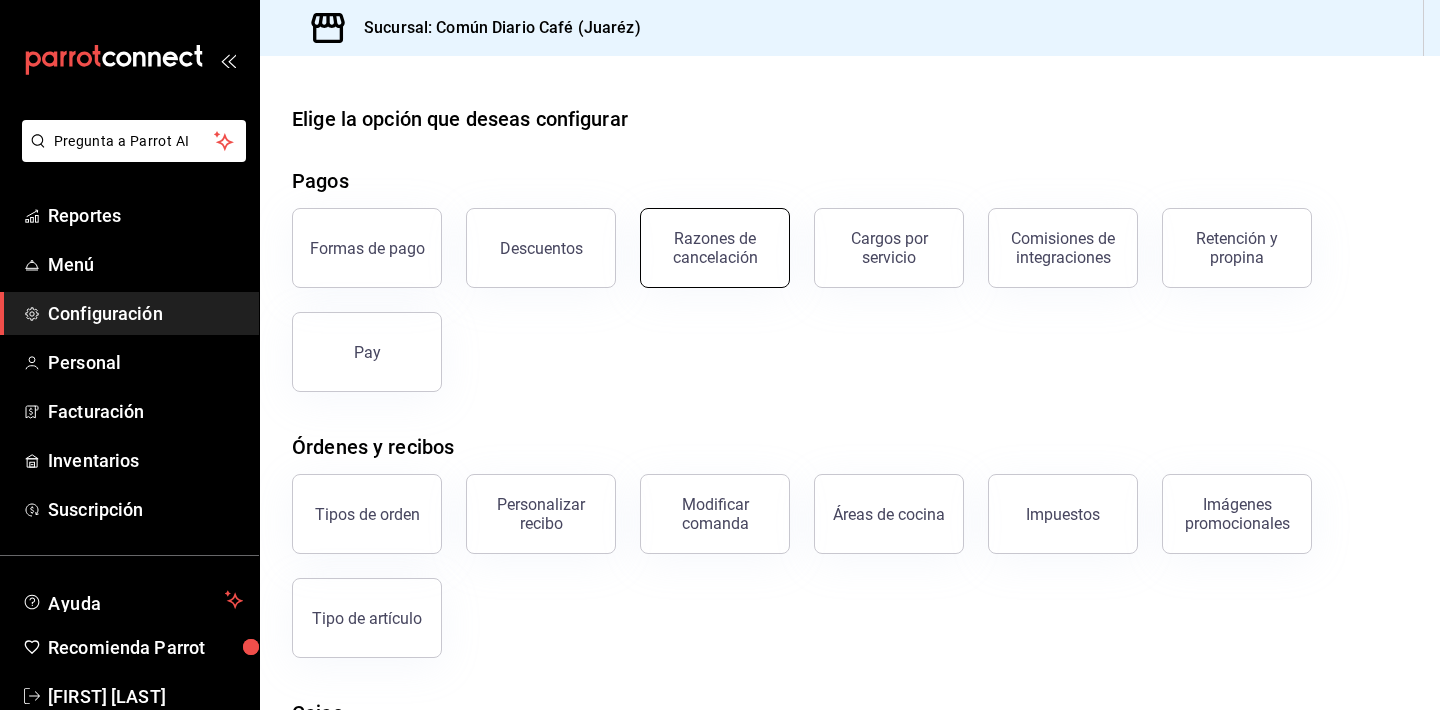 click on "Razones de cancelación" at bounding box center [715, 248] 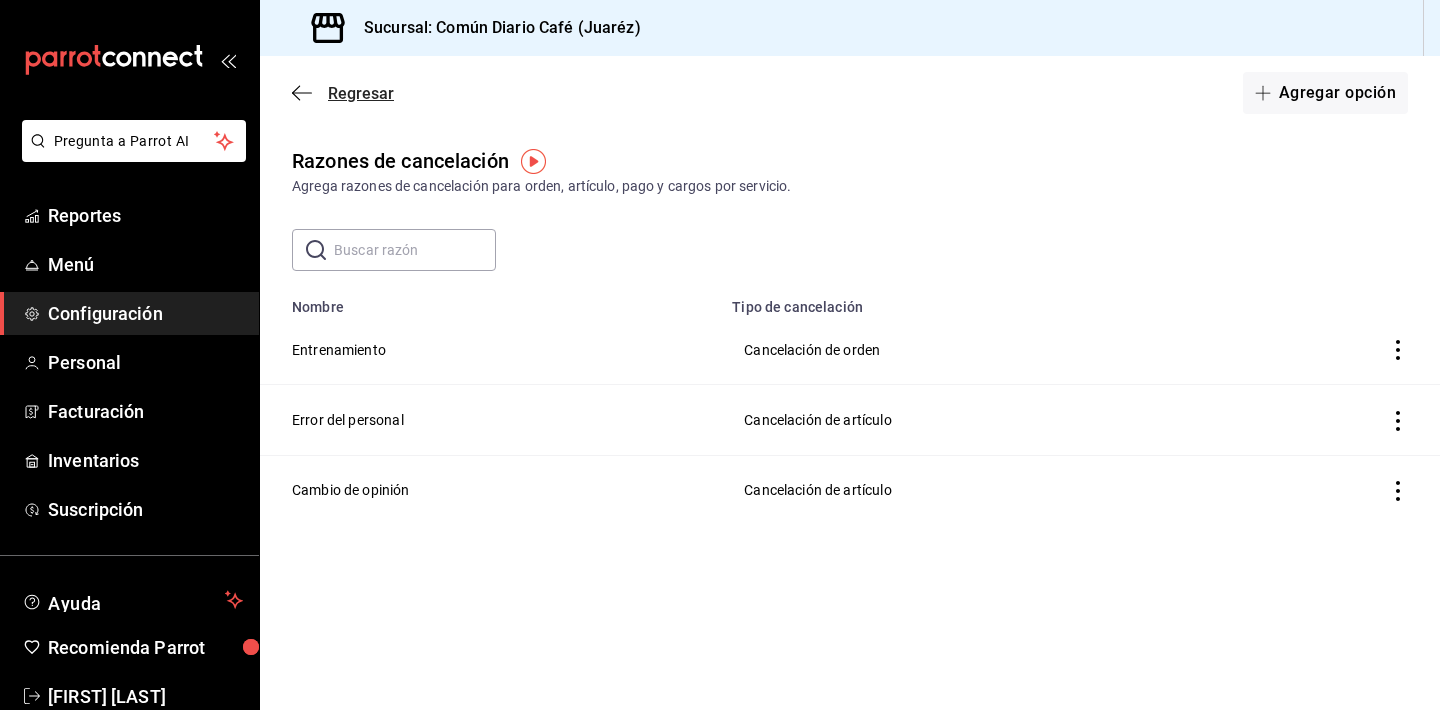 click 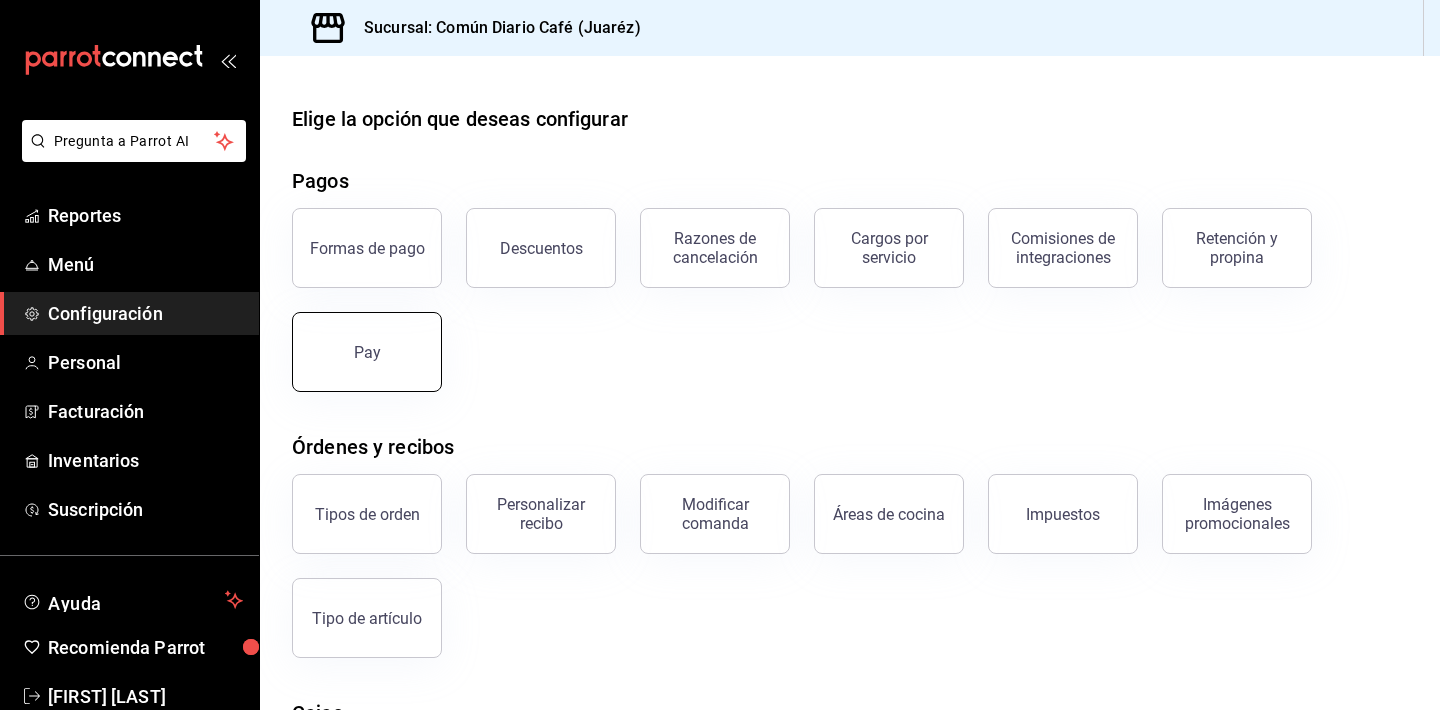 click on "Pay" at bounding box center [367, 352] 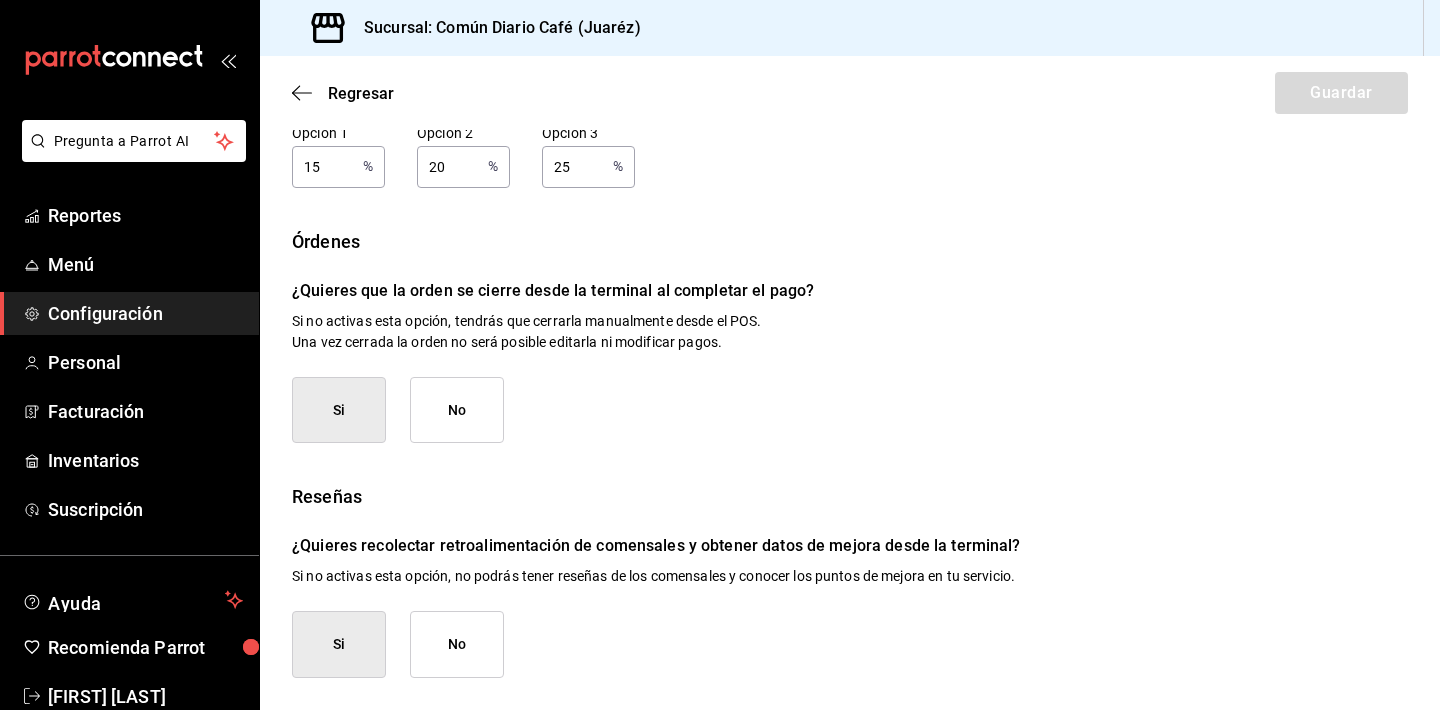 scroll, scrollTop: 309, scrollLeft: 0, axis: vertical 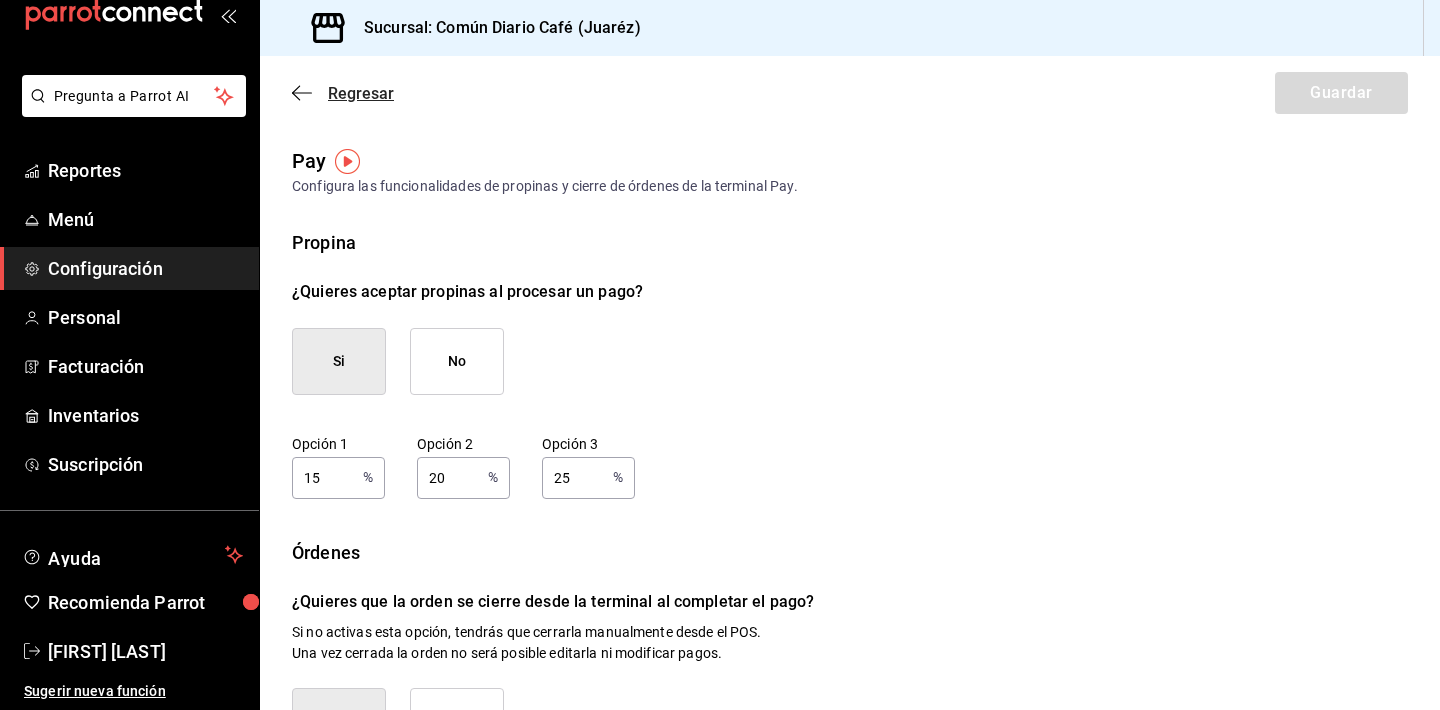 click 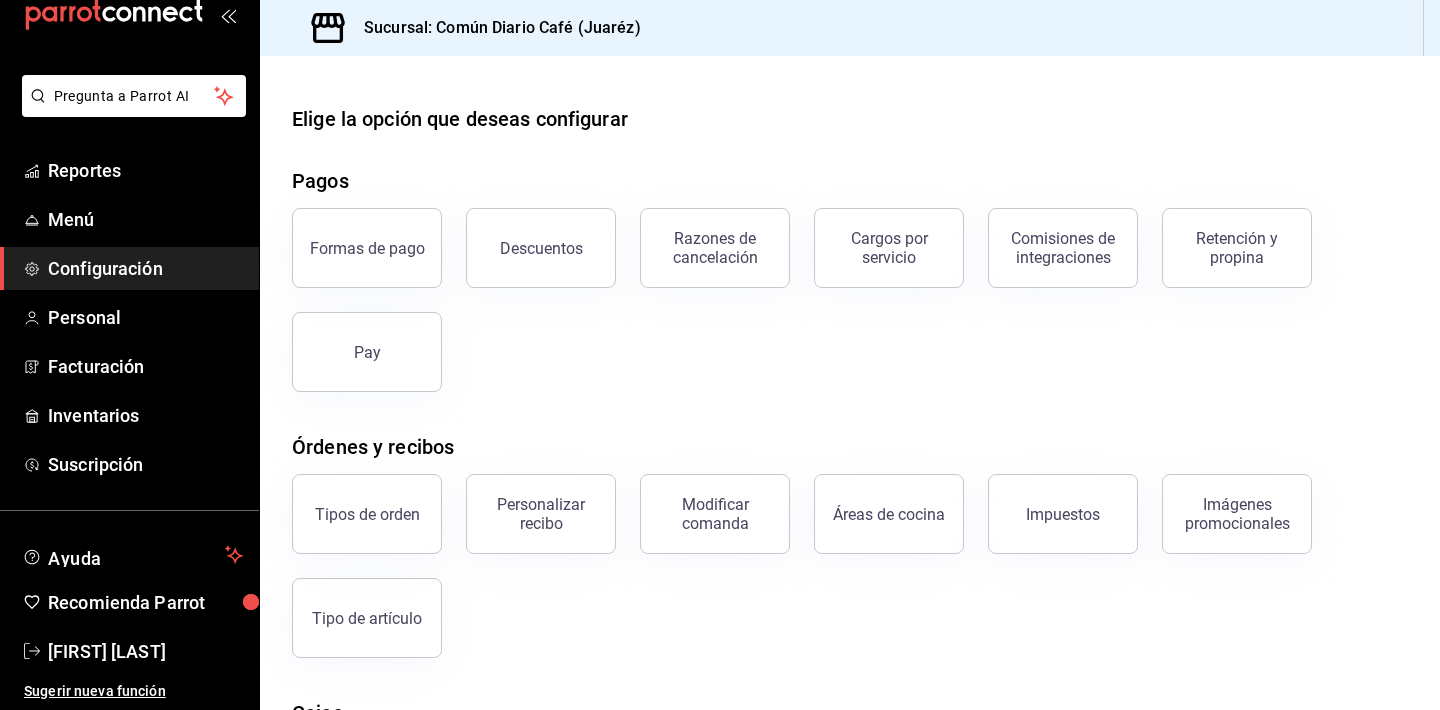 click on "Descuentos" at bounding box center [529, 236] 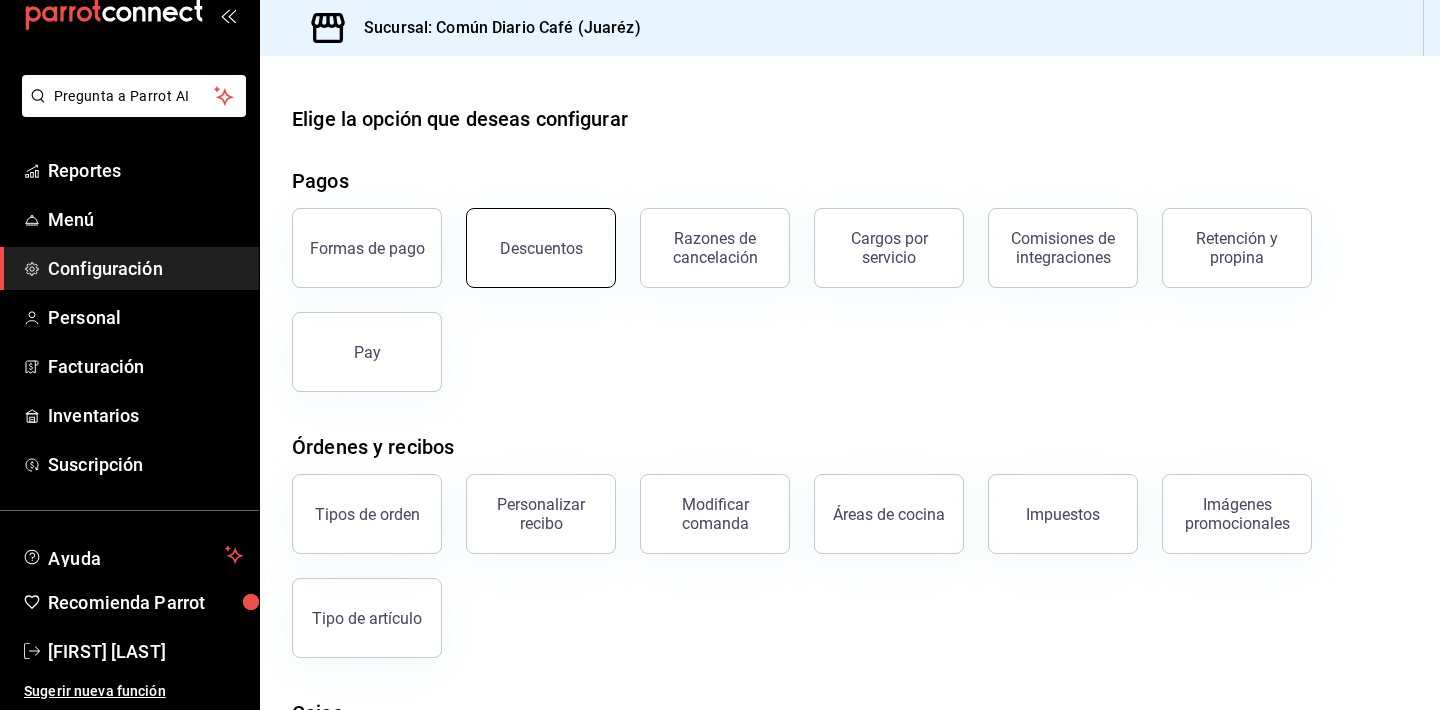 click on "Descuentos" at bounding box center (541, 248) 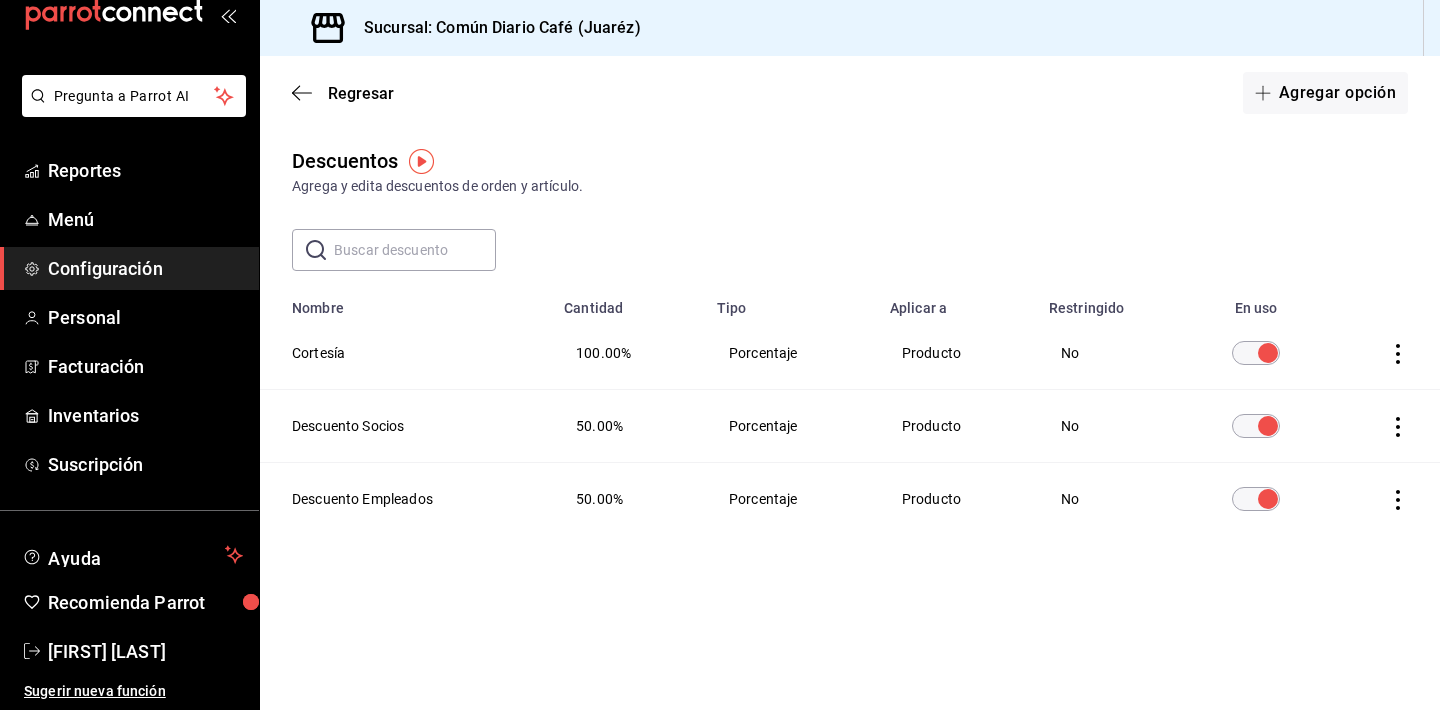 click on "Descuentos Agrega y edita descuentos de orden y artículo. ​ ​ Nombre Cantidad Tipo Aplicar a Restringido En uso Cortesía 100.00% Porcentaje Producto No Descuento Socios 50.00% Porcentaje Producto No Descuento Empleados 50.00% Porcentaje Producto No" at bounding box center [850, 376] 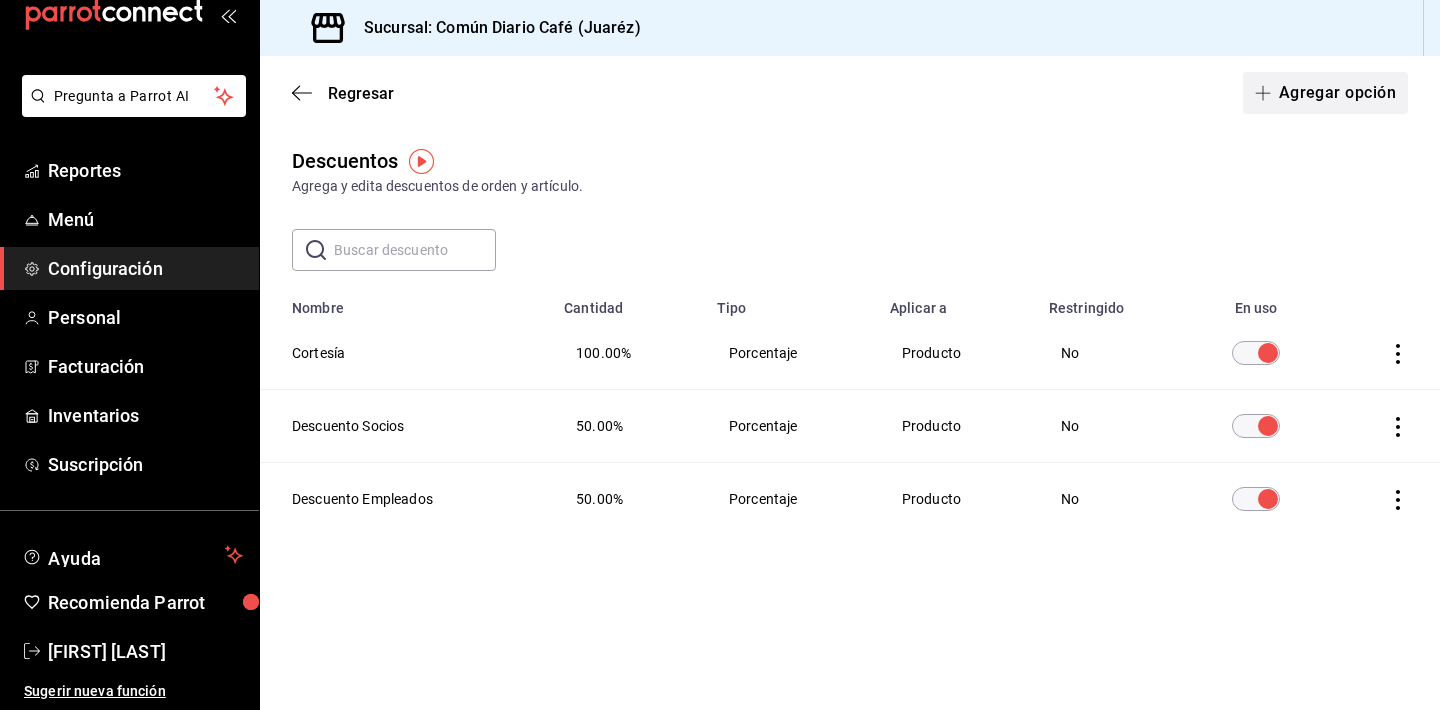 click on "Agregar opción" at bounding box center [1325, 93] 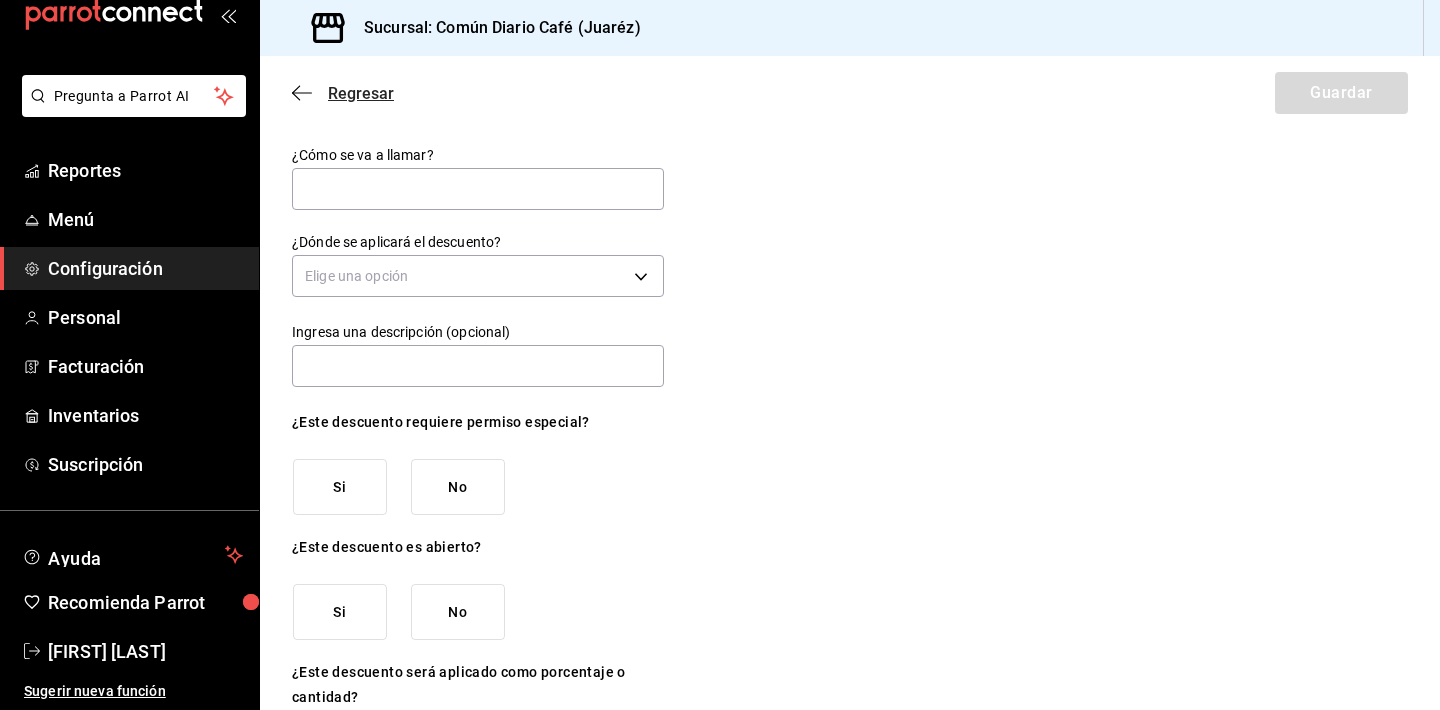 click 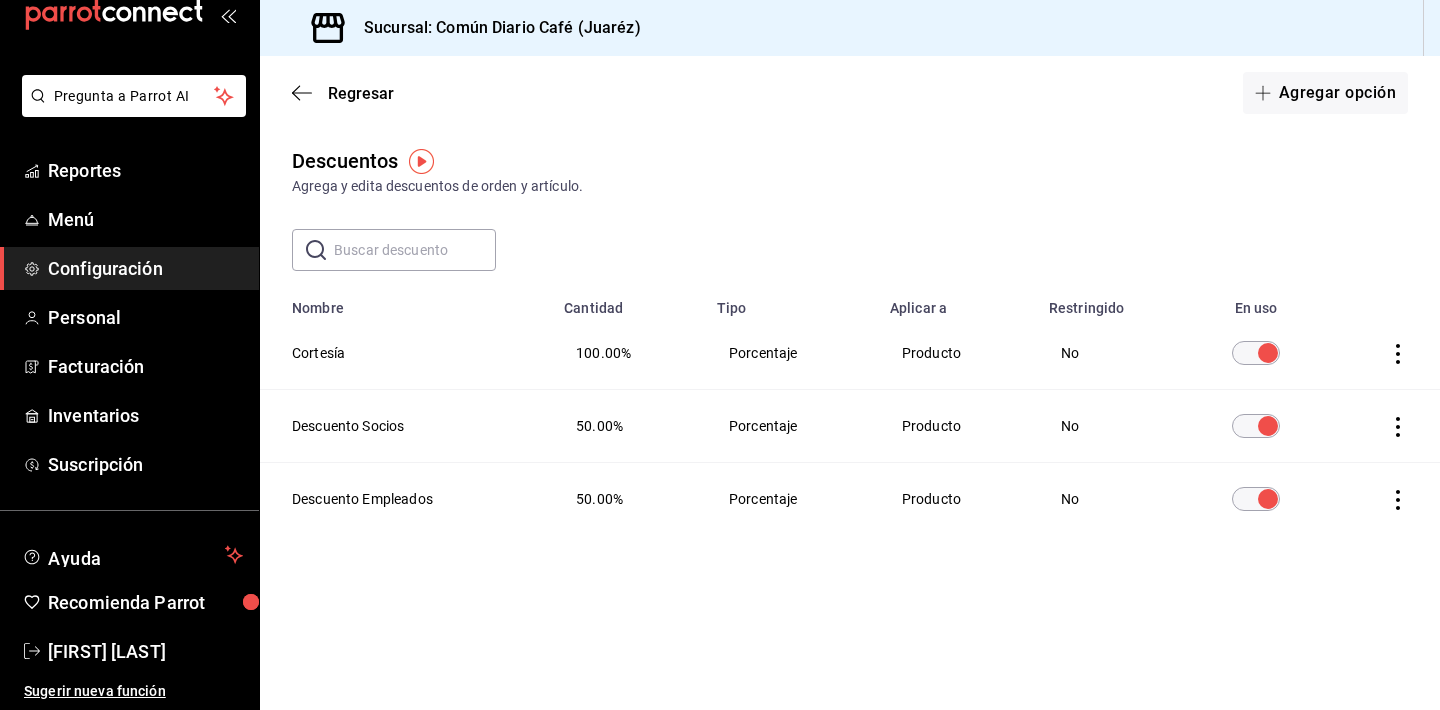 click on "Agrega y edita descuentos de orden y artículo." at bounding box center (850, 186) 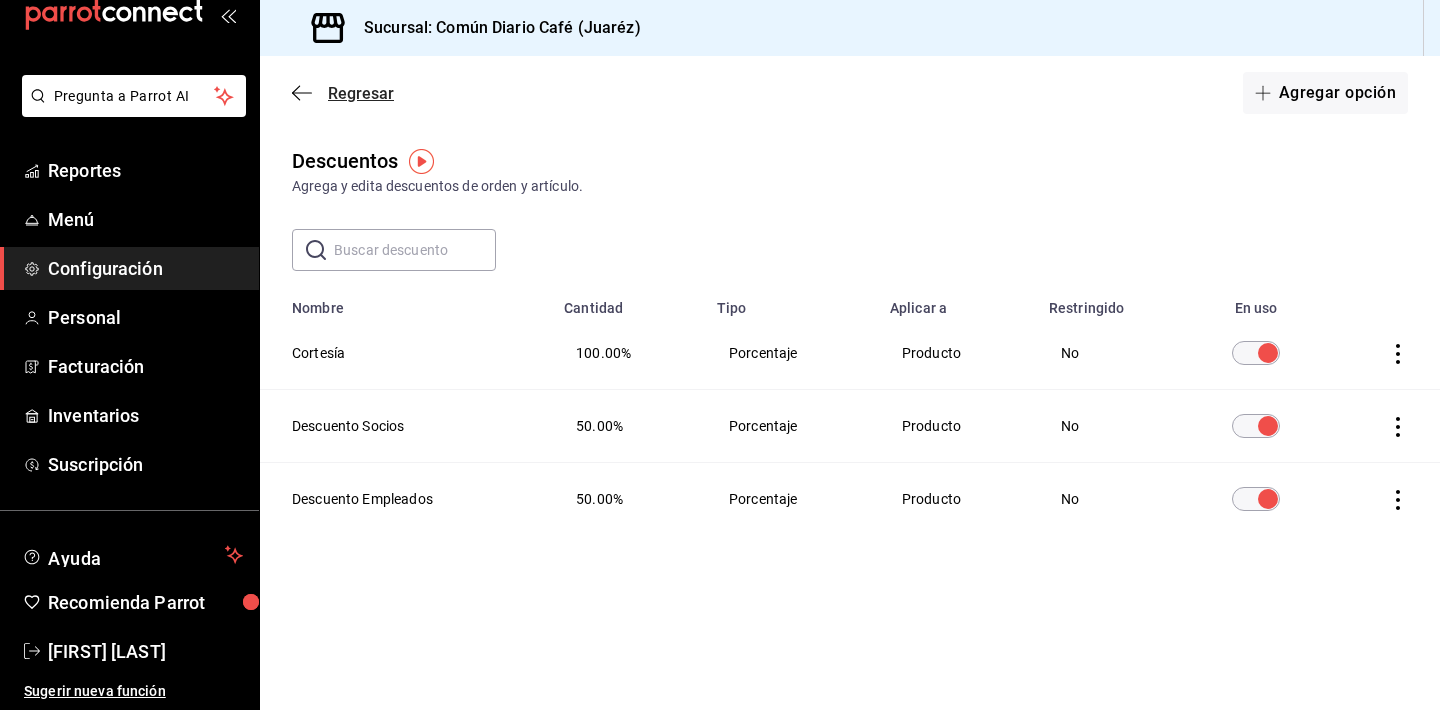 click on "Regresar" at bounding box center (343, 93) 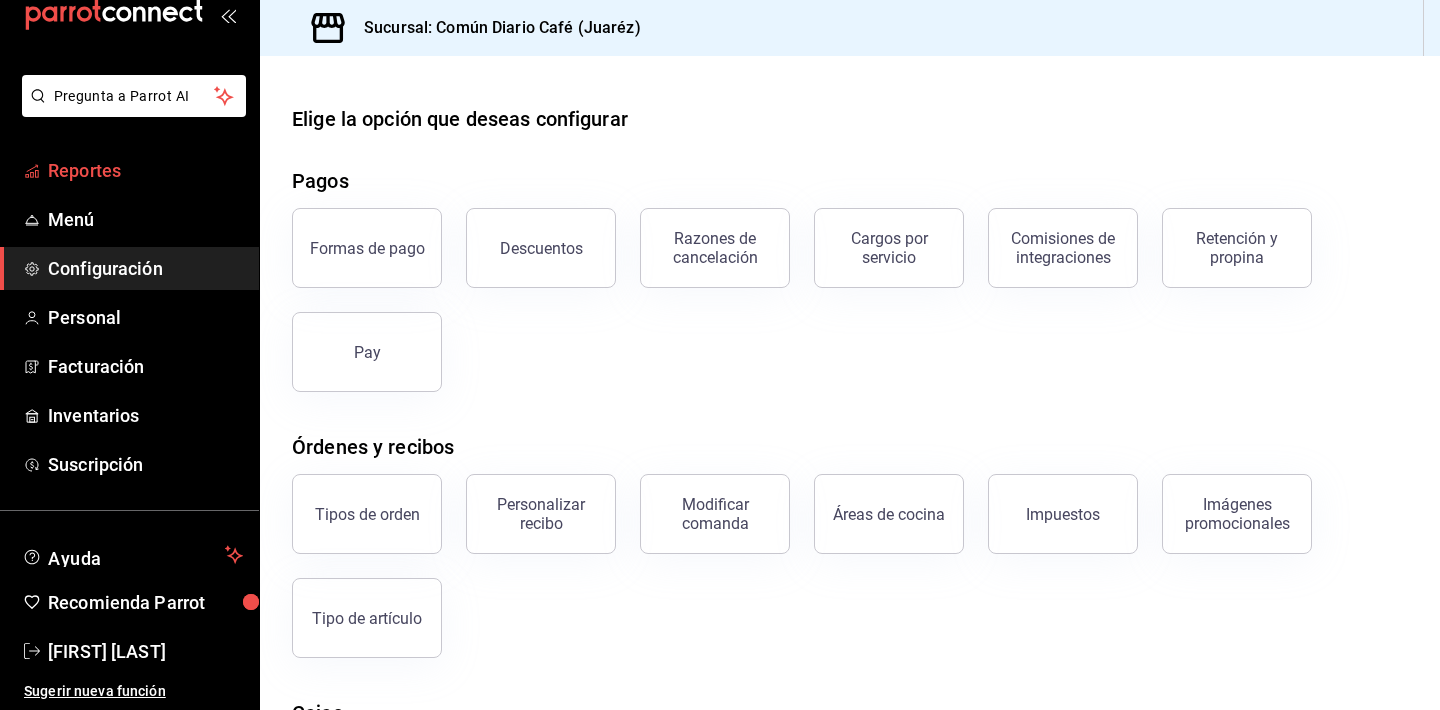 click on "Reportes" at bounding box center (145, 170) 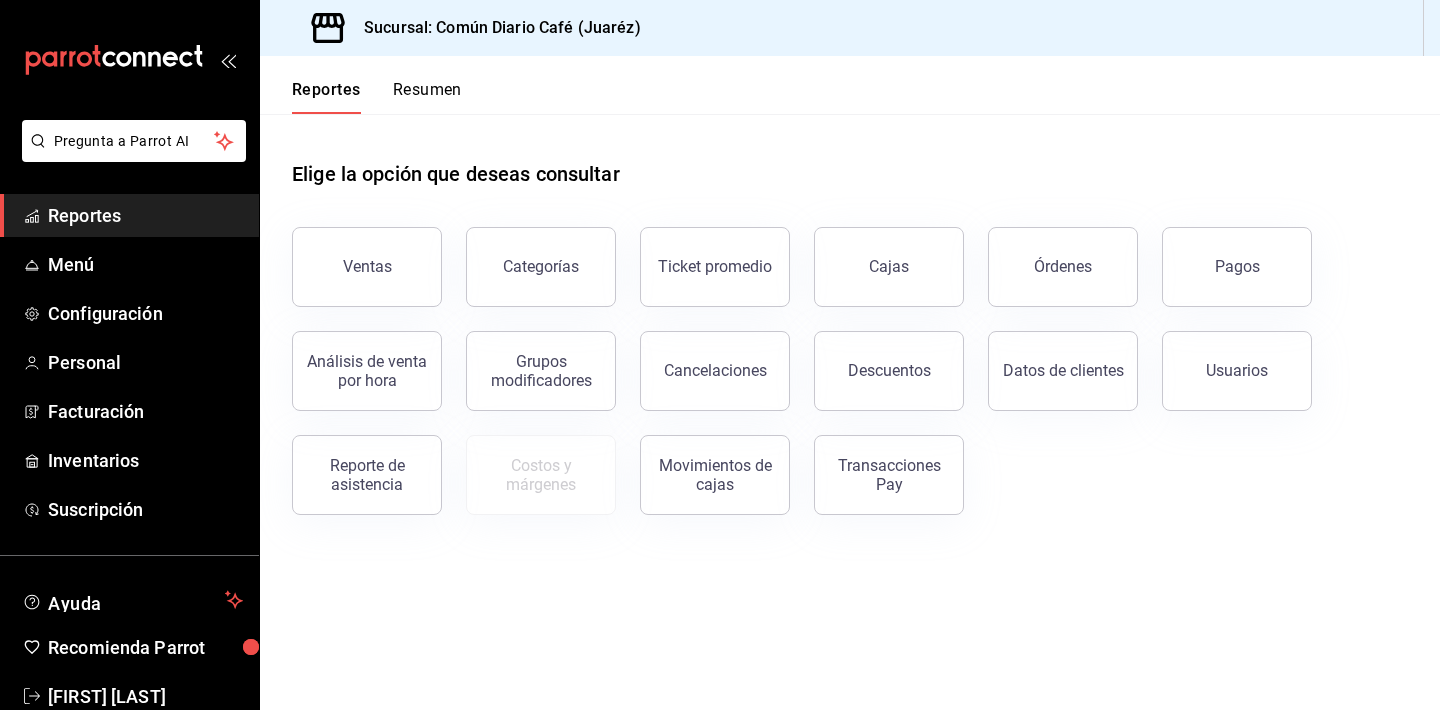 scroll, scrollTop: 0, scrollLeft: 0, axis: both 